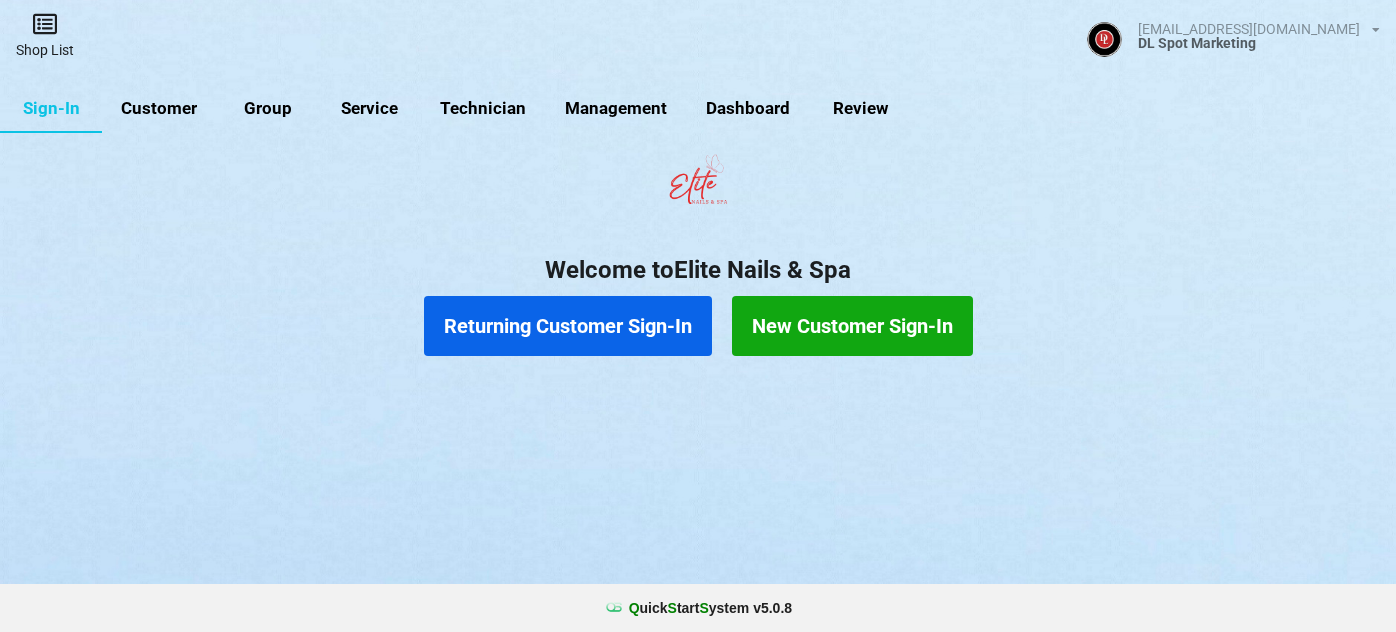 scroll, scrollTop: 0, scrollLeft: 0, axis: both 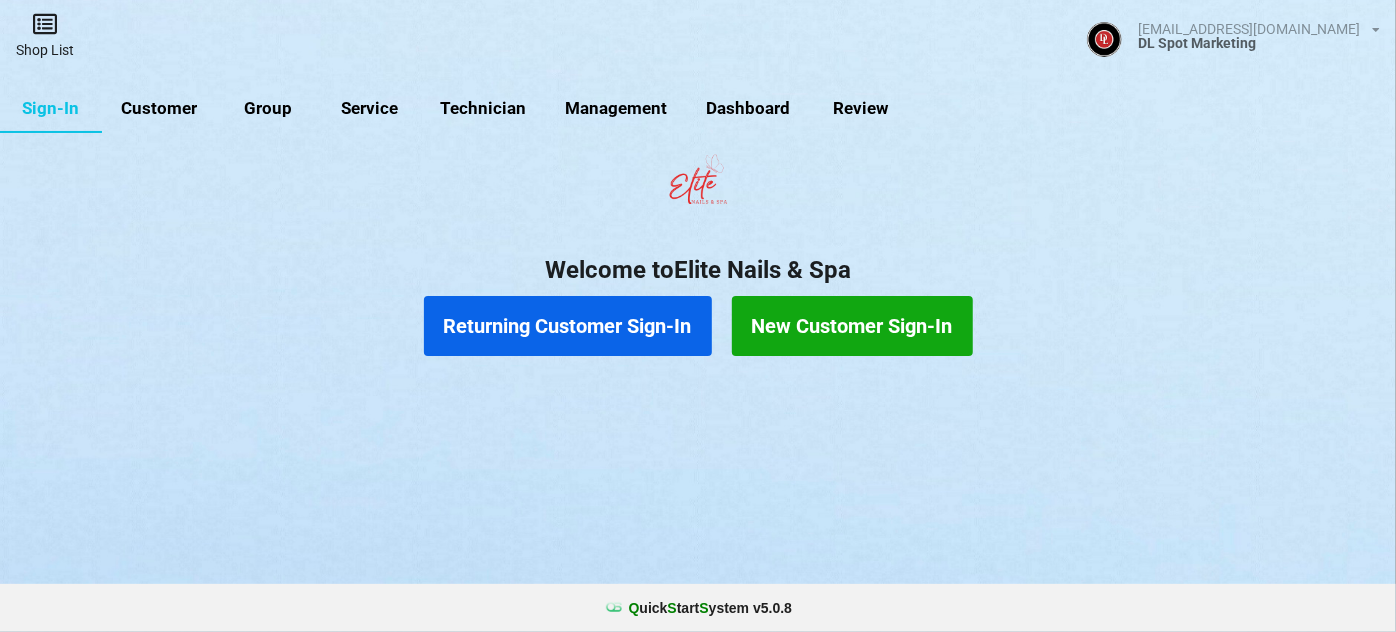 click at bounding box center [45, 24] 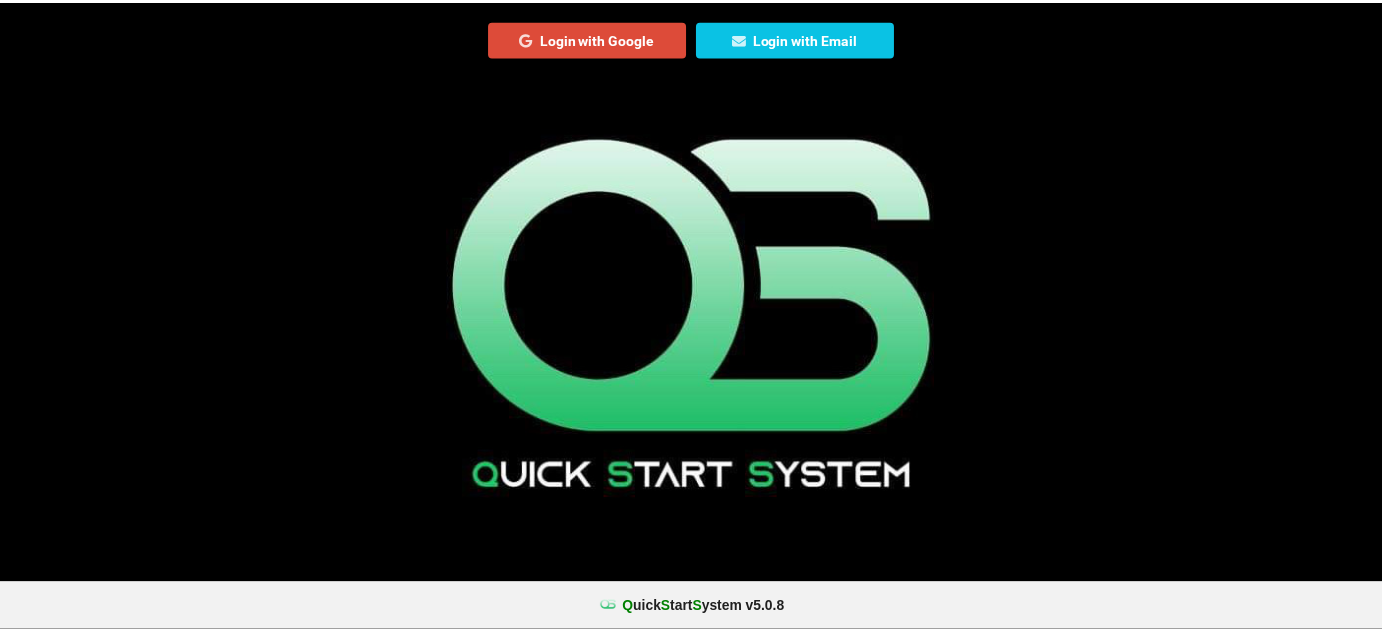 scroll, scrollTop: 0, scrollLeft: 0, axis: both 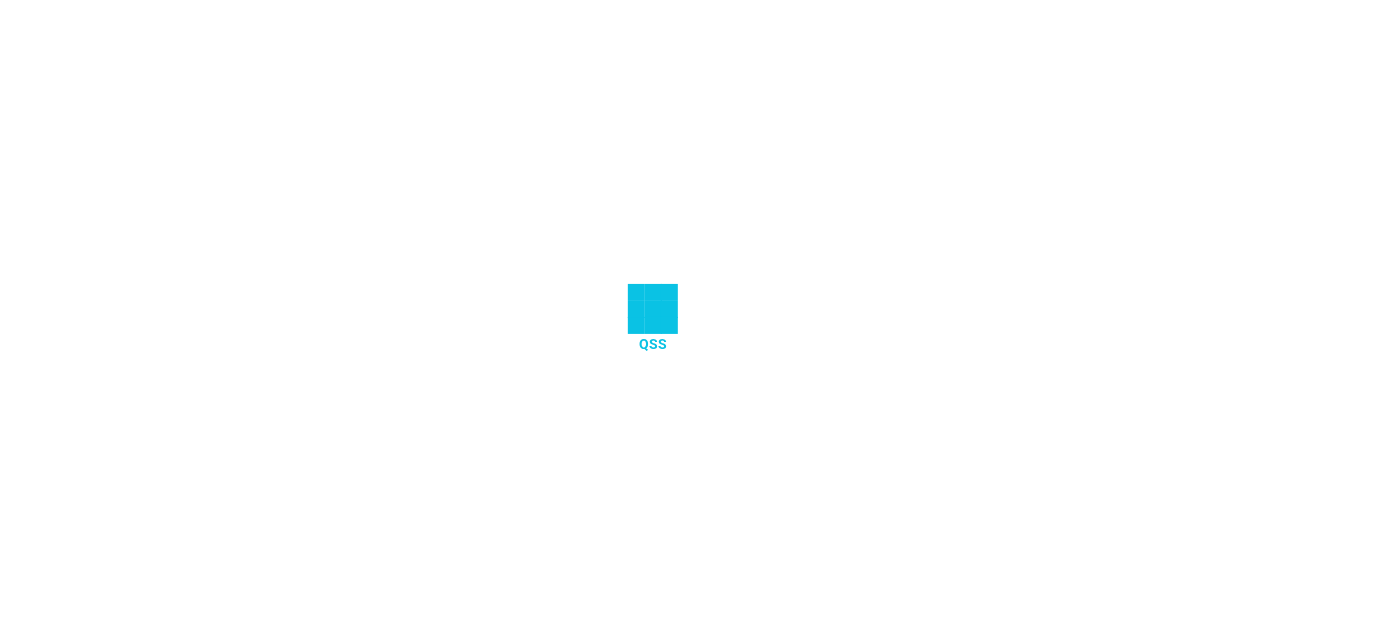 select on "25" 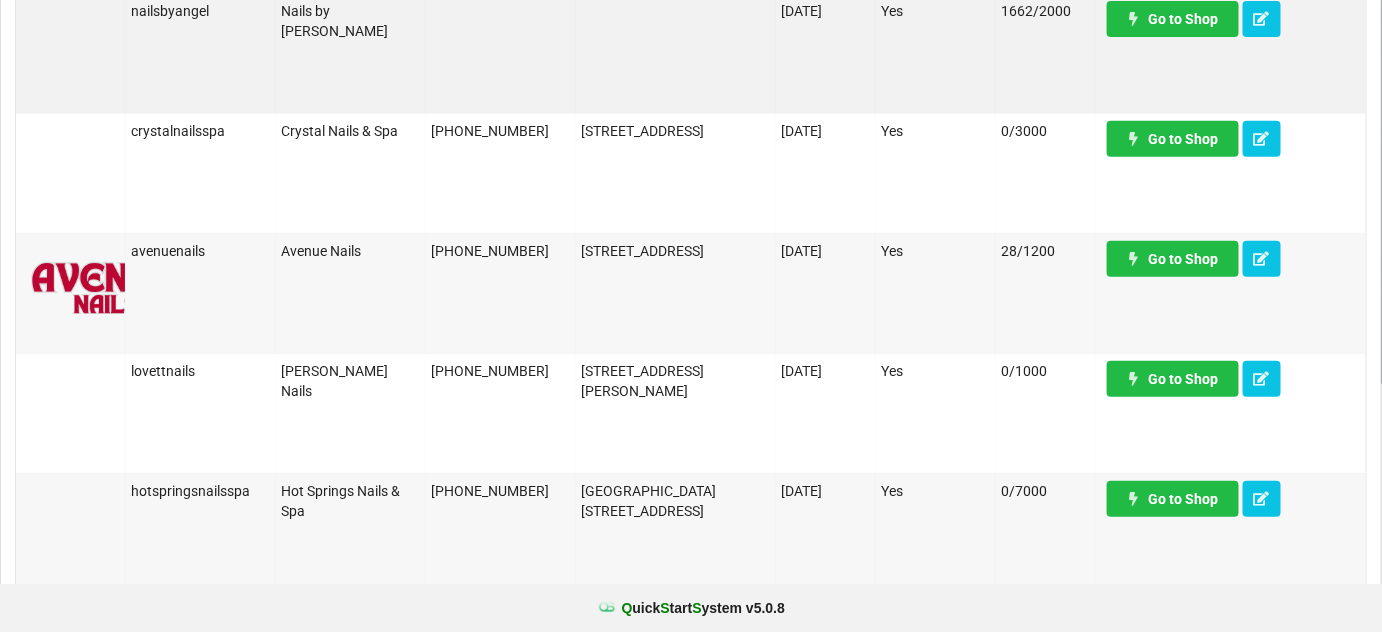 scroll, scrollTop: 242, scrollLeft: 0, axis: vertical 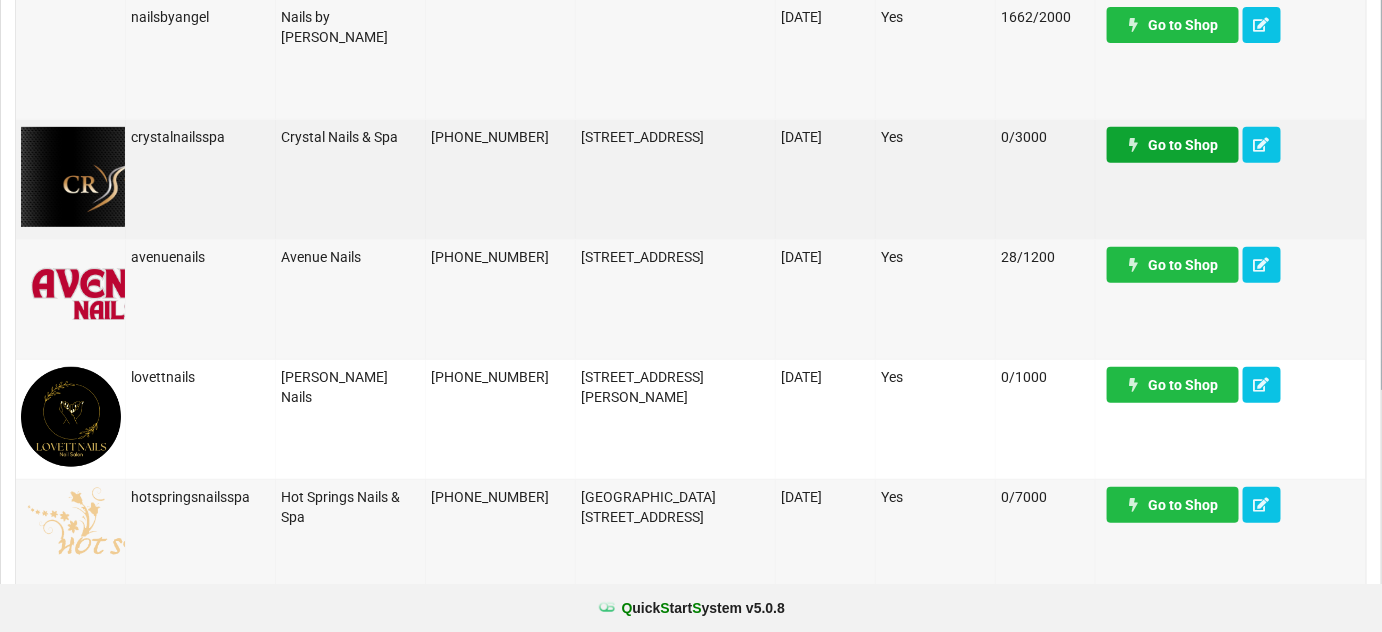 click on "Go to Shop" at bounding box center (1173, 145) 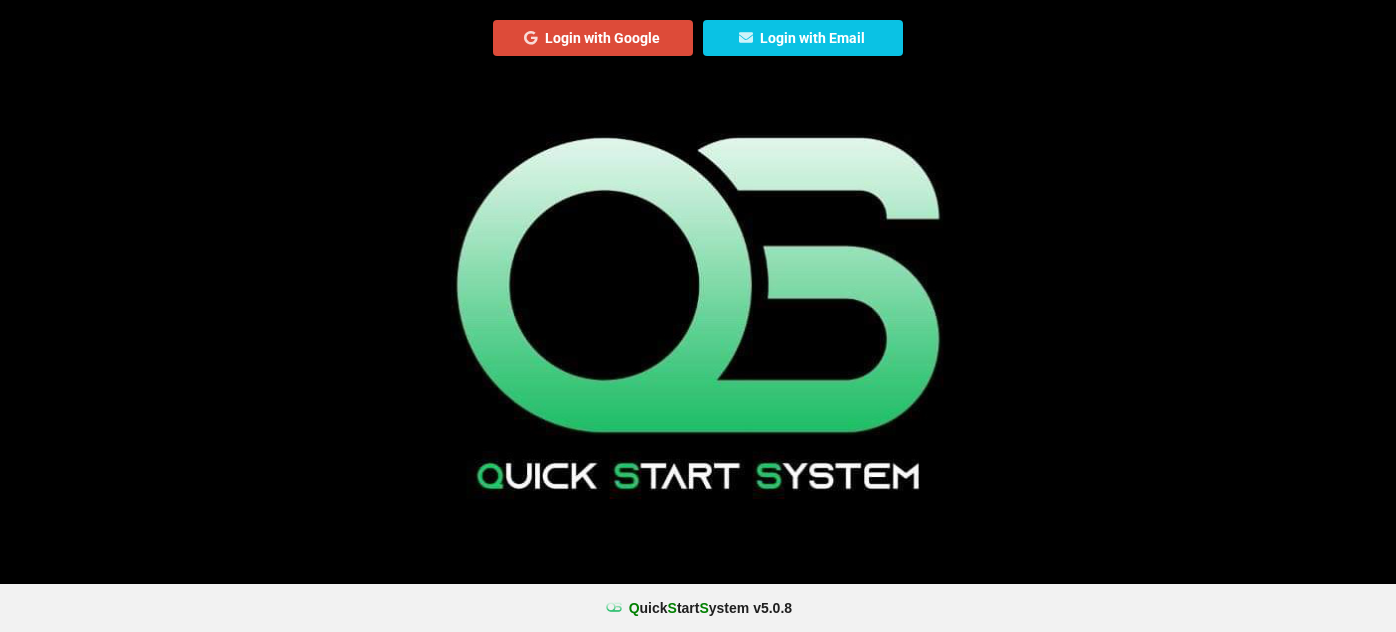 scroll, scrollTop: 0, scrollLeft: 0, axis: both 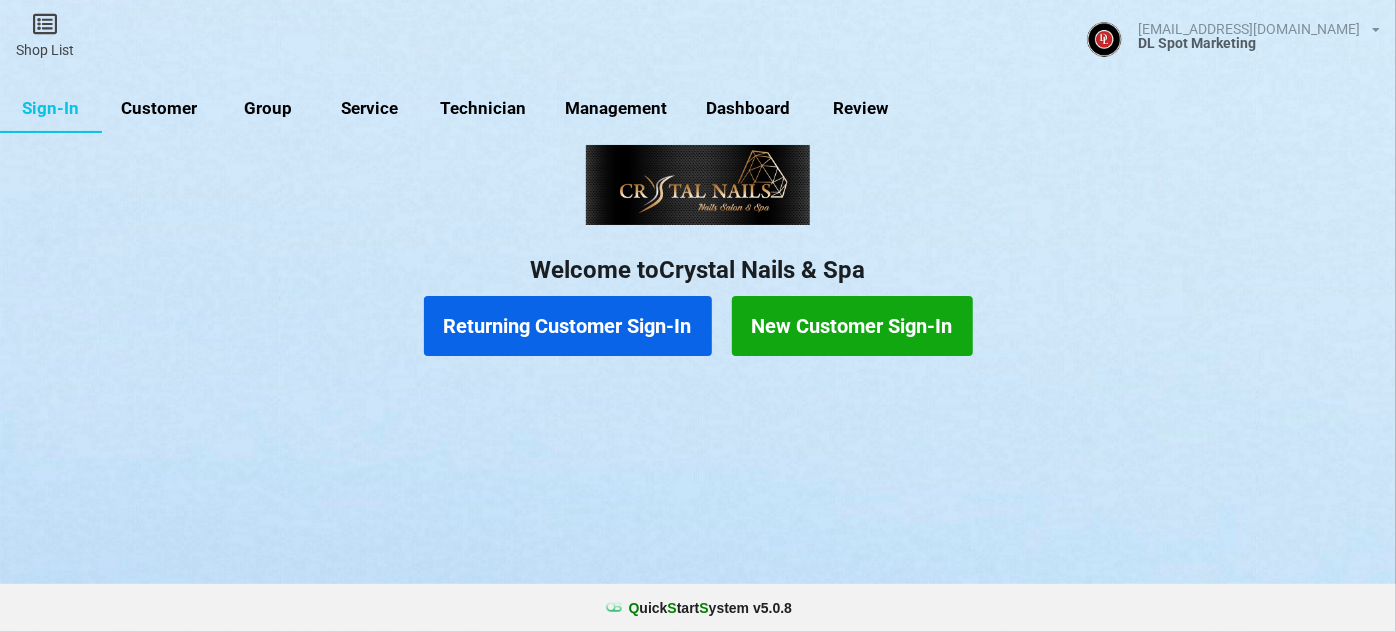 click on "Customer" at bounding box center (159, 109) 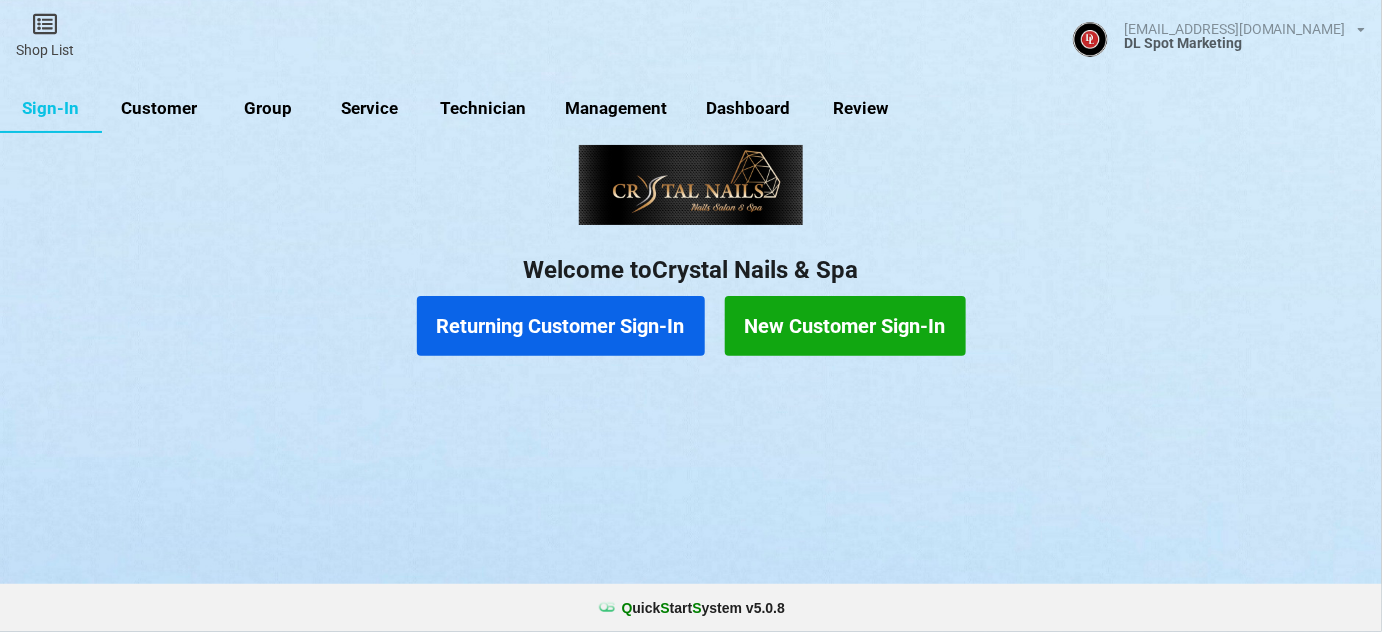select on "25" 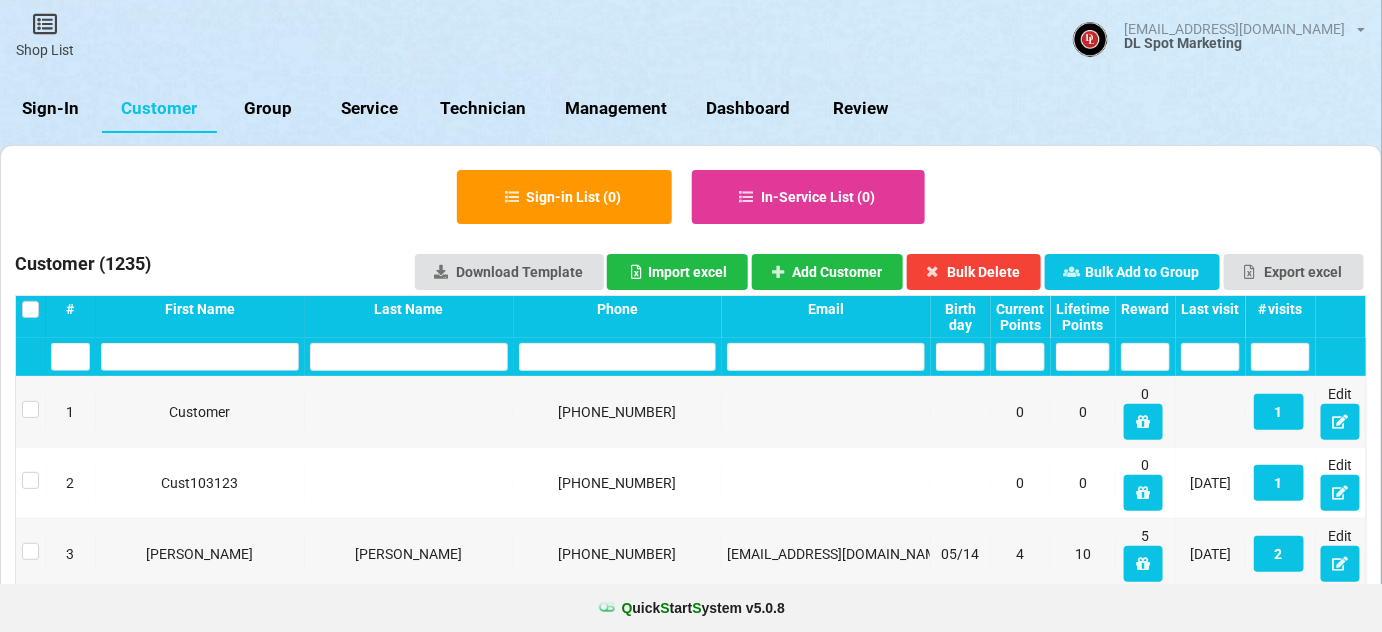 click at bounding box center (618, 357) 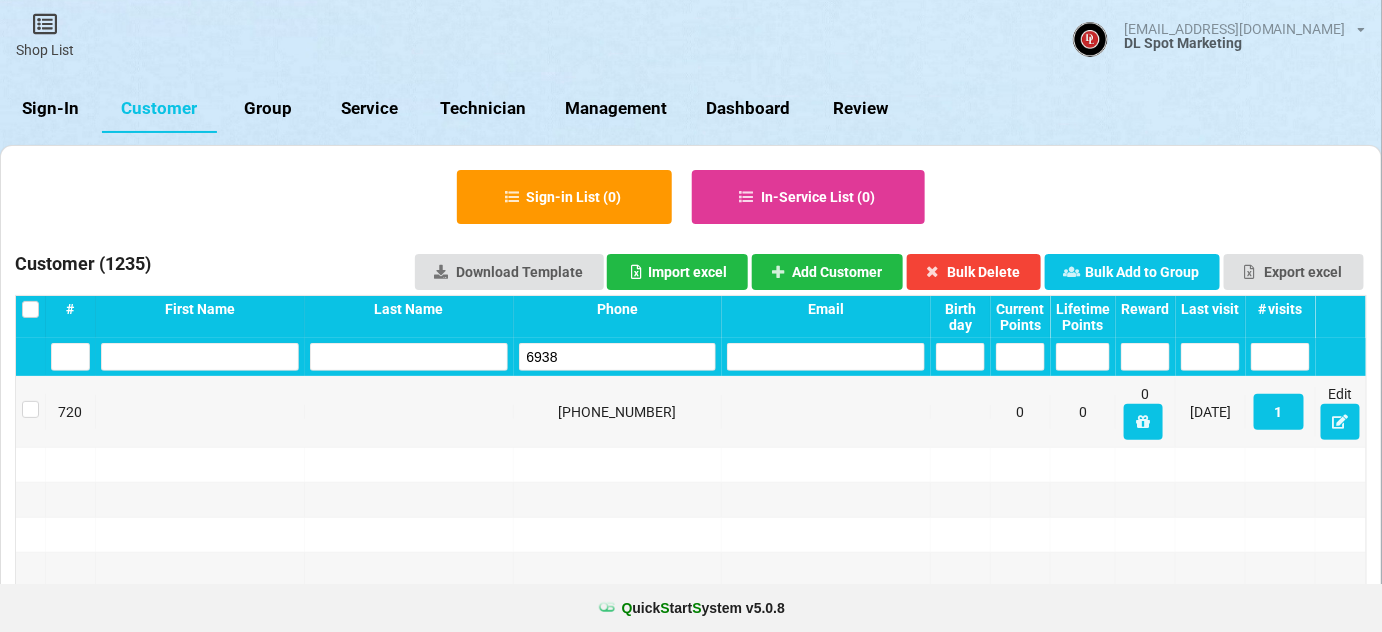 type on "6938" 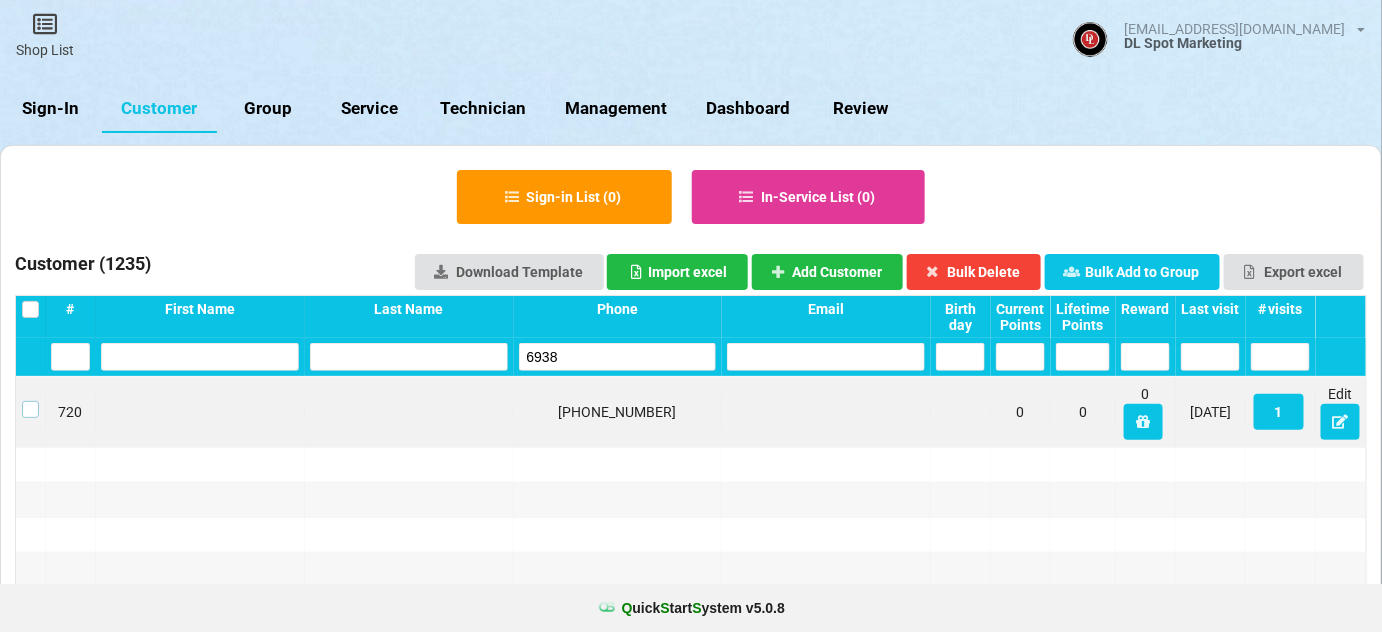 click at bounding box center [30, 401] 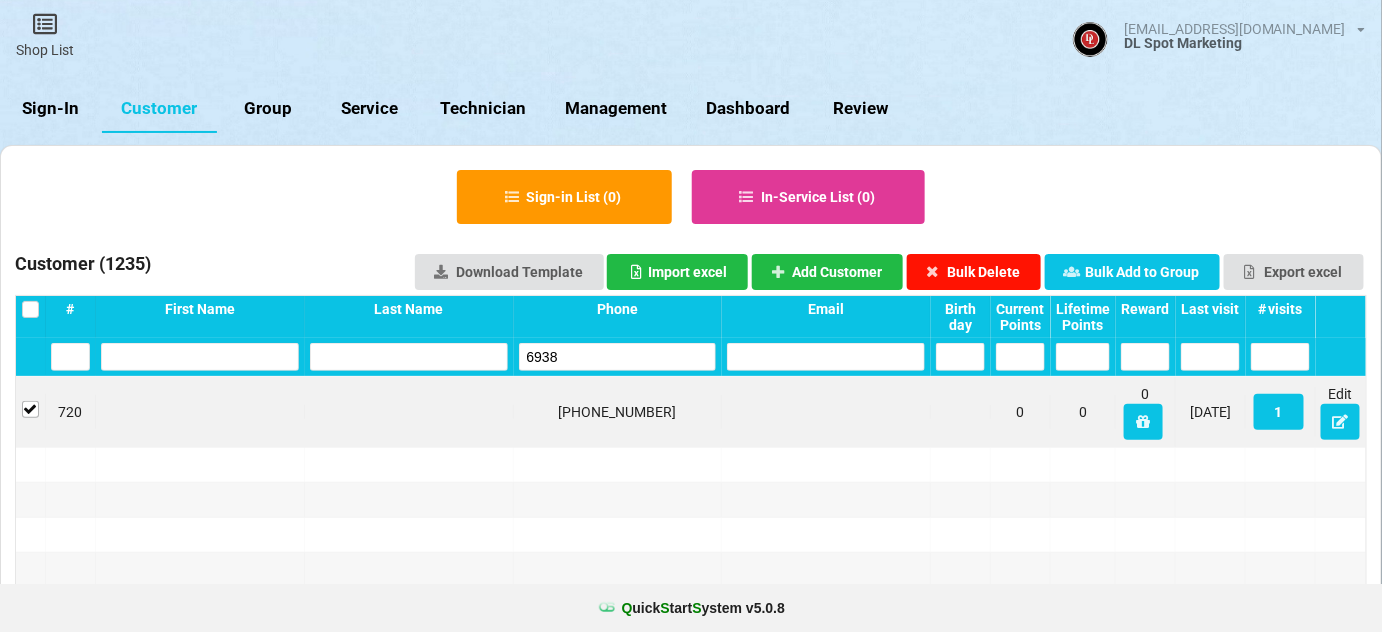 click on "Bulk Delete" at bounding box center (974, 272) 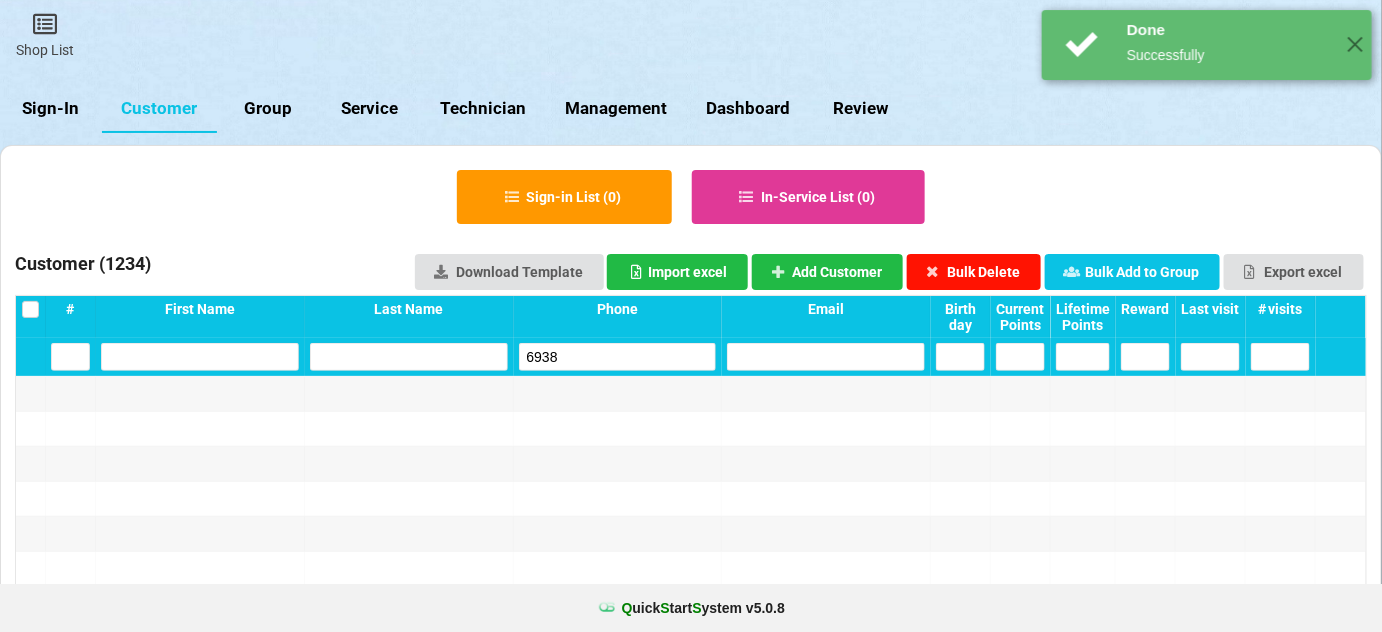 type 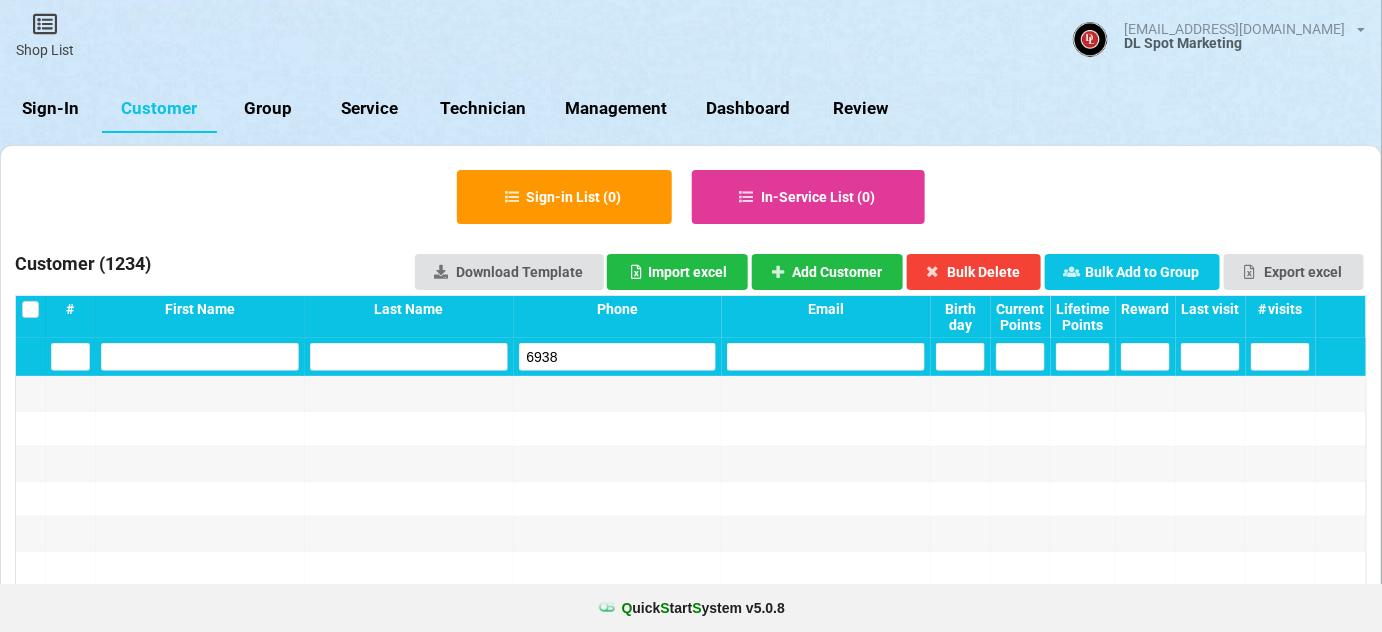 click on "6938" at bounding box center [618, 357] 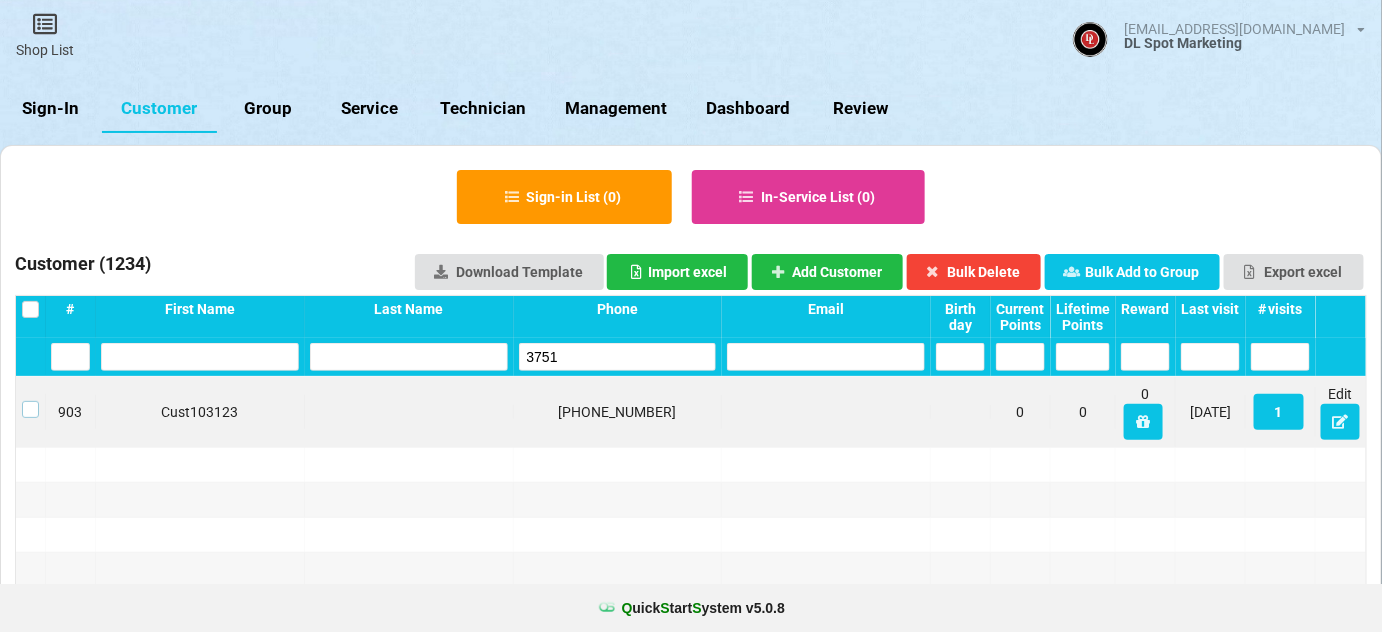 click at bounding box center [30, 401] 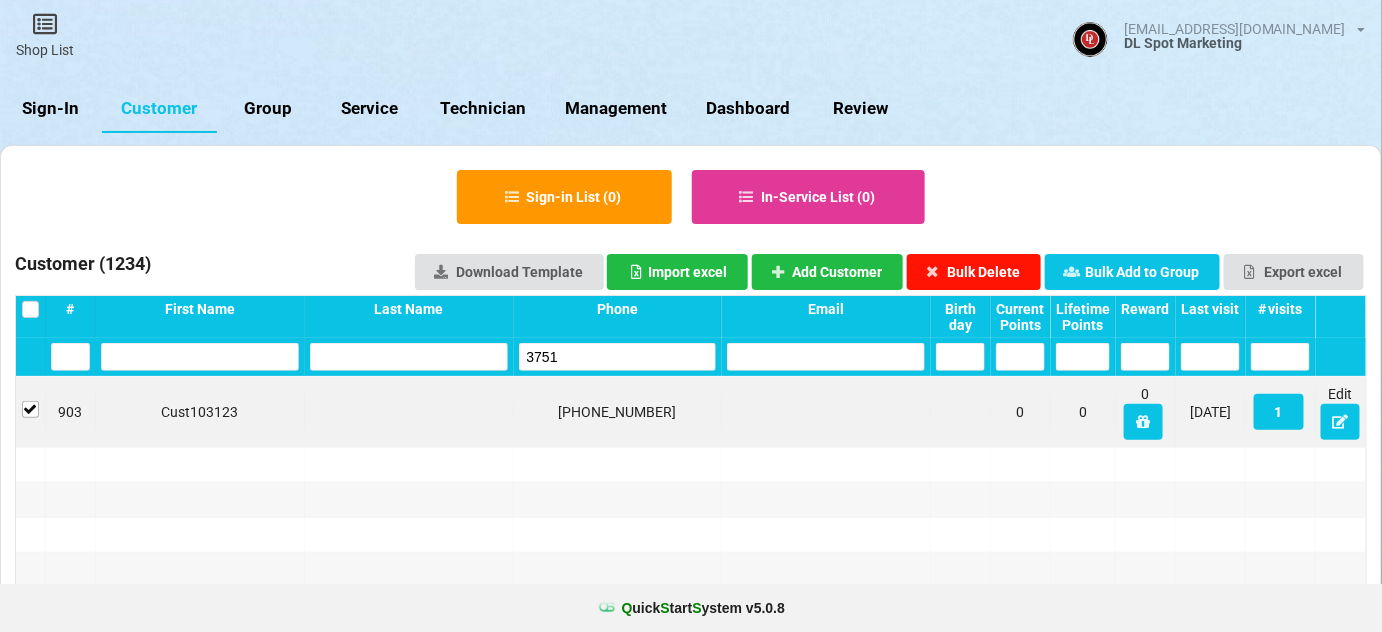 click on "Bulk Delete" at bounding box center [974, 272] 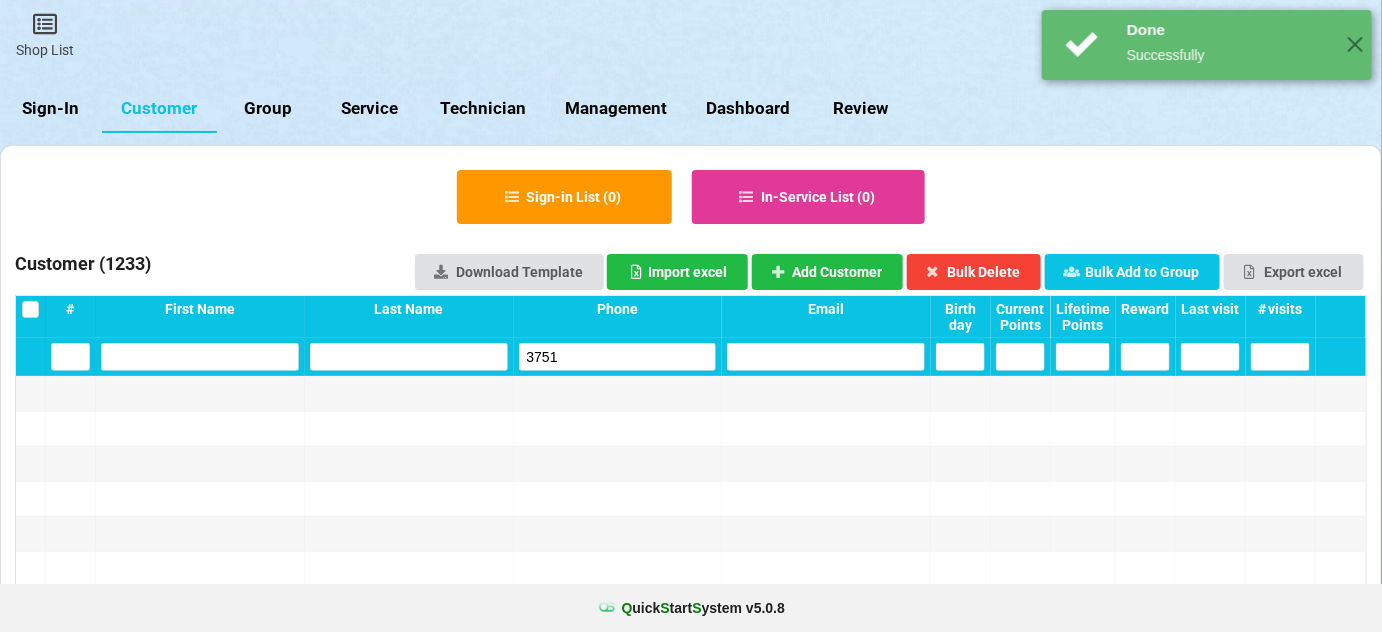 click on "3751" at bounding box center [618, 357] 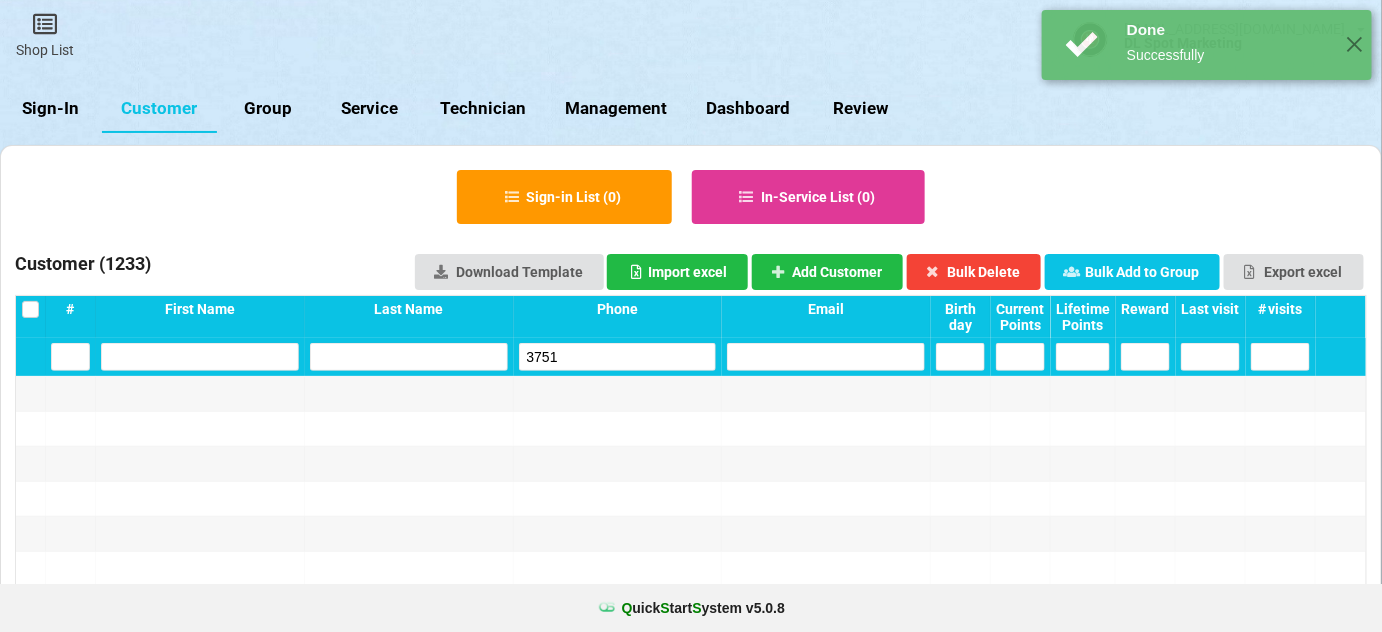 click on "3751" at bounding box center (618, 357) 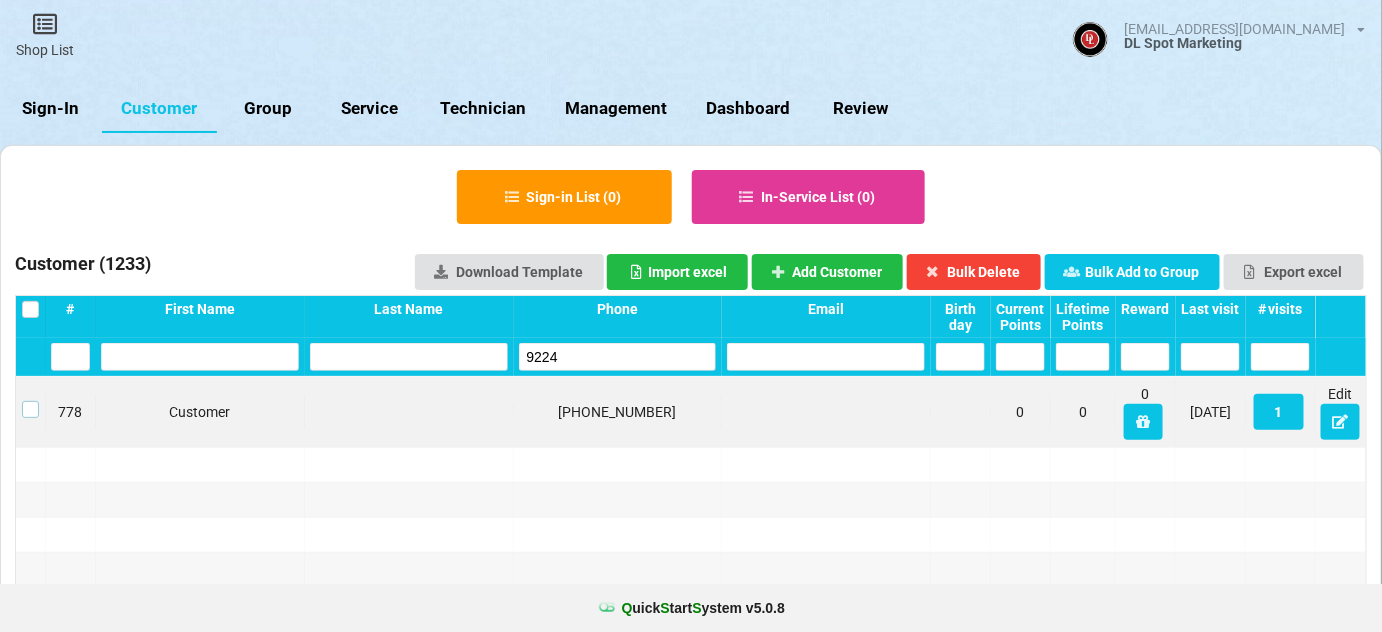 click at bounding box center (30, 401) 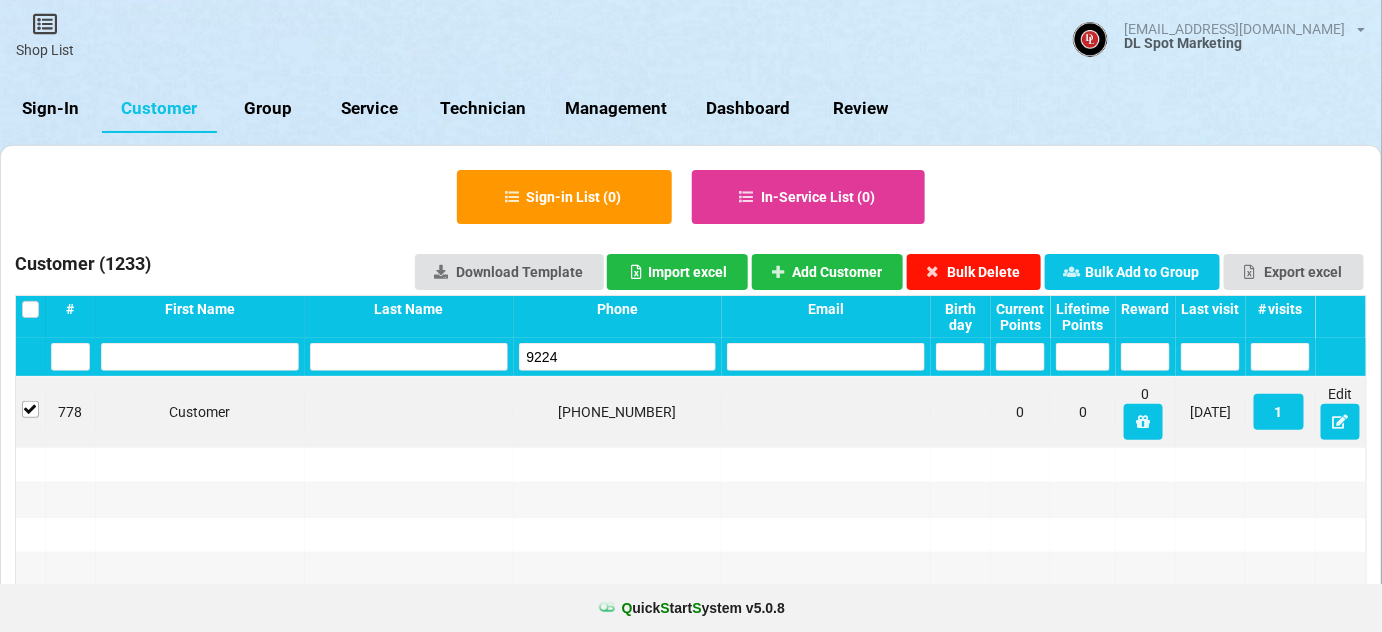 click on "Bulk Delete" at bounding box center (974, 272) 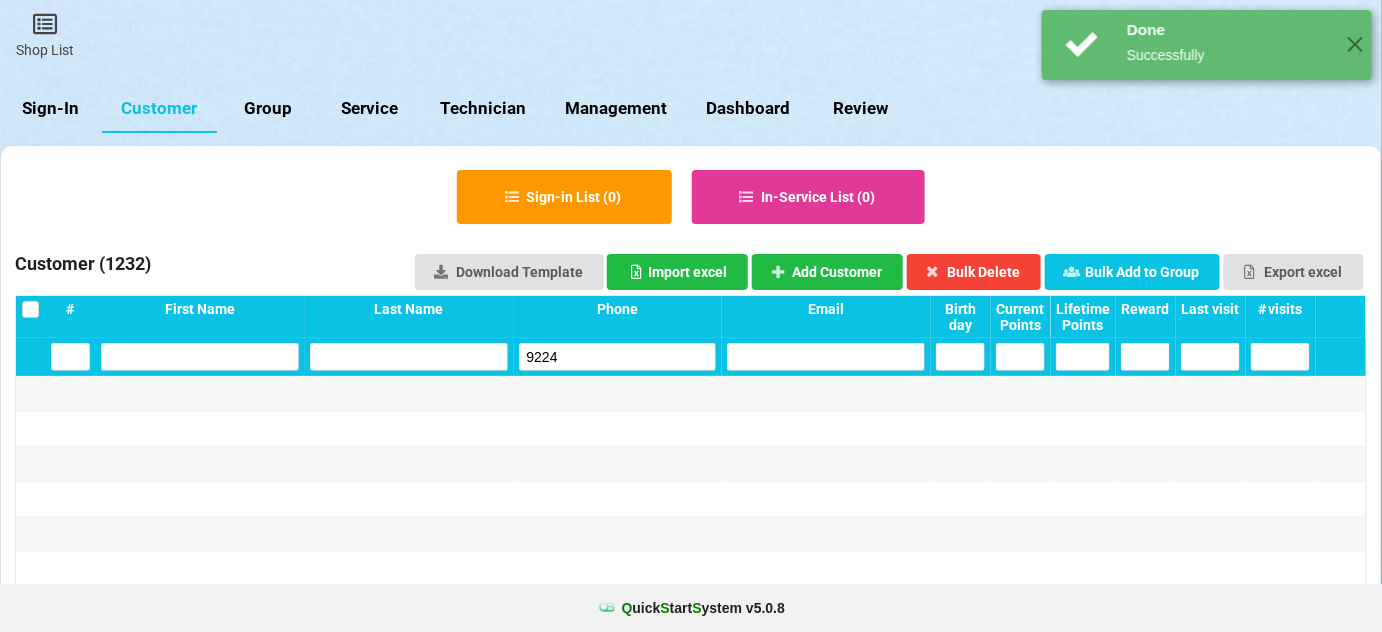 click on "9224" at bounding box center (618, 357) 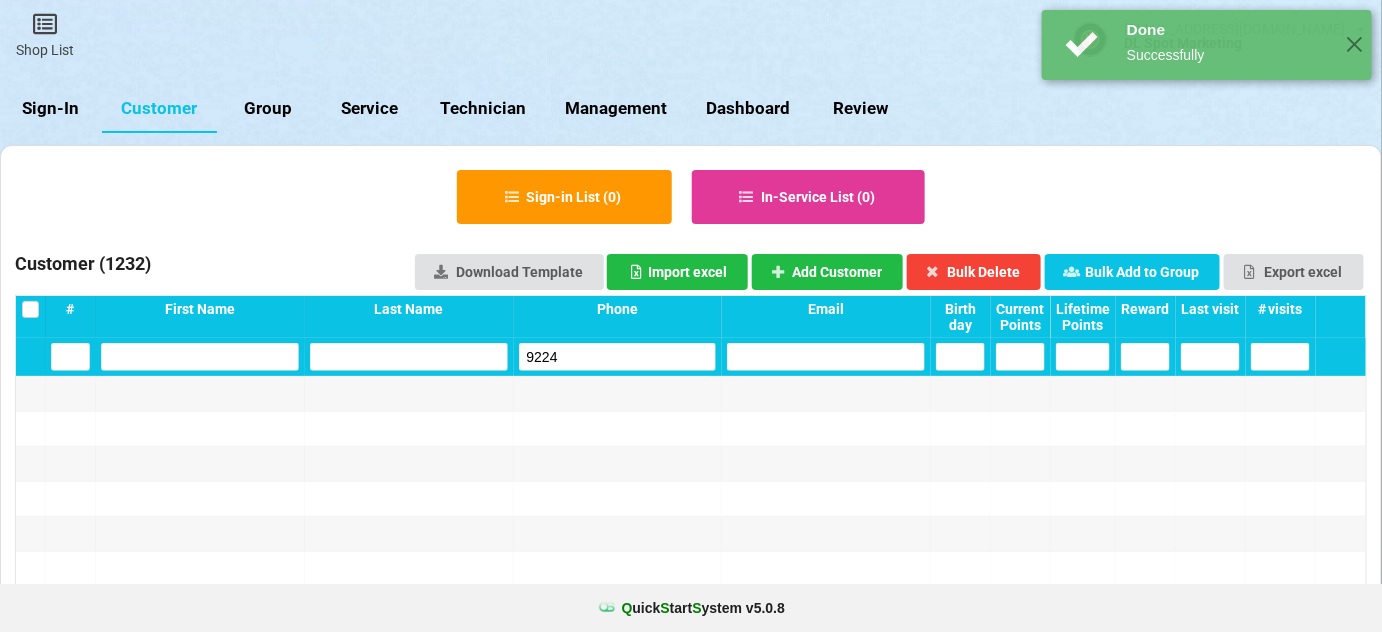click on "9224" at bounding box center (618, 357) 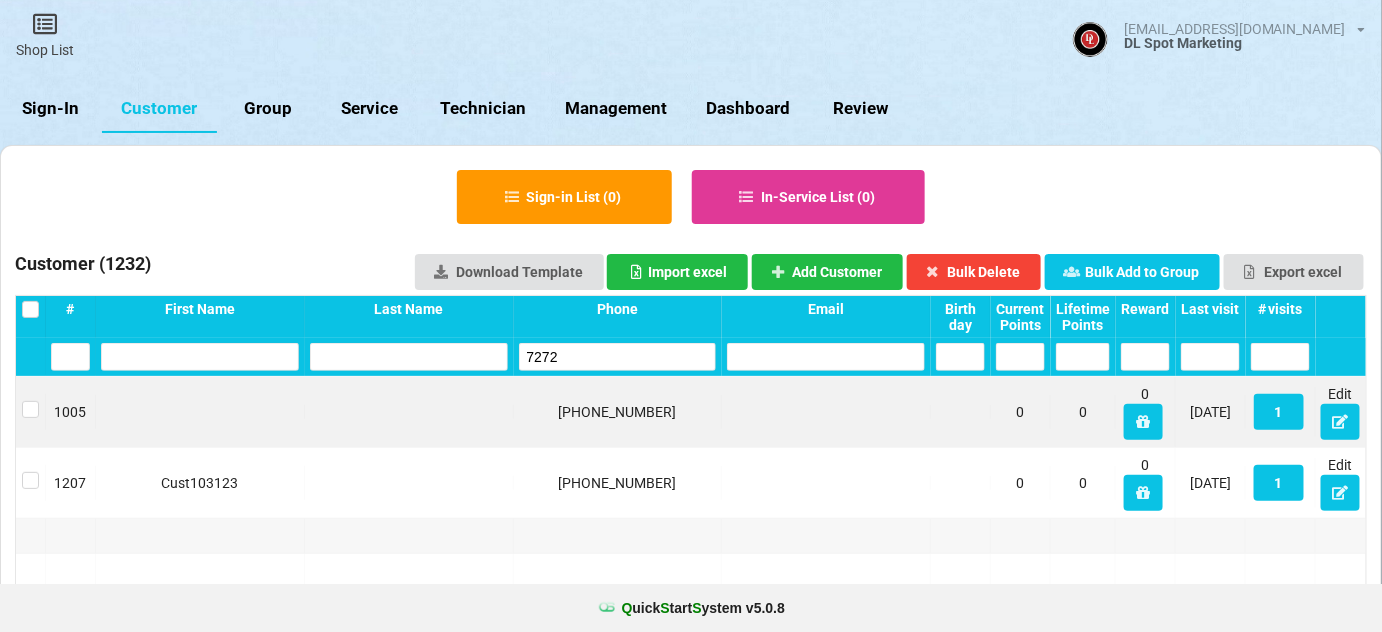 click on "1005 951-691-7272 0 0 0 12/18/23 1 Edit" at bounding box center (691, 412) 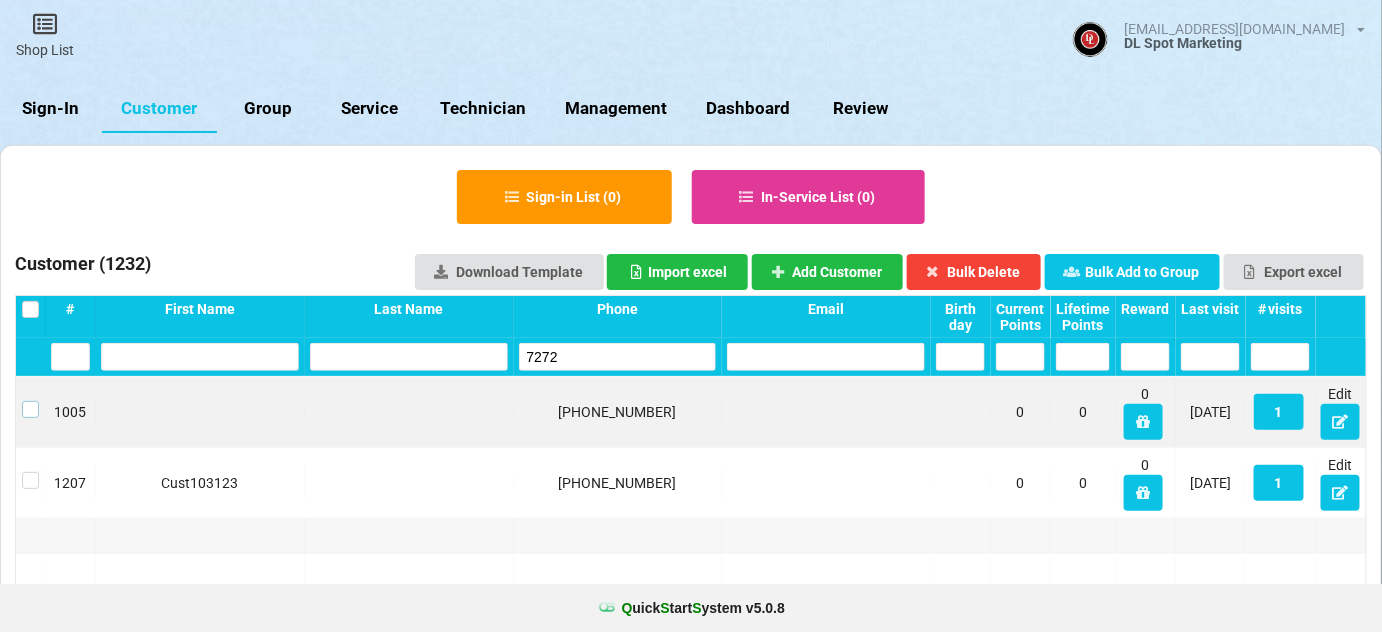 click at bounding box center [30, 401] 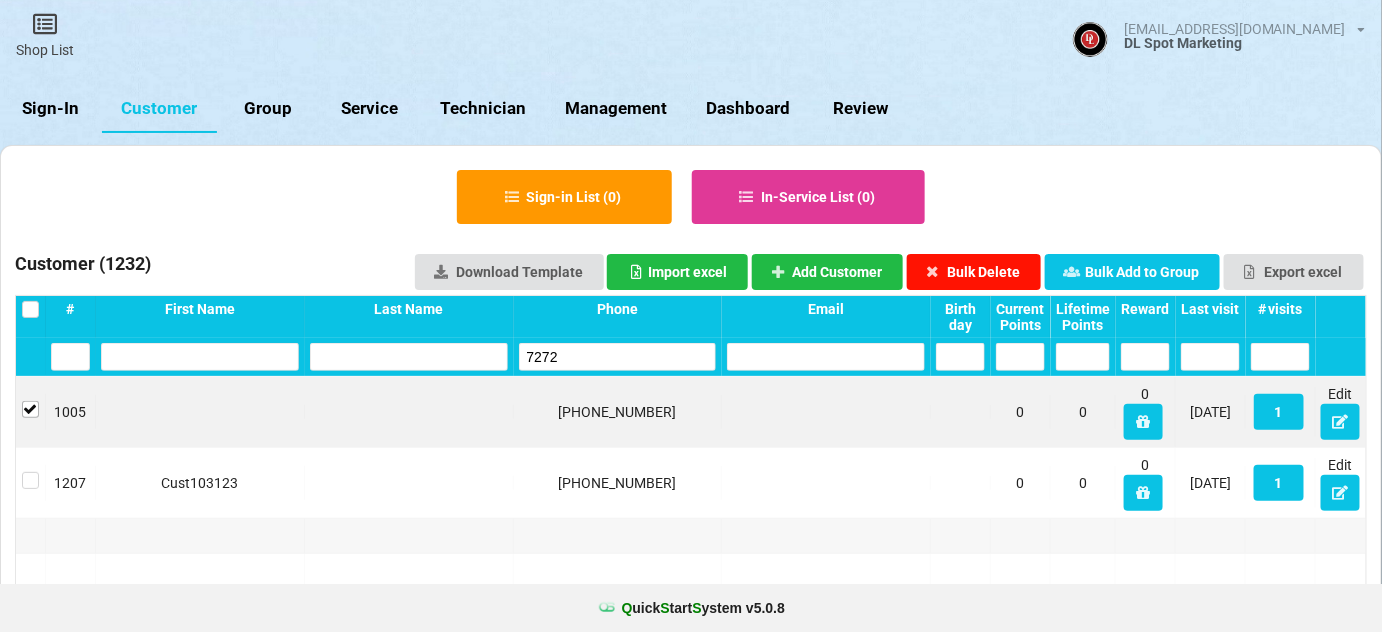 click on "Bulk Delete" at bounding box center (974, 272) 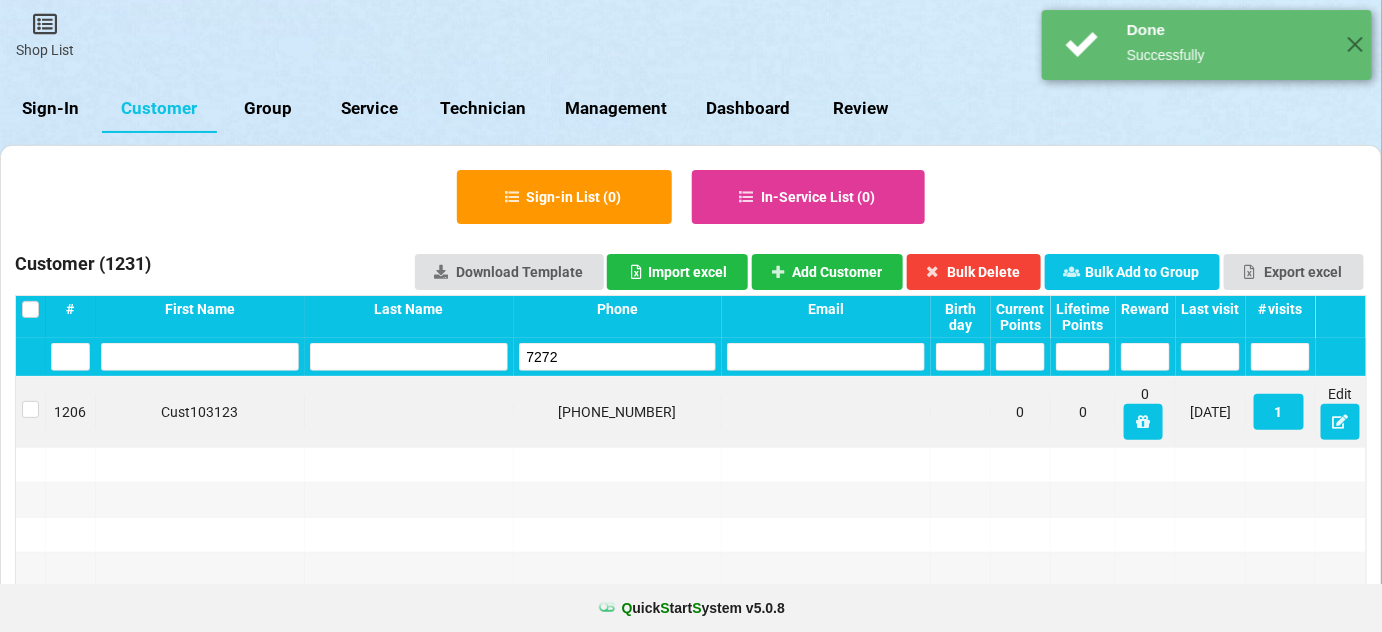click on "7272" at bounding box center (618, 357) 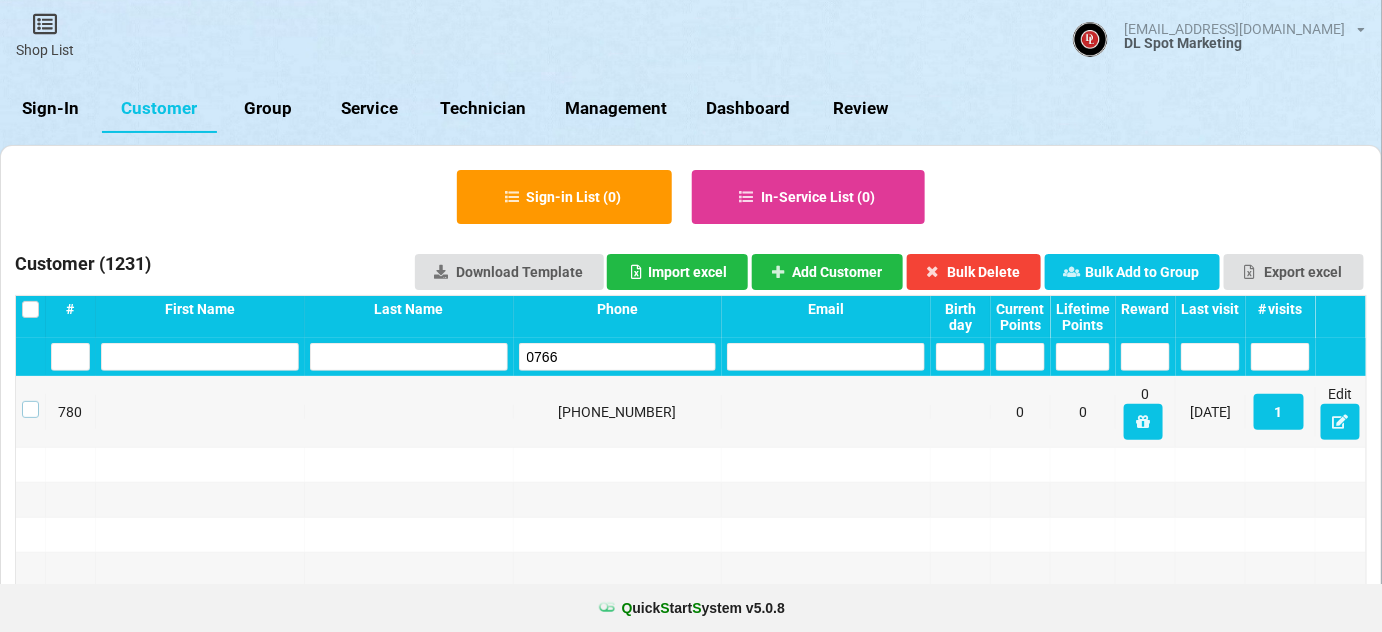 click at bounding box center (30, 401) 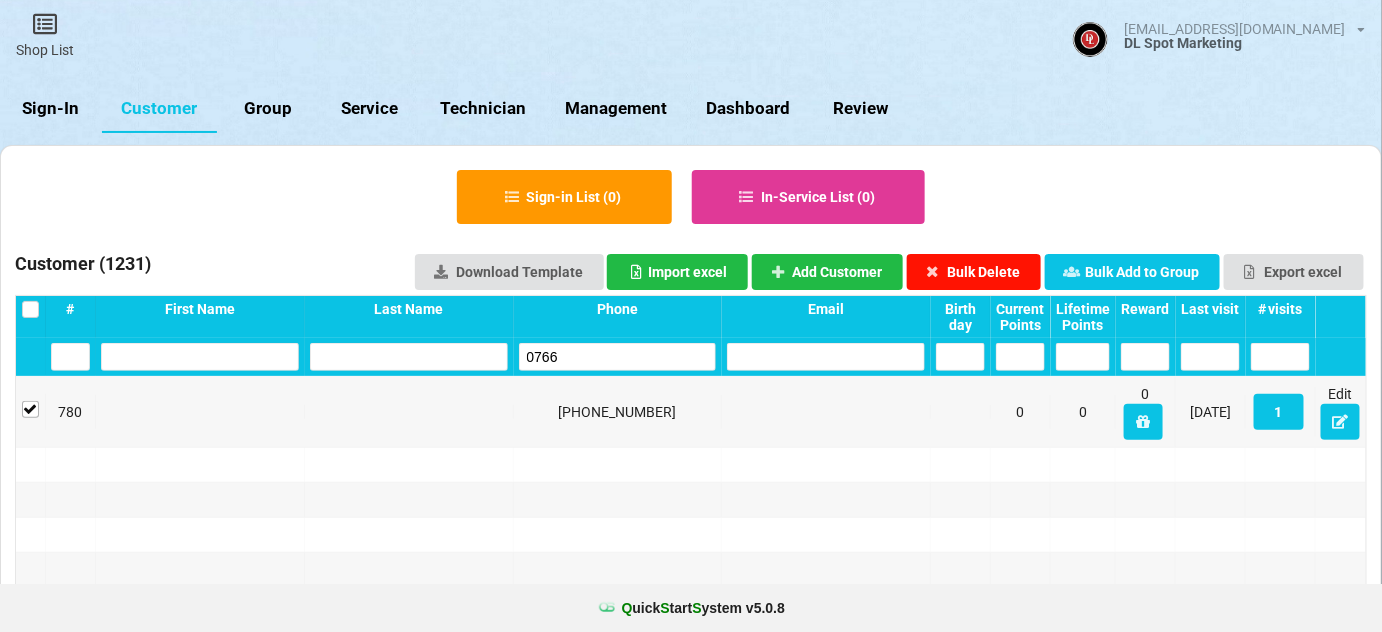 drag, startPoint x: 1002, startPoint y: 269, endPoint x: 986, endPoint y: 274, distance: 16.763054 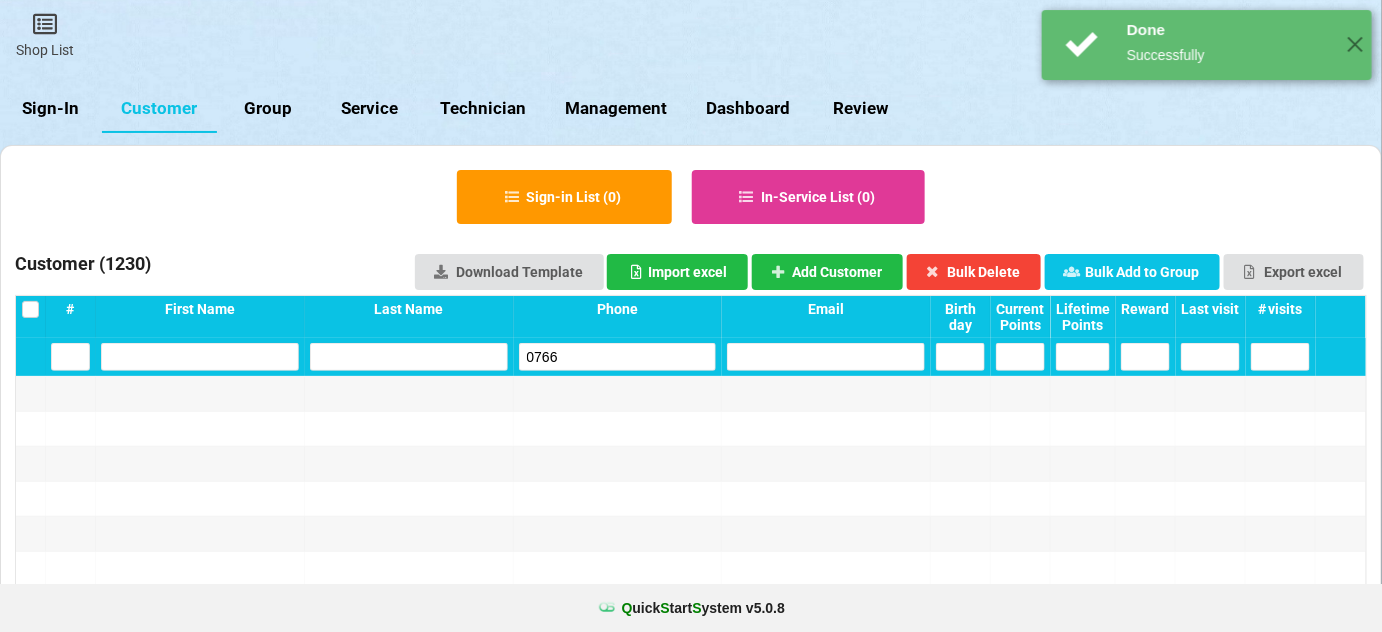 click on "0766" at bounding box center (618, 357) 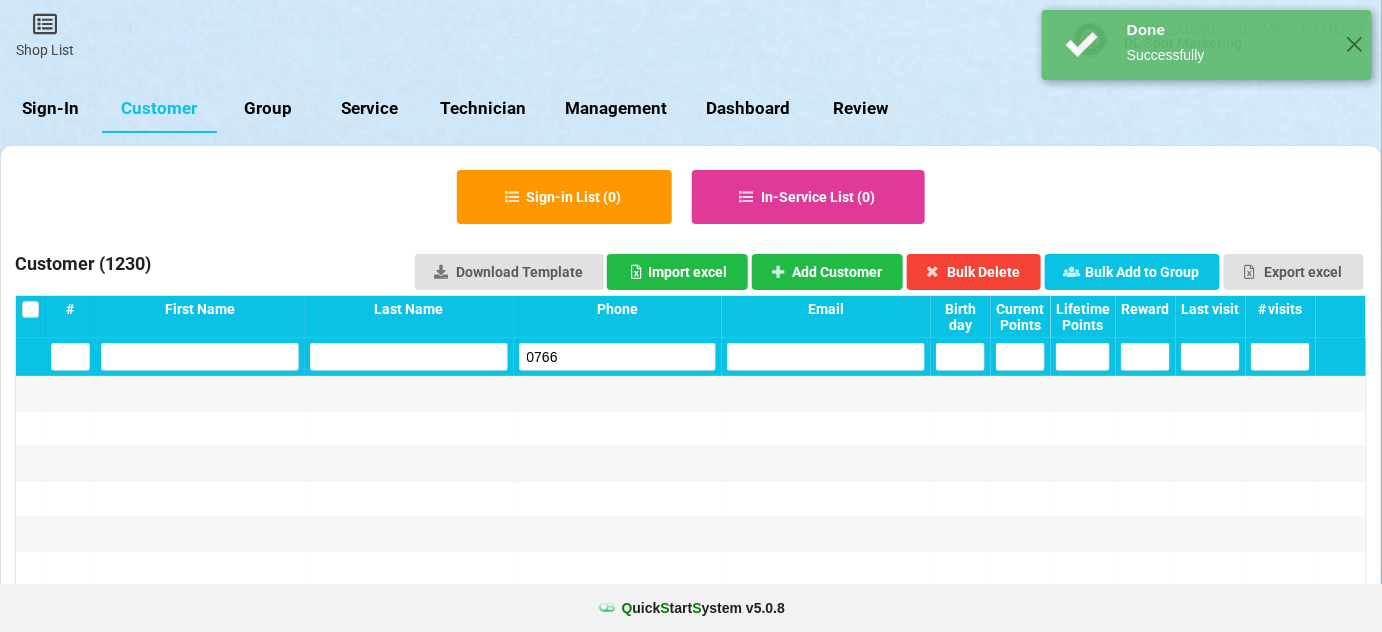 click on "0766" at bounding box center (618, 357) 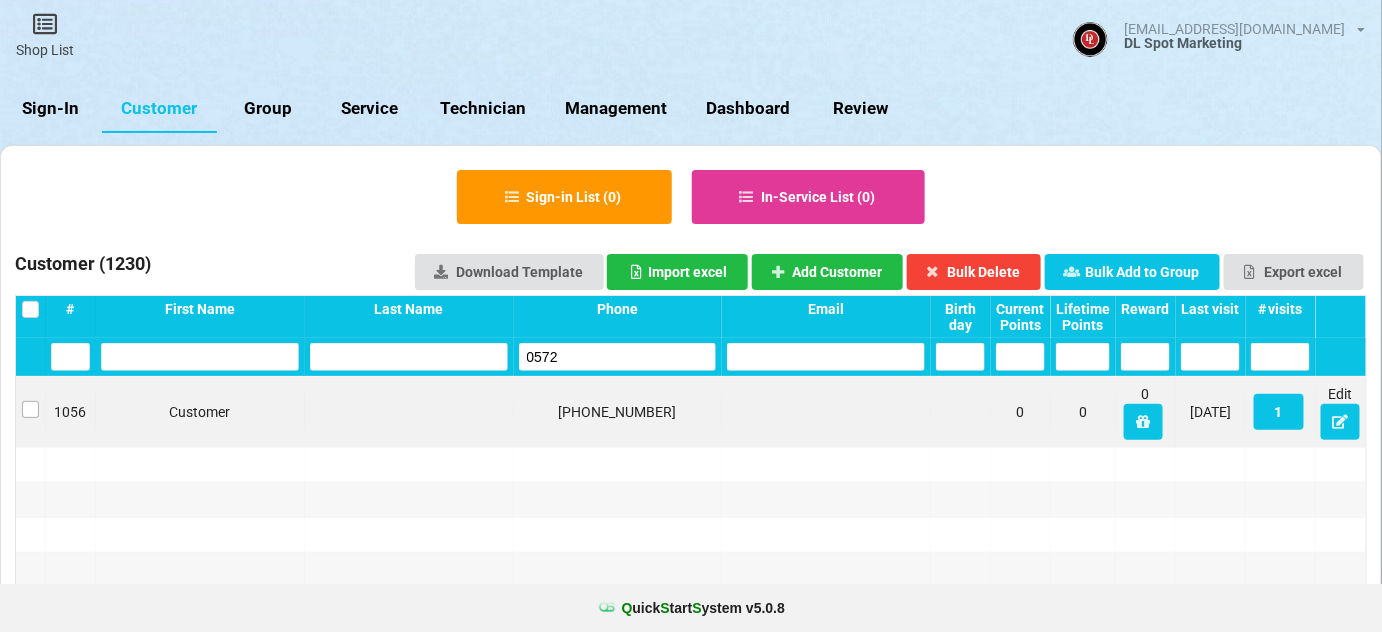 type on "0572" 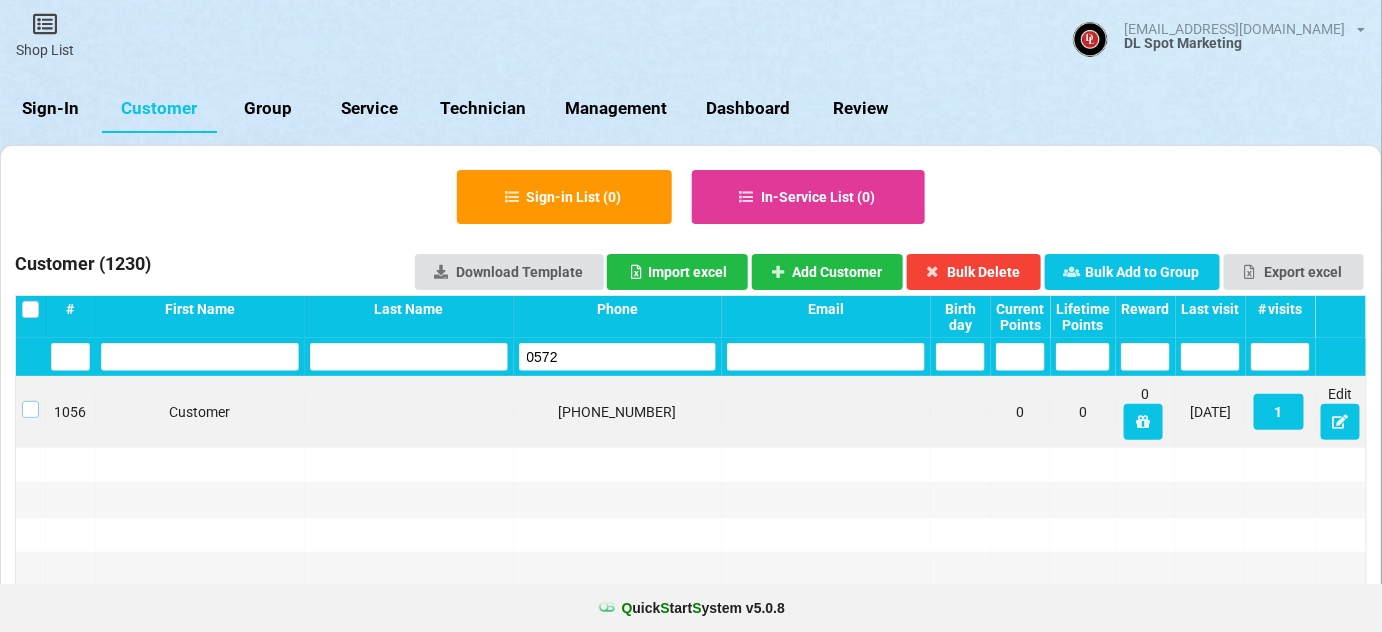 click at bounding box center (30, 401) 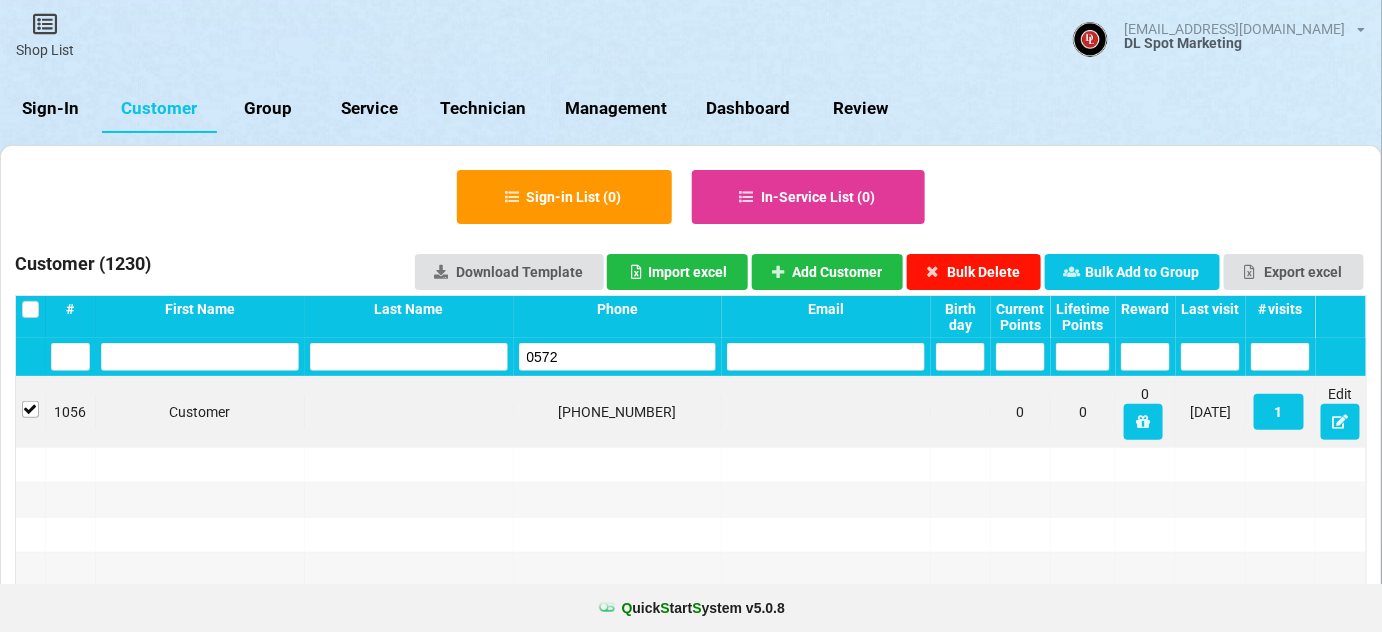 click on "Bulk Delete" at bounding box center [974, 272] 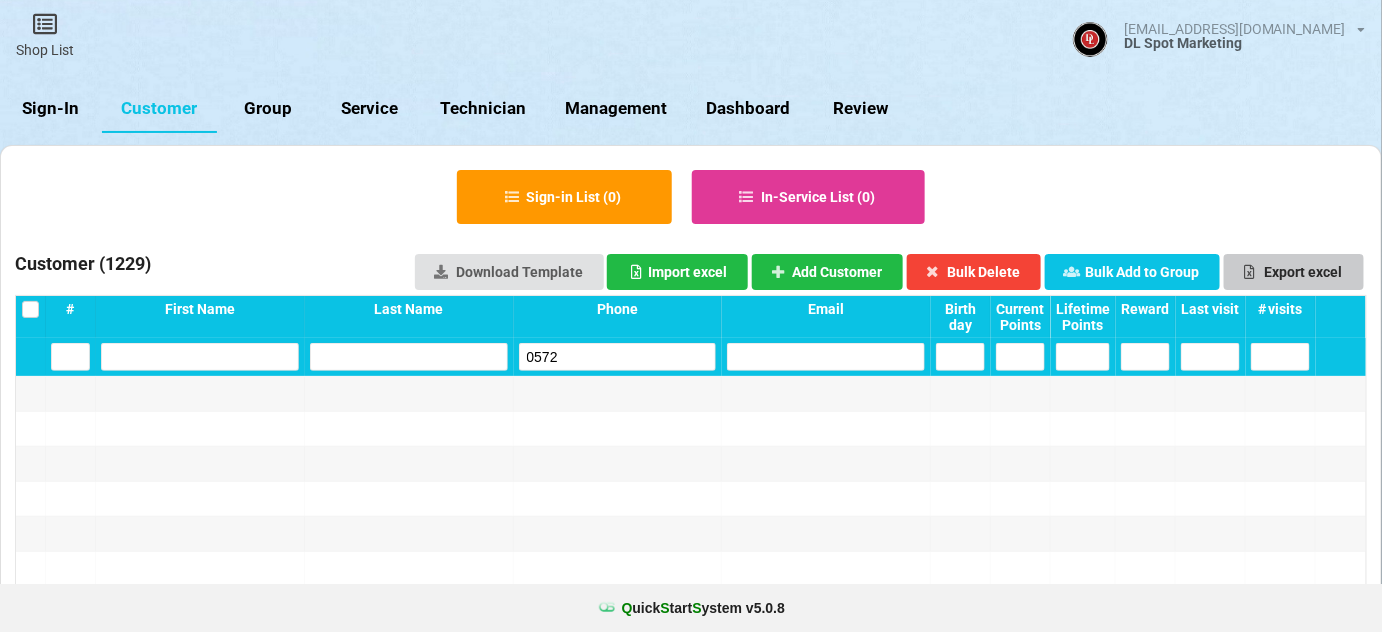 click on "Export excel" at bounding box center [1294, 272] 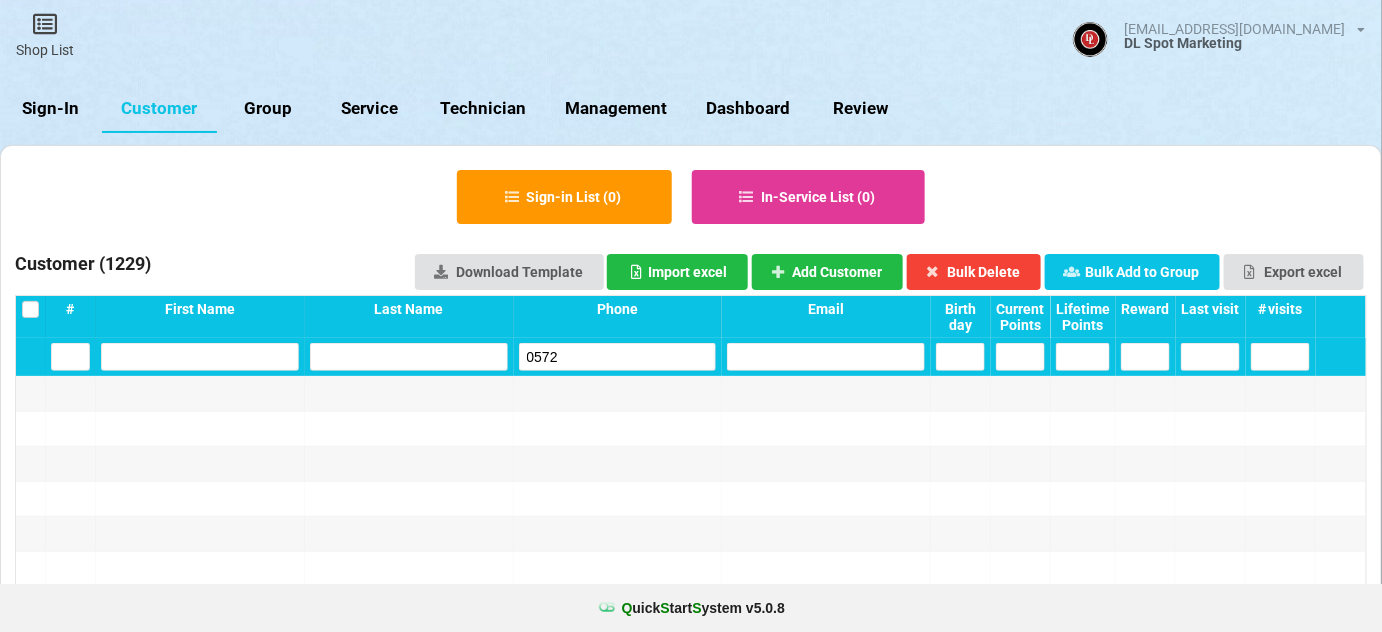click on "Sign-In" at bounding box center [51, 109] 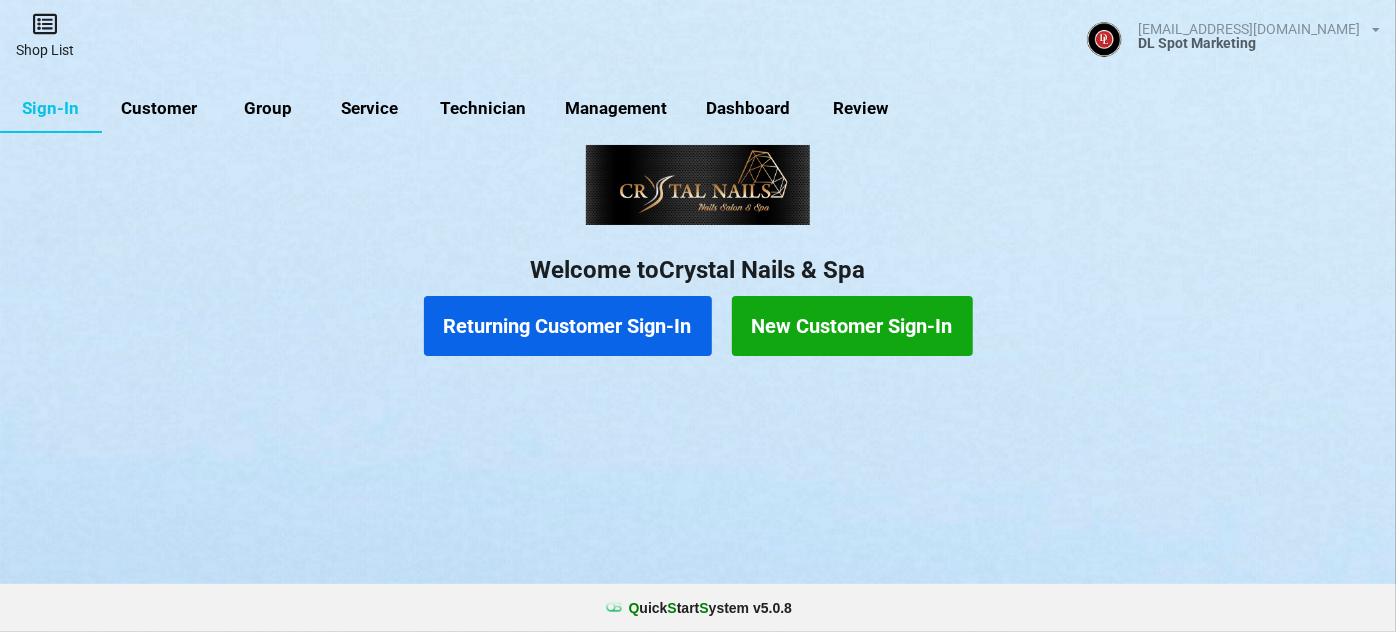 click at bounding box center (45, 24) 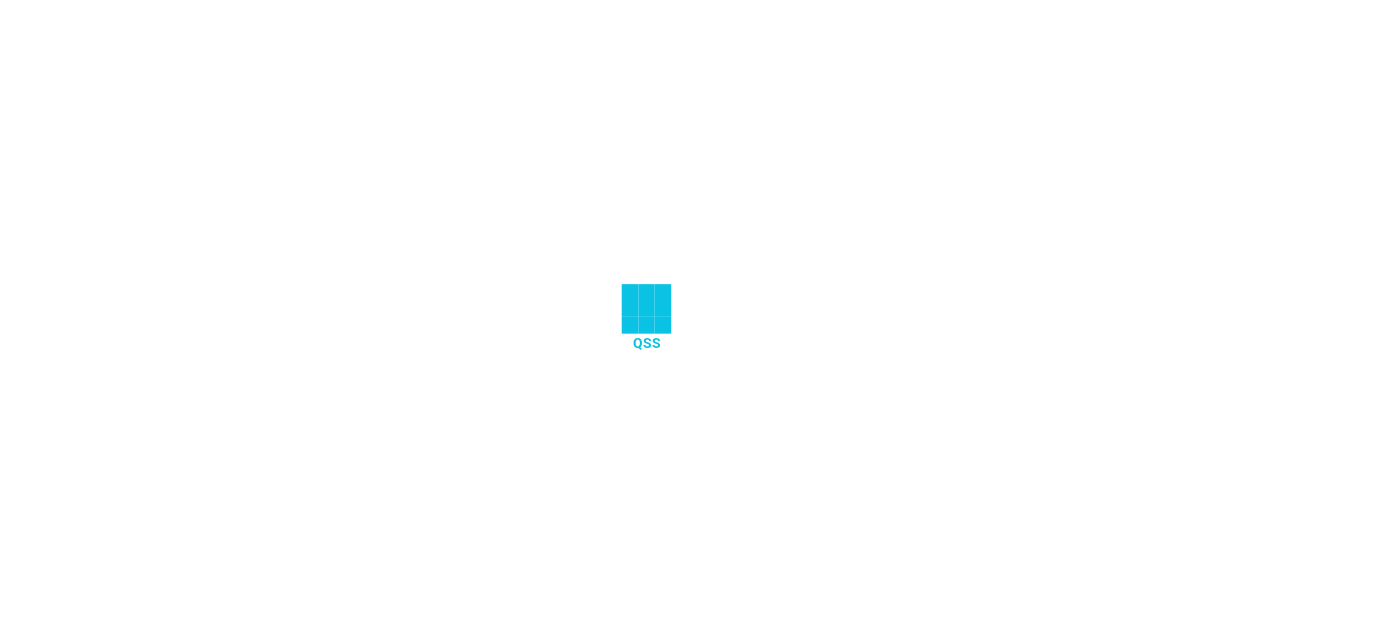 scroll, scrollTop: 0, scrollLeft: 0, axis: both 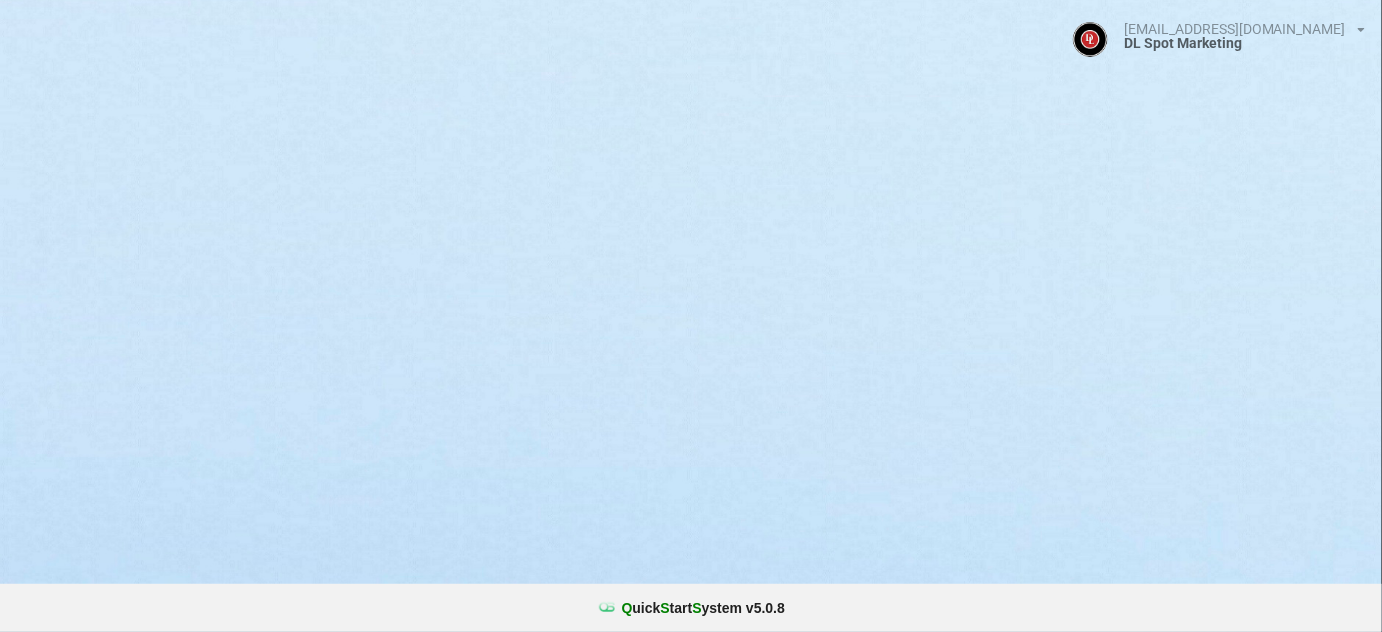 select on "25" 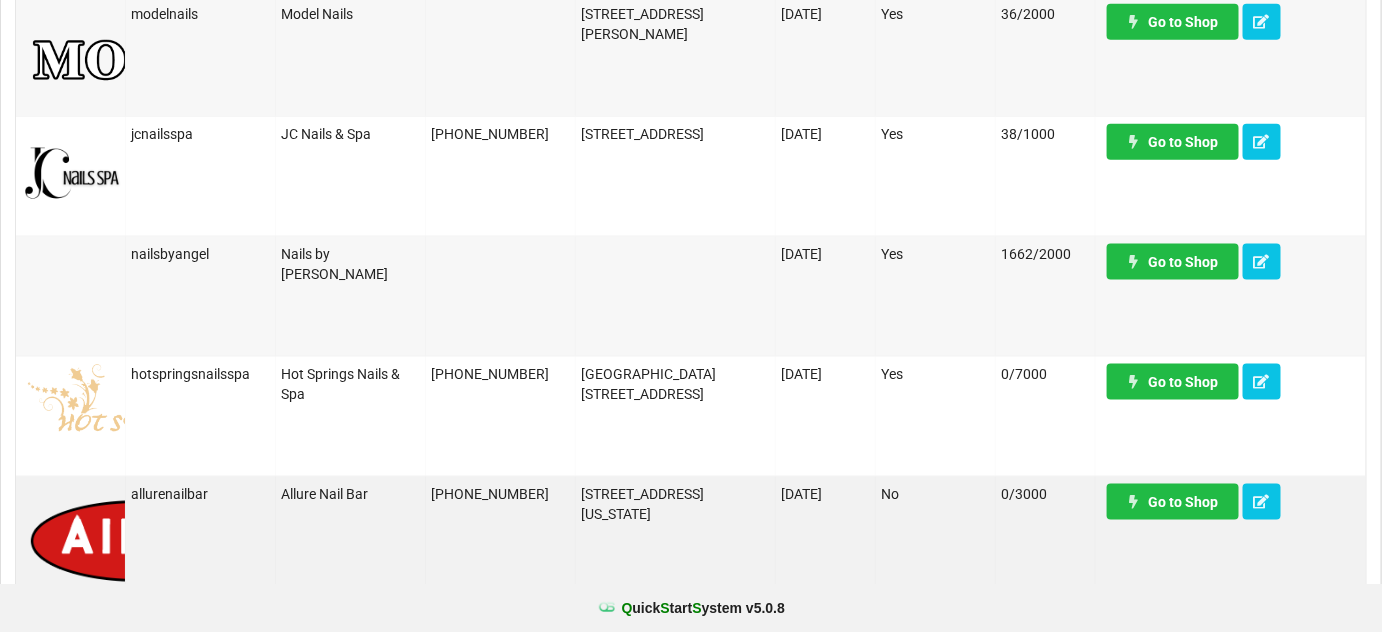 scroll, scrollTop: 727, scrollLeft: 0, axis: vertical 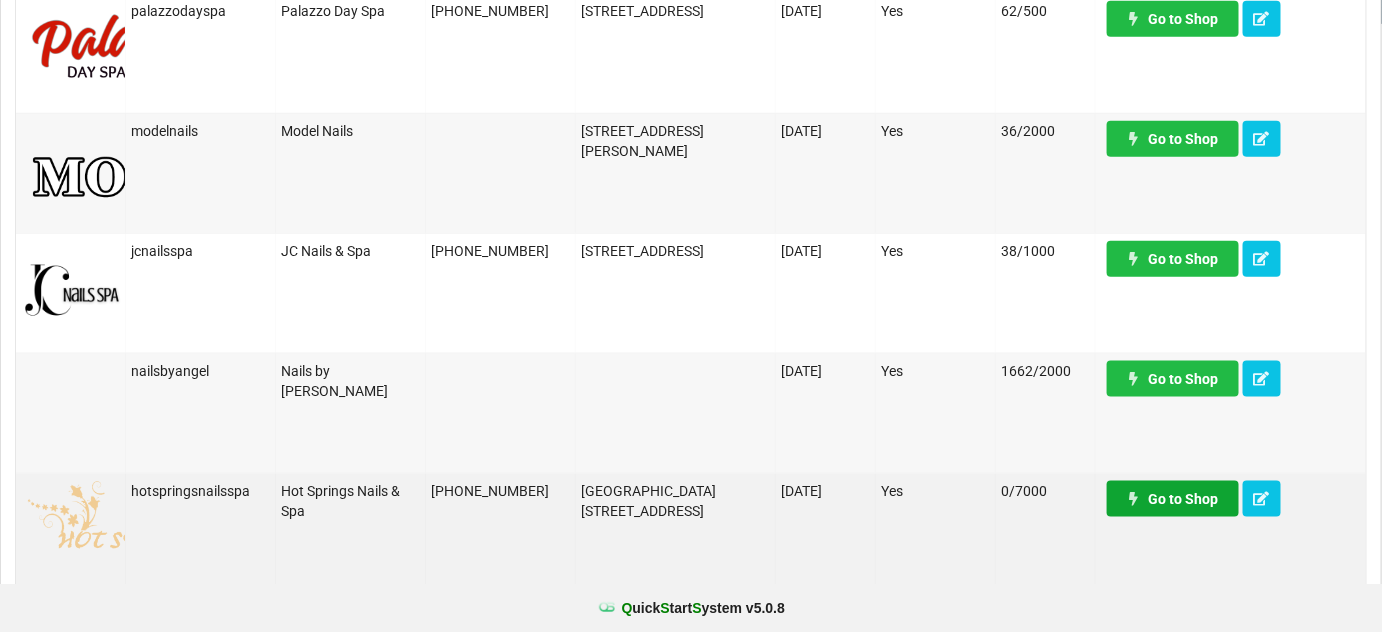 click on "Go to Shop" at bounding box center (1162, 480) 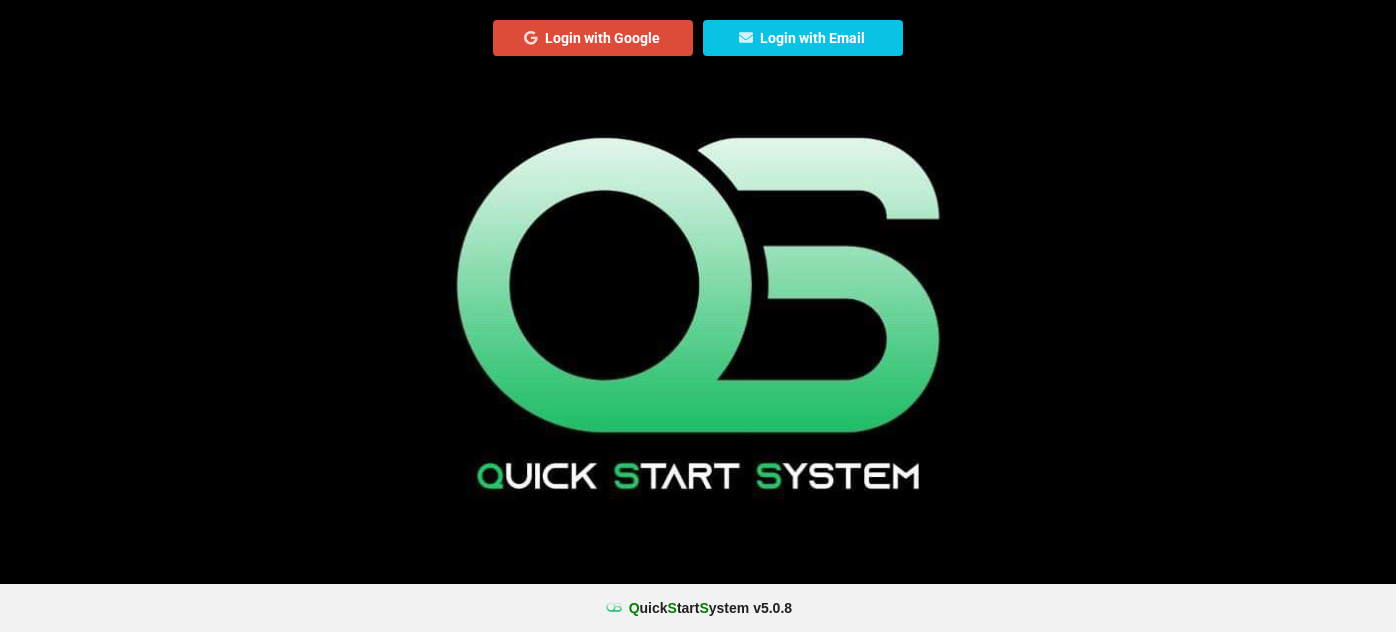 scroll, scrollTop: 0, scrollLeft: 0, axis: both 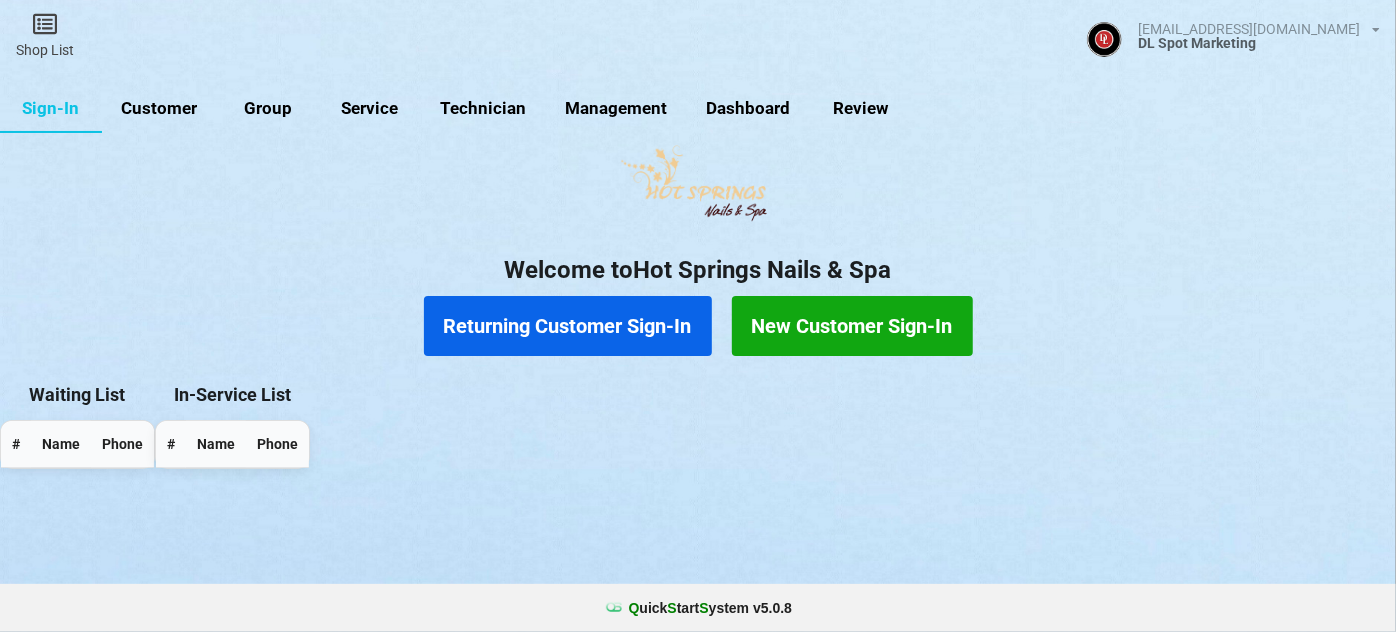 click on "Customer" at bounding box center [159, 109] 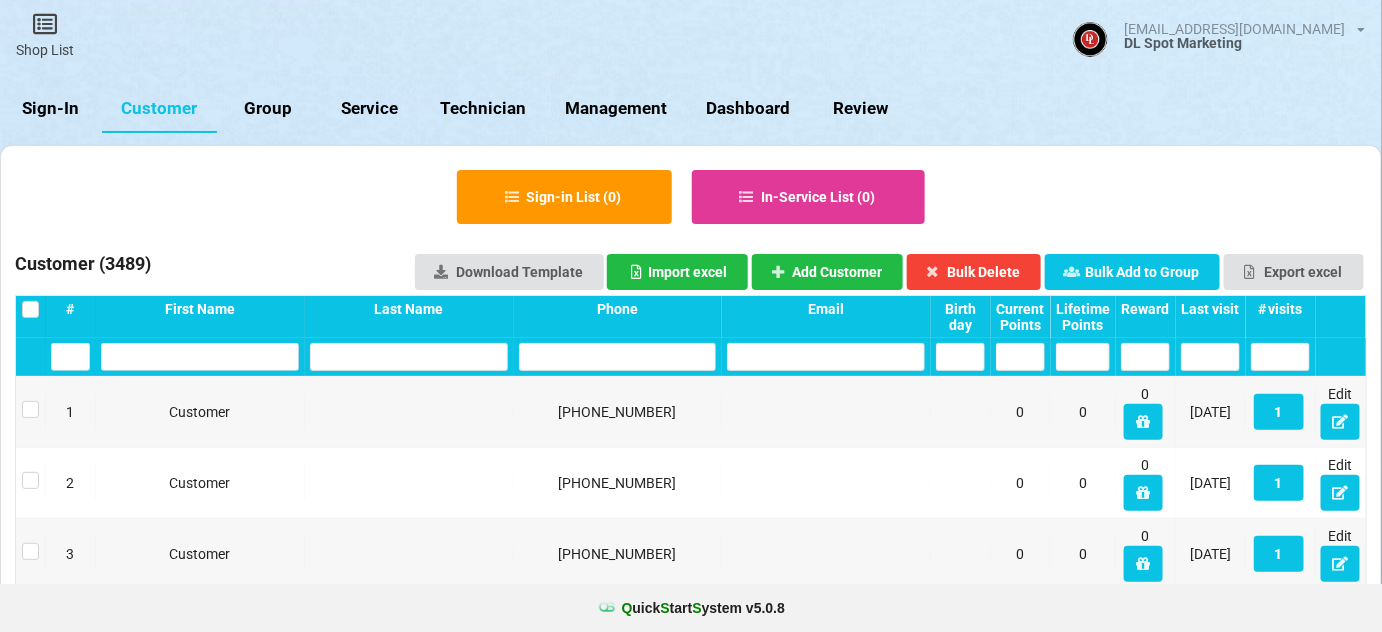 click at bounding box center (618, 357) 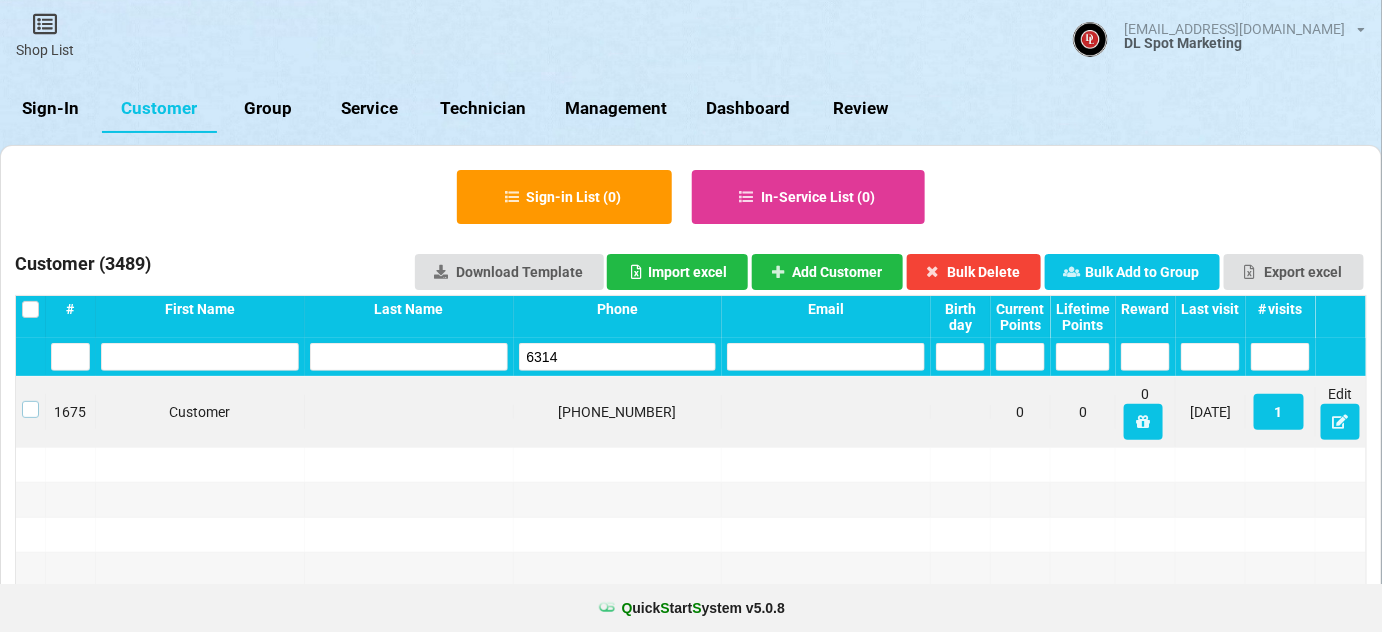 click at bounding box center (30, 401) 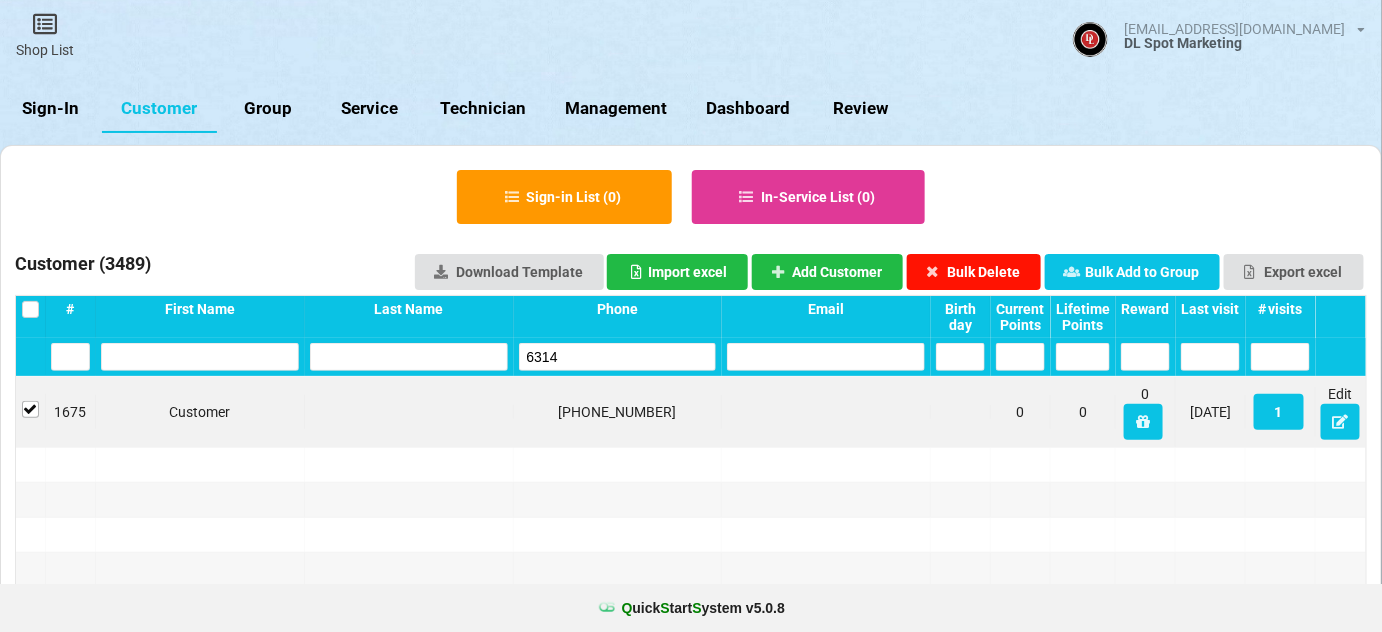 click on "Bulk Delete" at bounding box center [974, 272] 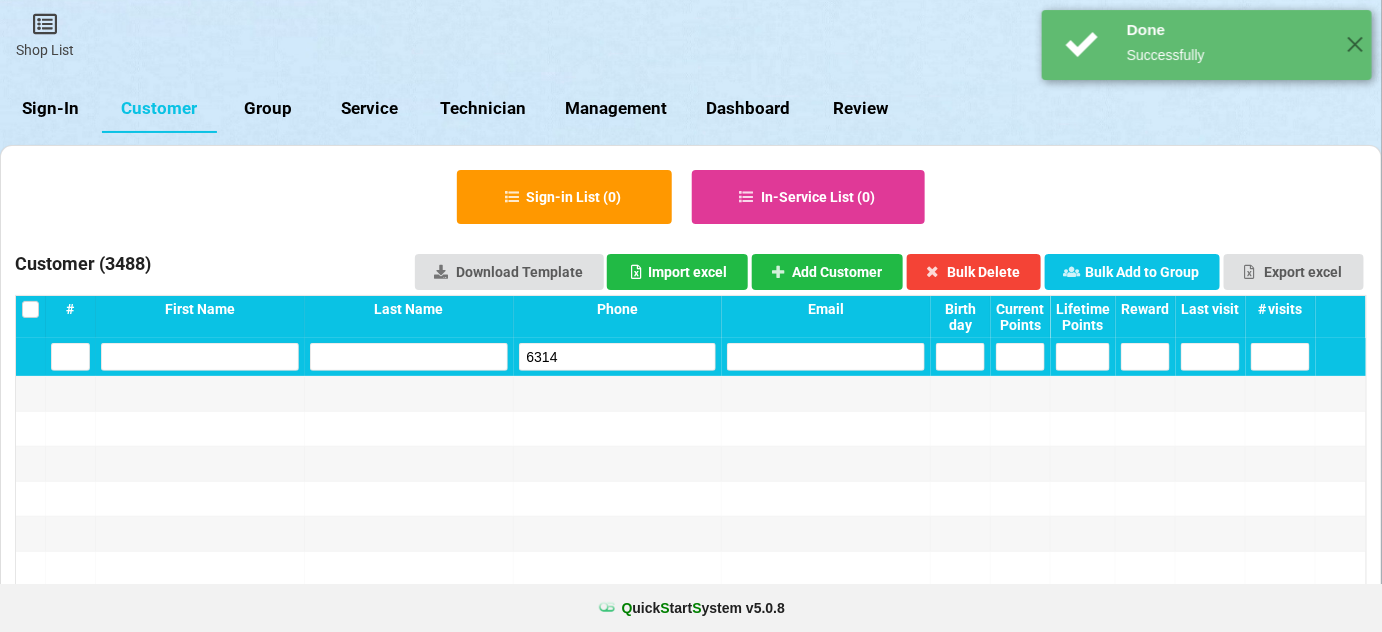 click on "6314" at bounding box center (618, 357) 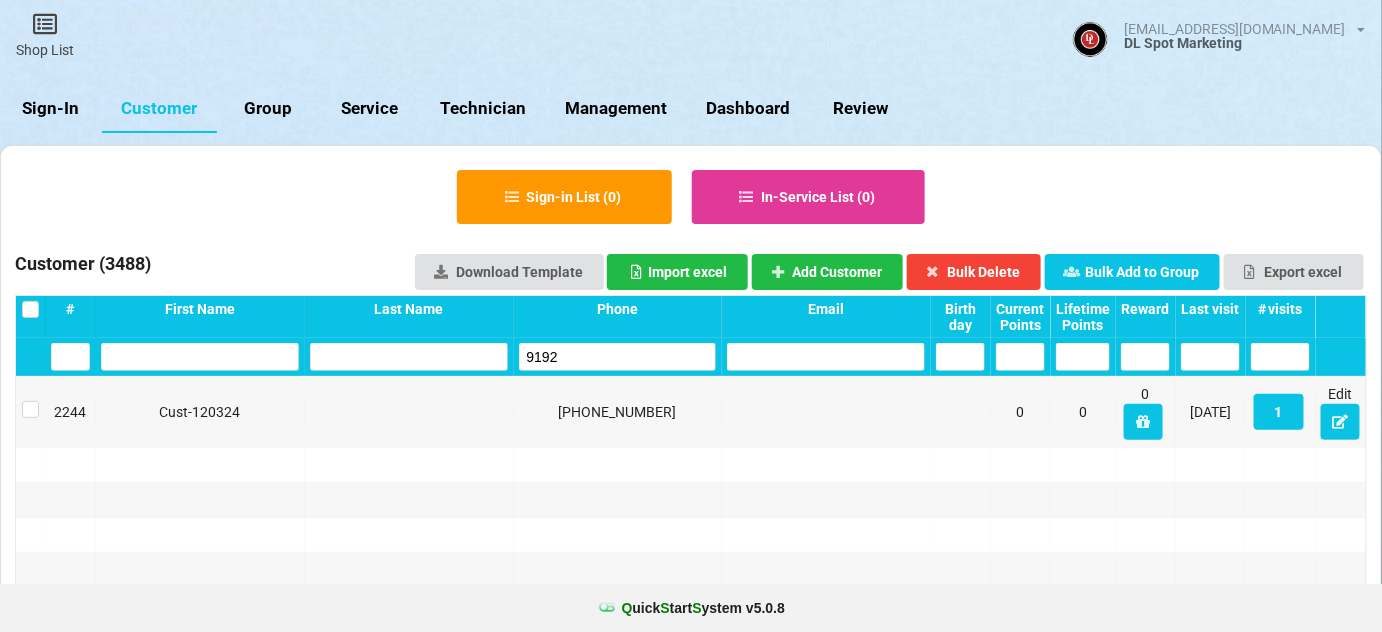 click on "9192" at bounding box center (618, 357) 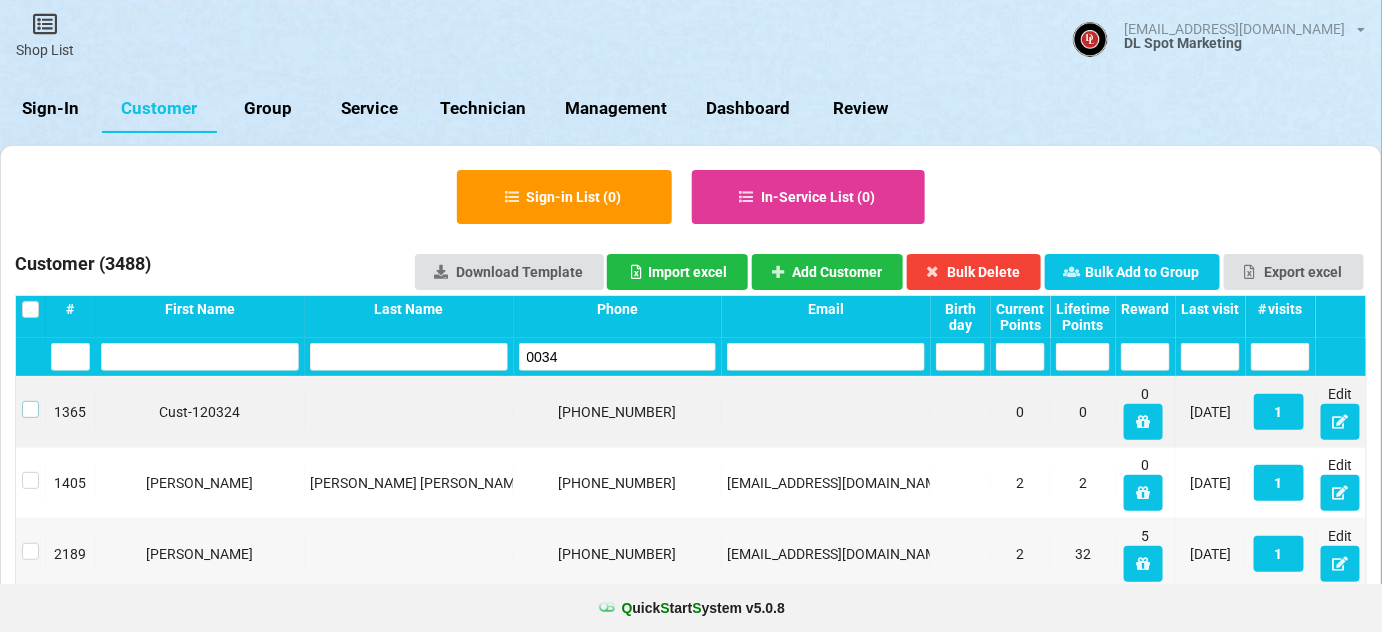 drag, startPoint x: 29, startPoint y: 409, endPoint x: 49, endPoint y: 406, distance: 20.22375 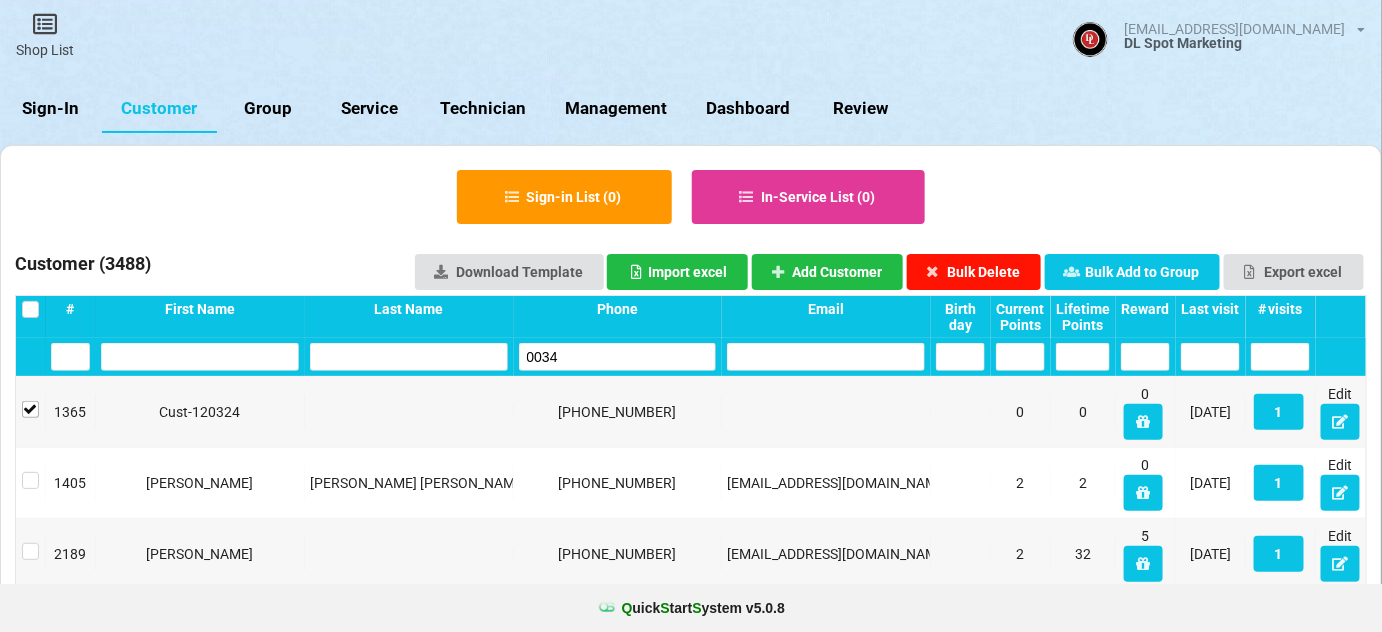 click on "Bulk Delete" at bounding box center [974, 272] 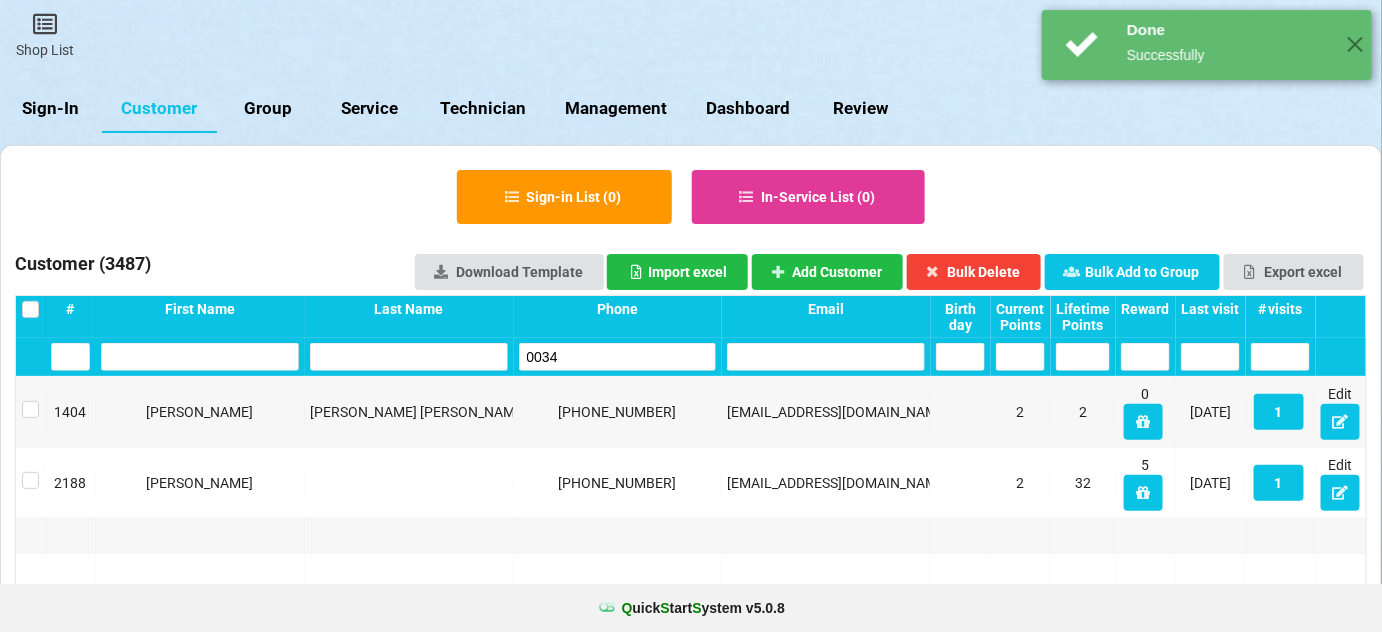 click on "0034" at bounding box center (618, 357) 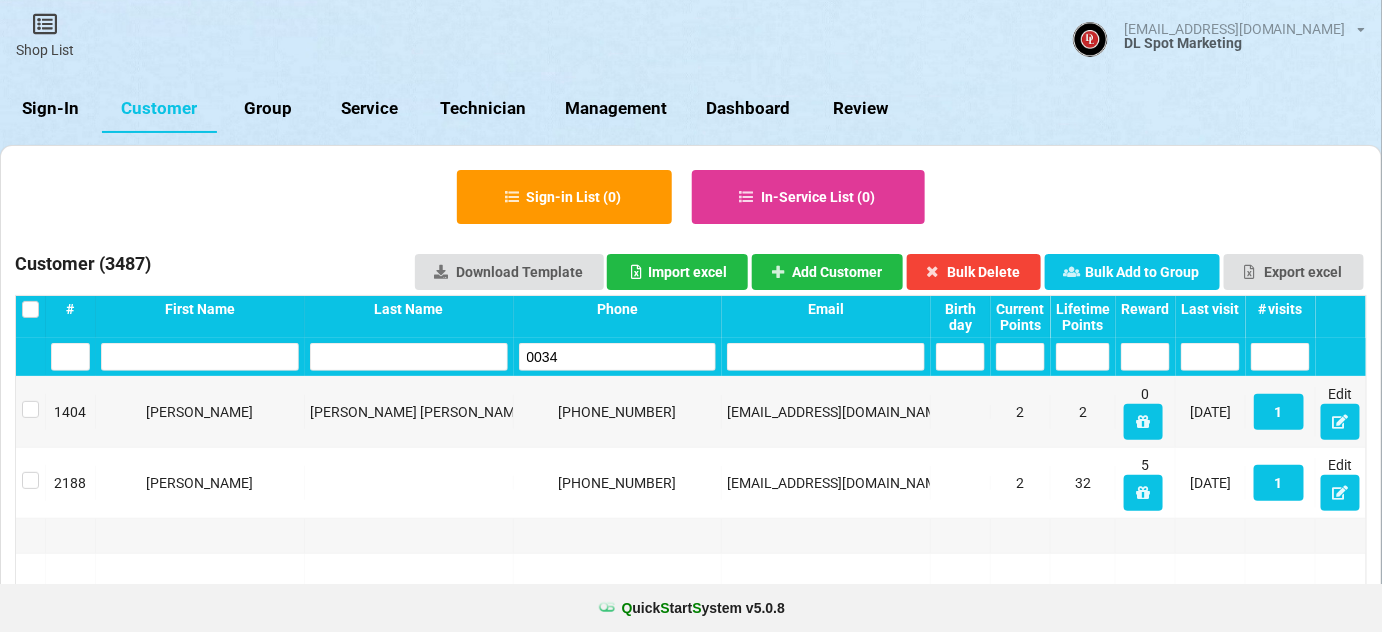 click on "0034" at bounding box center (618, 357) 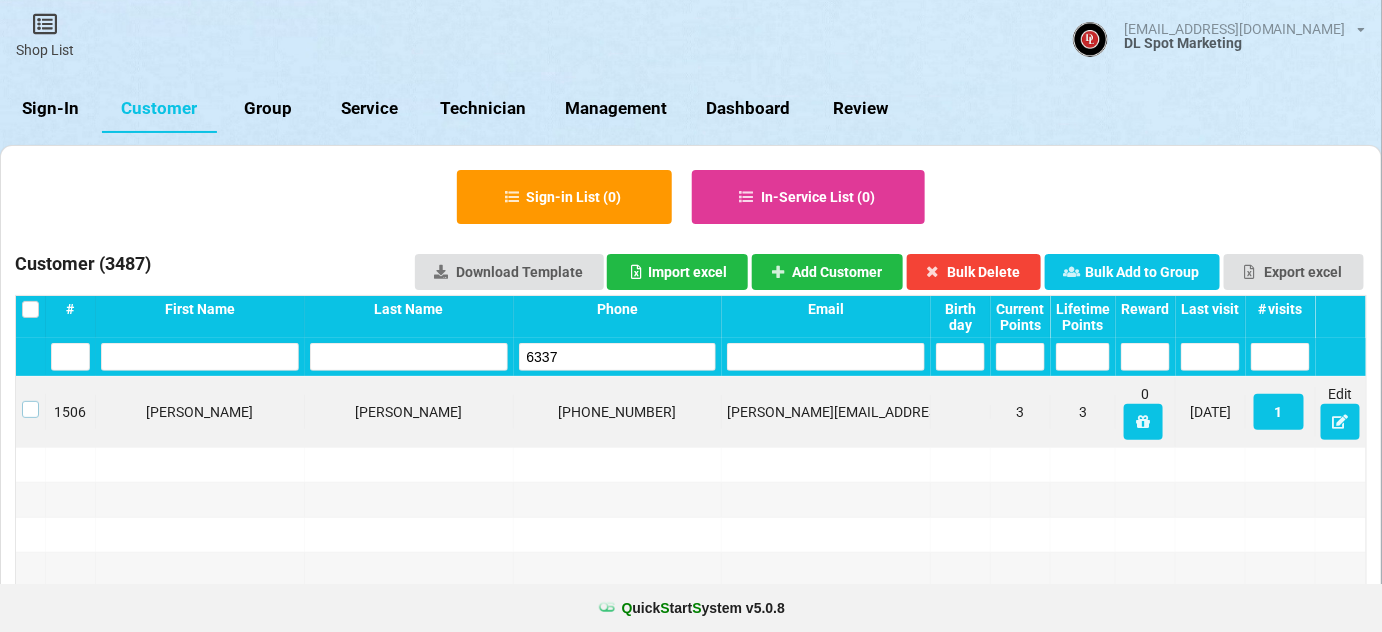 click at bounding box center [30, 401] 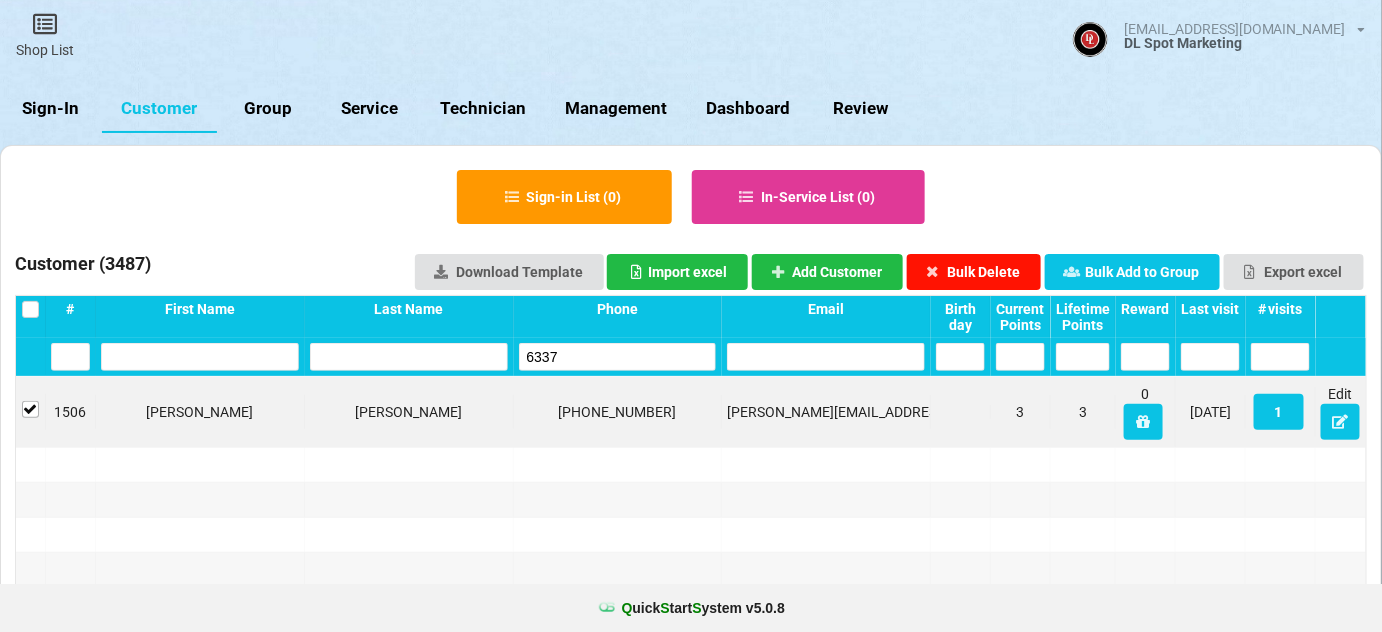 click on "Bulk Delete" at bounding box center (974, 272) 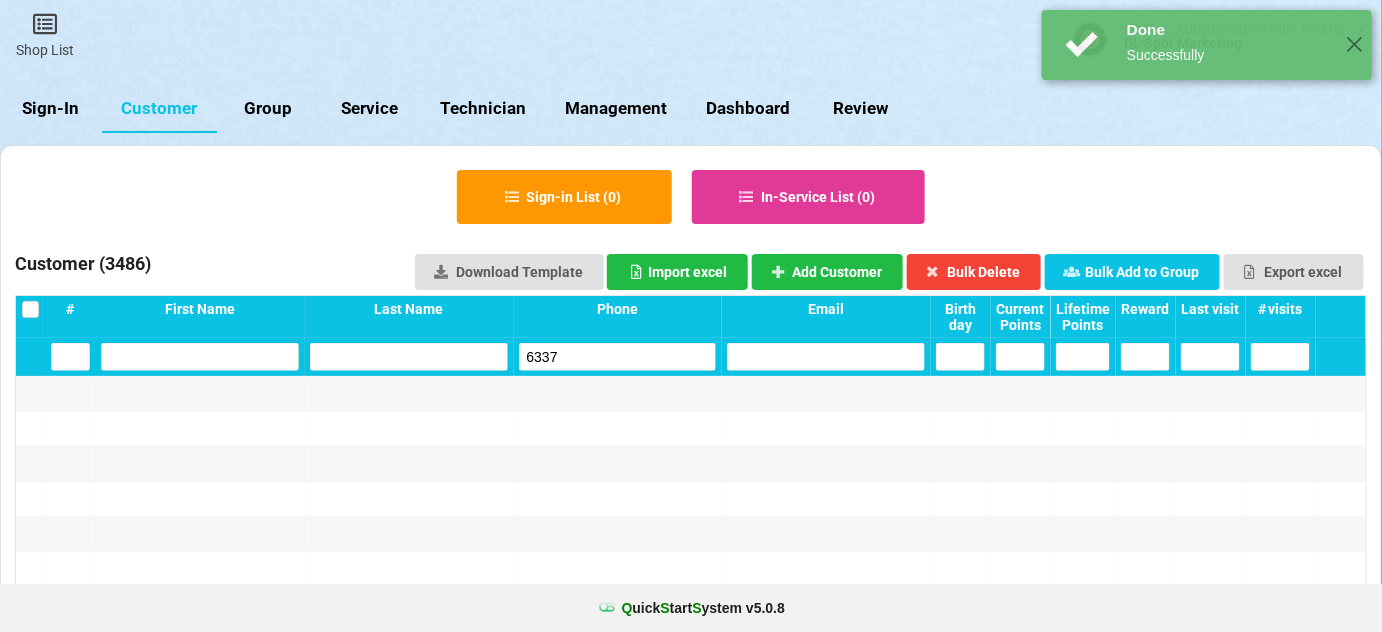 click on "6337" at bounding box center (618, 357) 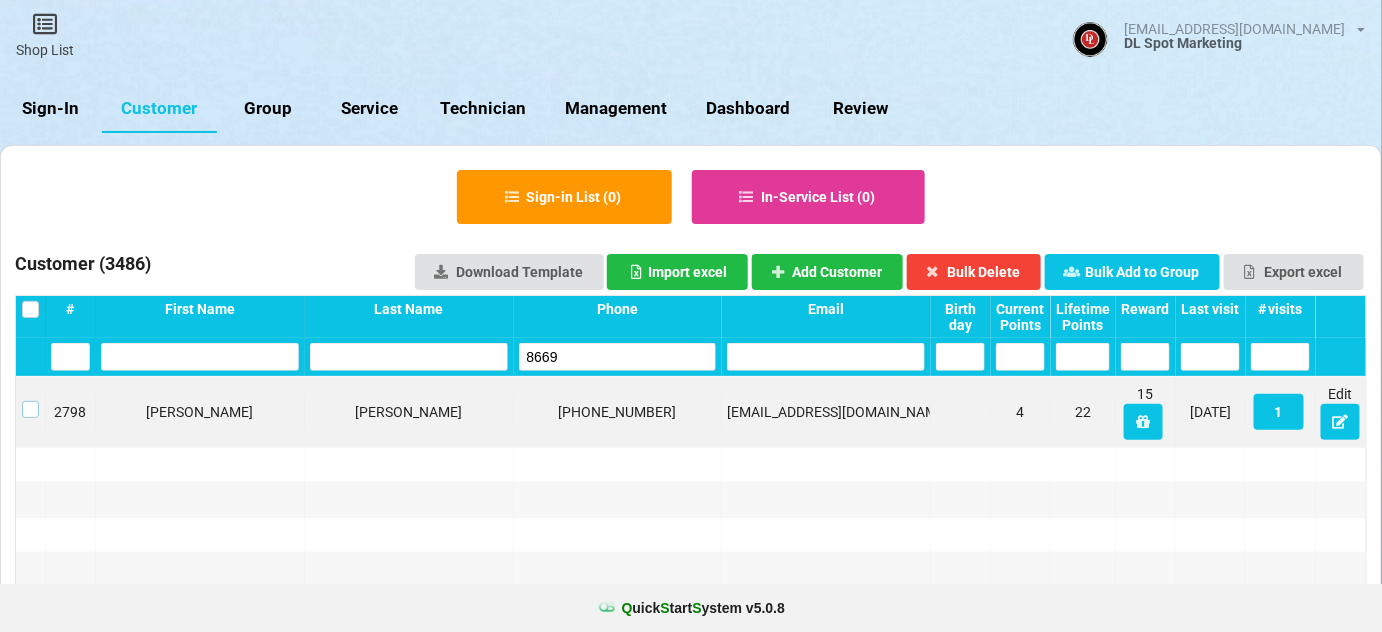 drag, startPoint x: 26, startPoint y: 412, endPoint x: 90, endPoint y: 401, distance: 64.93843 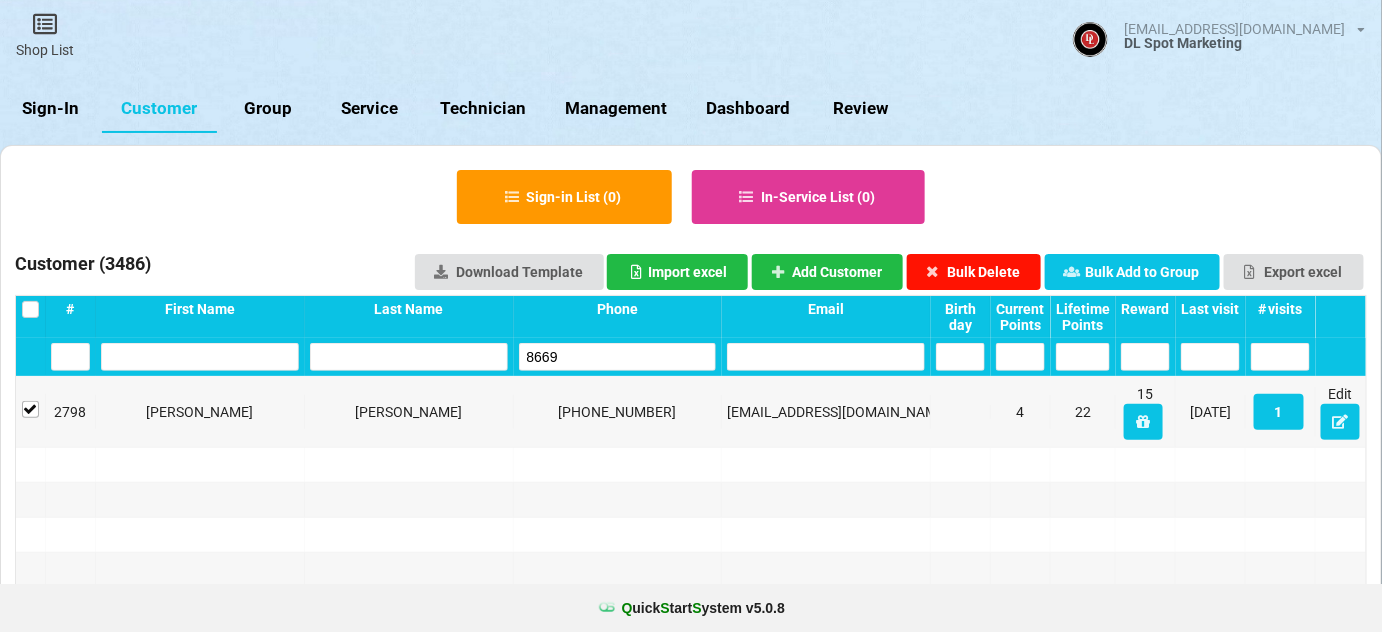 click on "Bulk Delete" at bounding box center (974, 272) 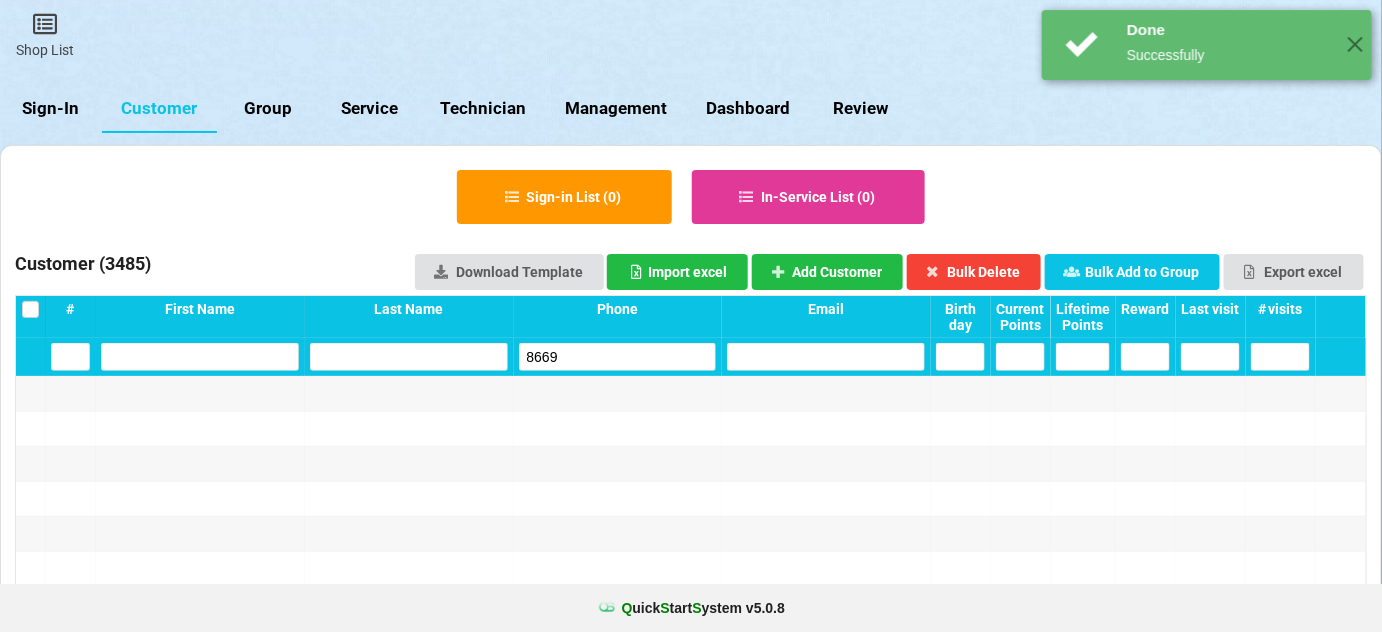 click on "8669" at bounding box center [618, 357] 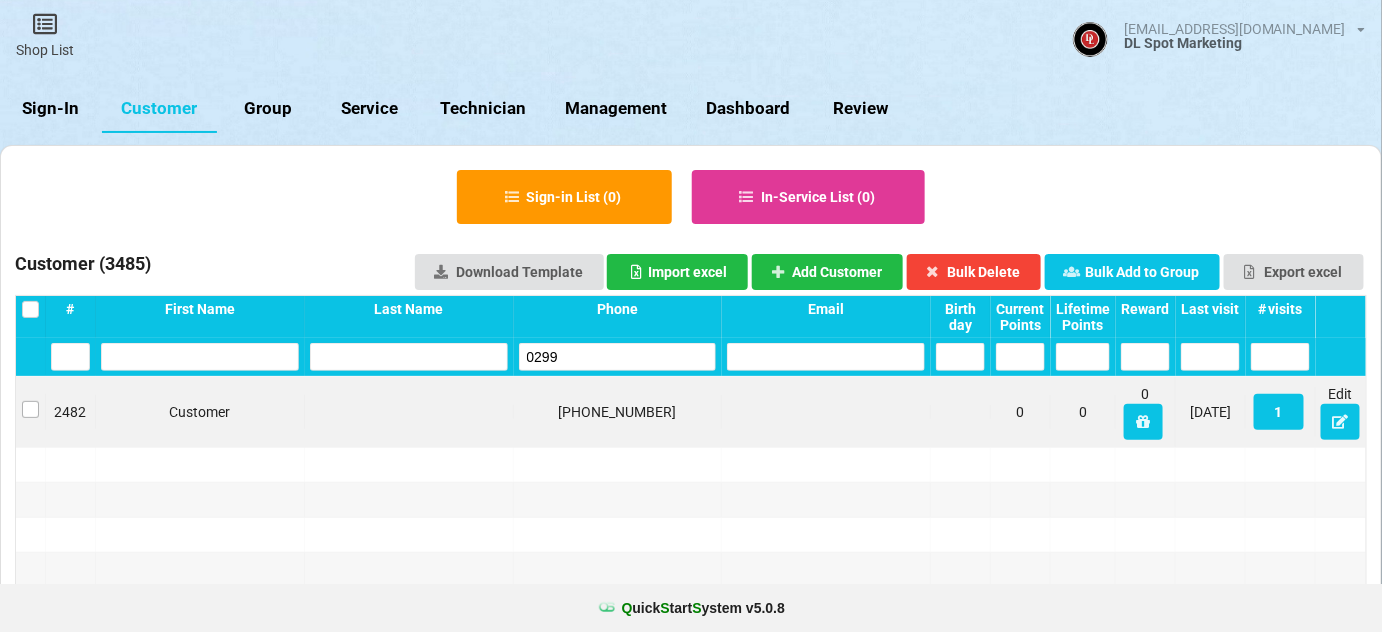 type on "0299" 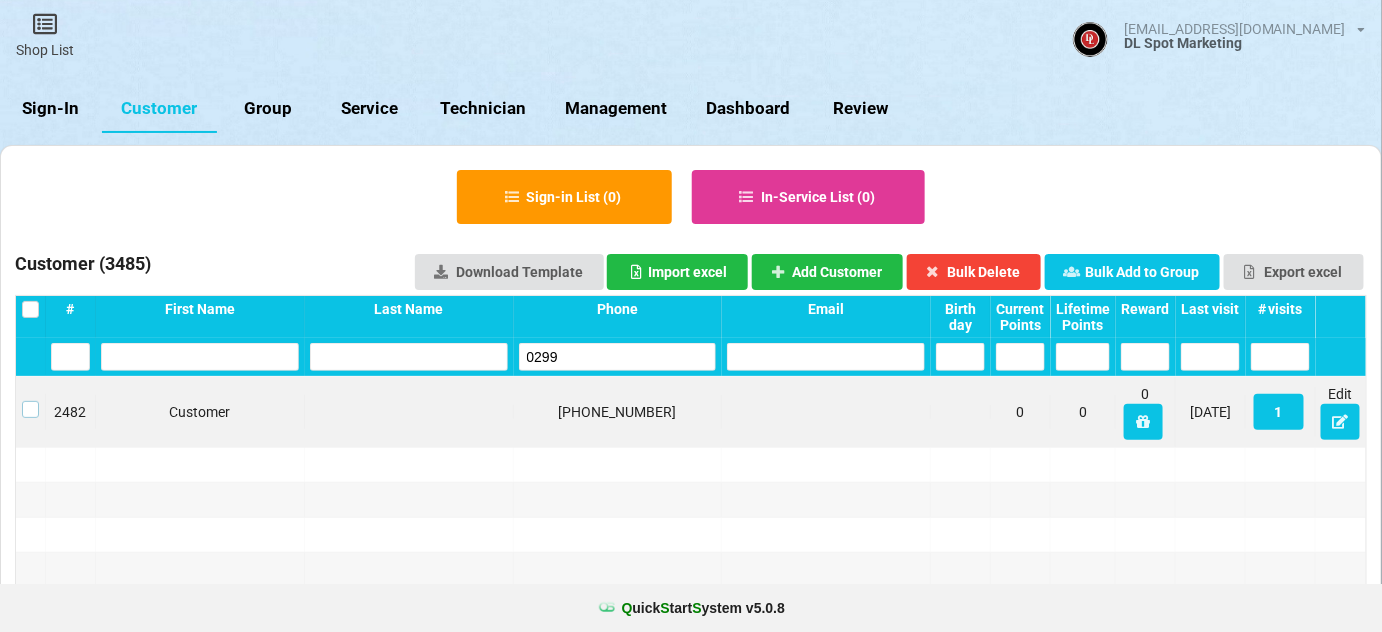 click at bounding box center [30, 401] 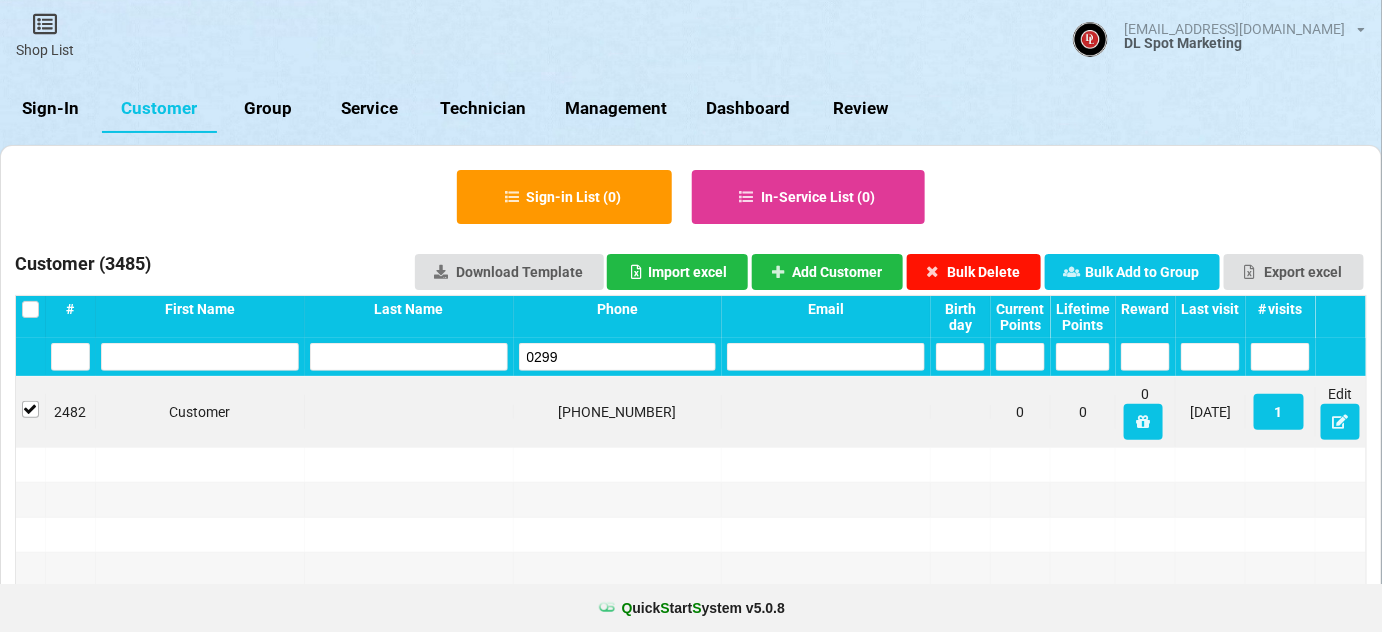 click on "Bulk Delete" at bounding box center [974, 272] 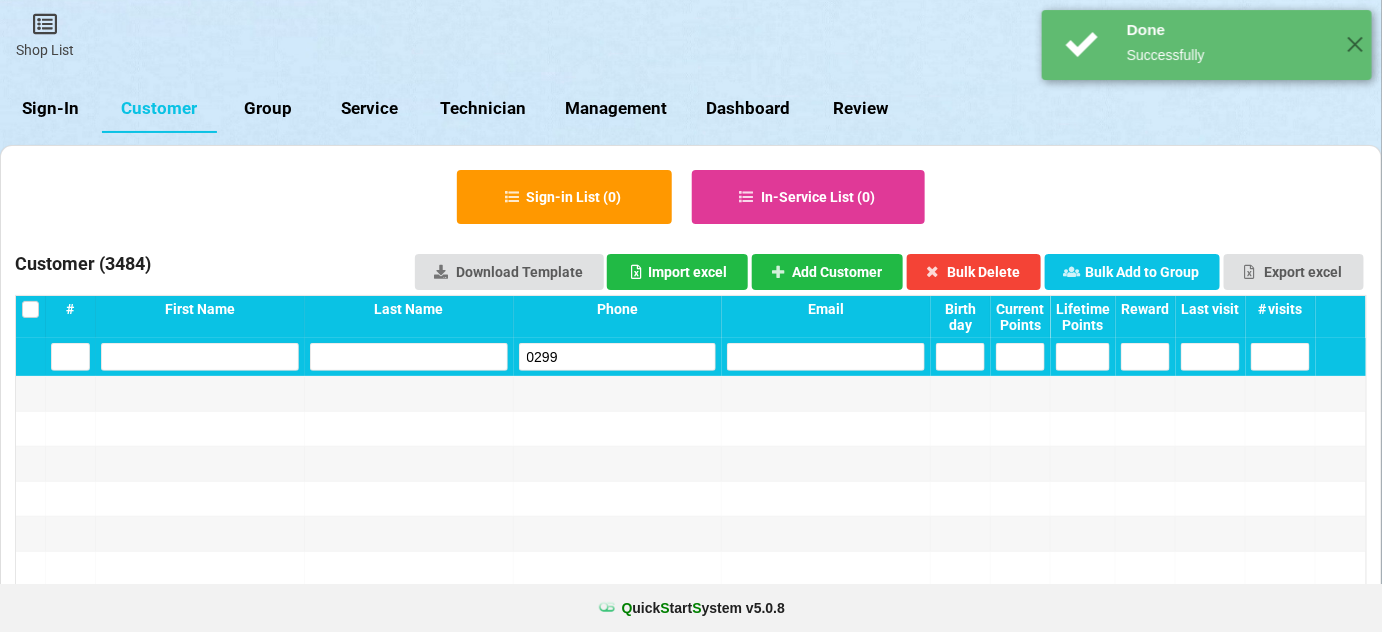 click on "0299" at bounding box center [618, 357] 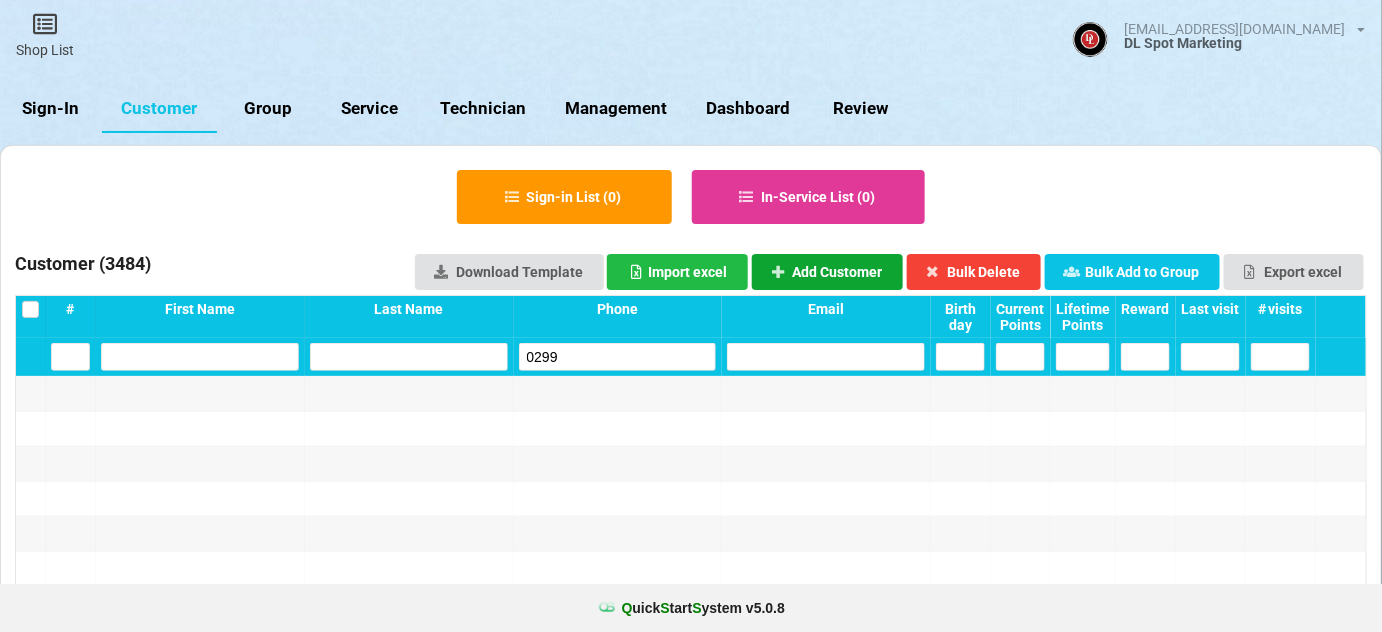 click on "Add Customer" at bounding box center [828, 272] 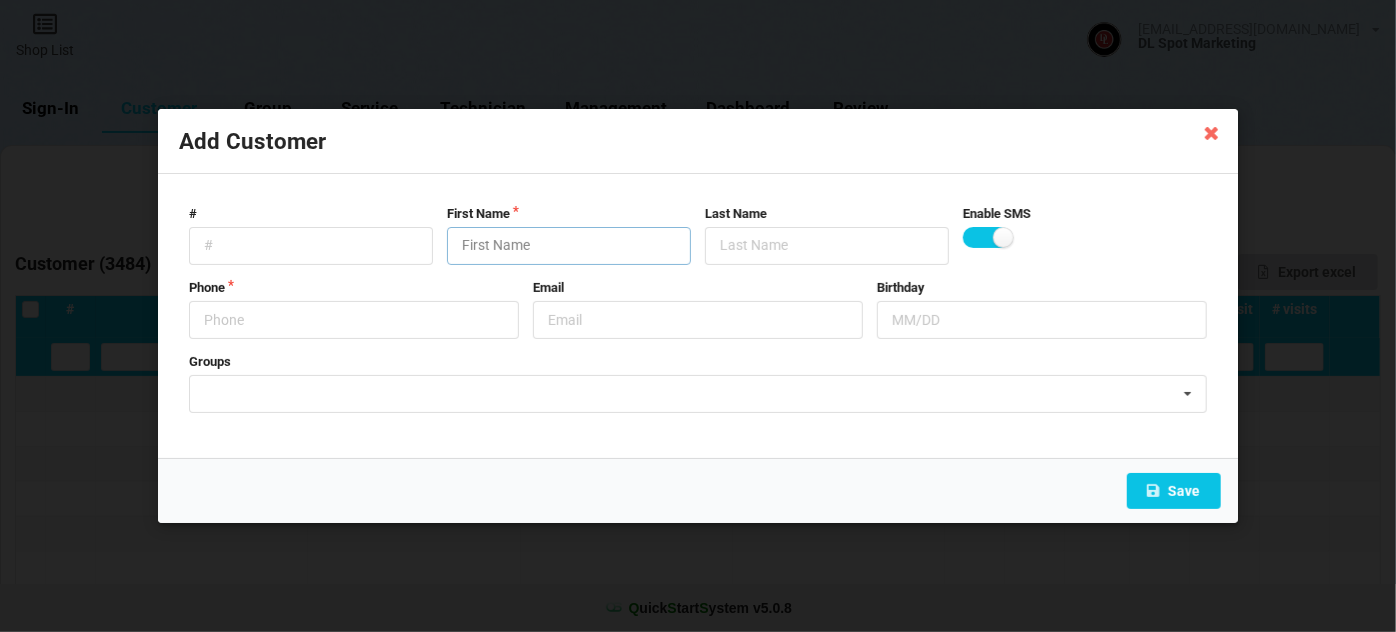 click at bounding box center (569, 246) 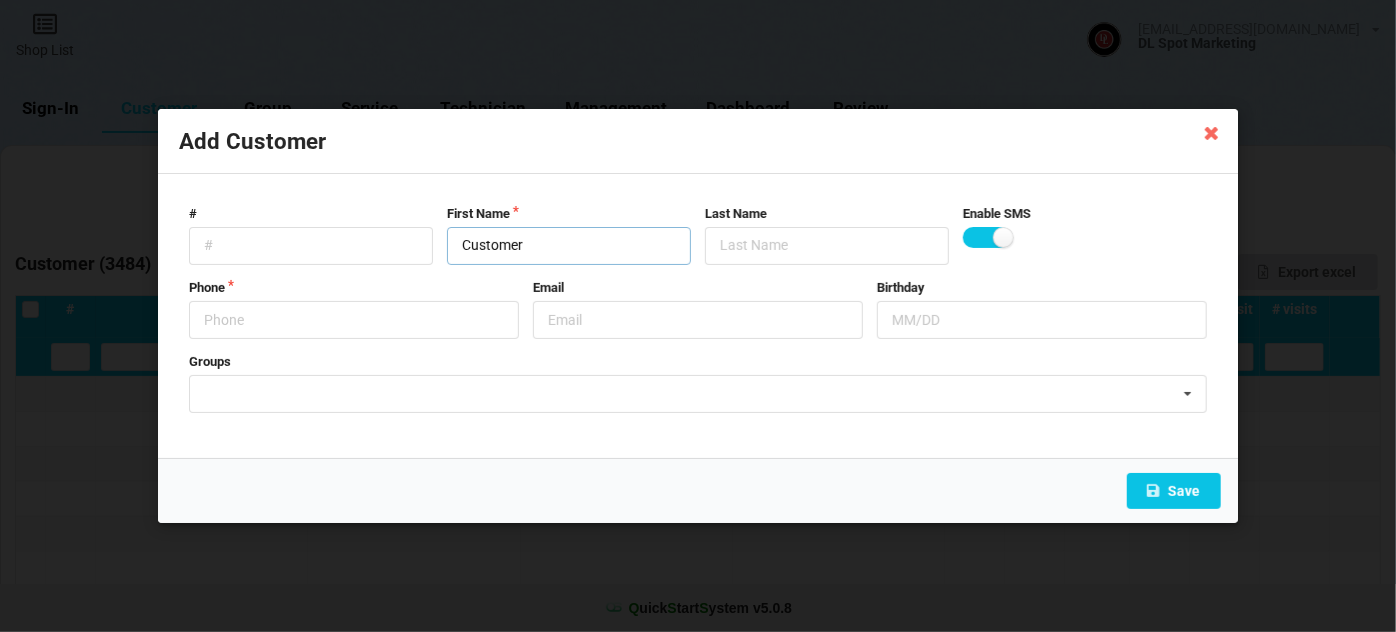 type on "Customer" 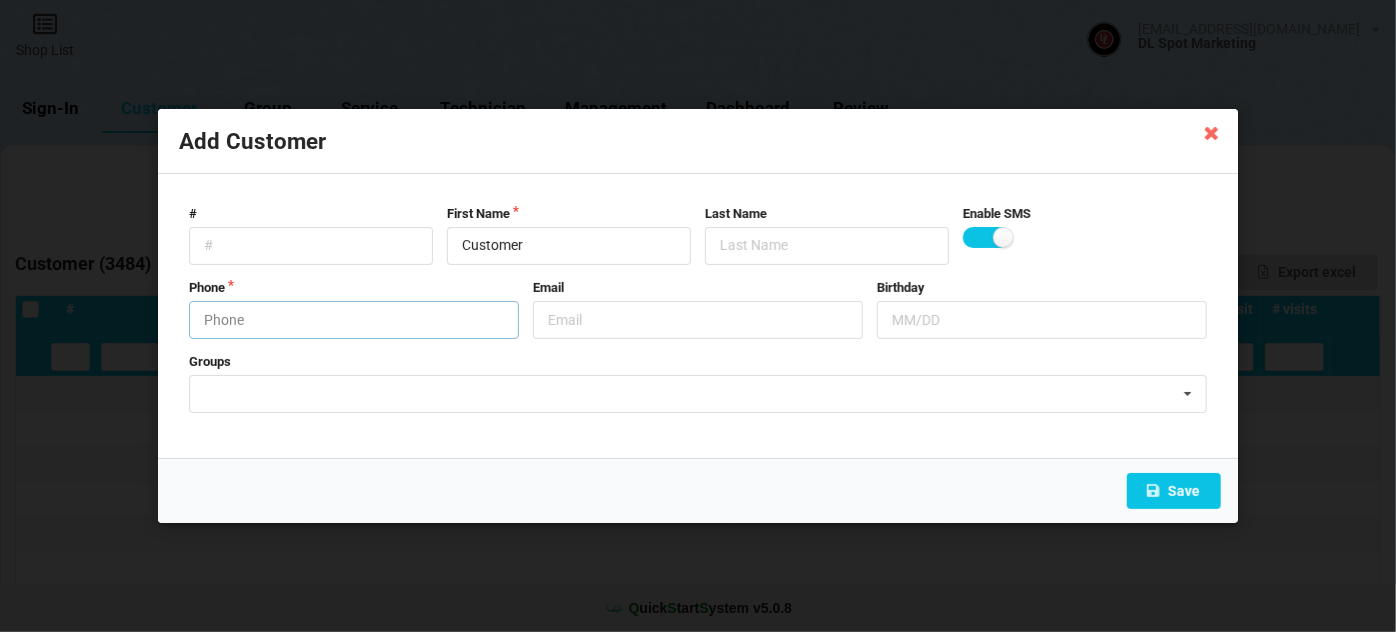 click at bounding box center (354, 320) 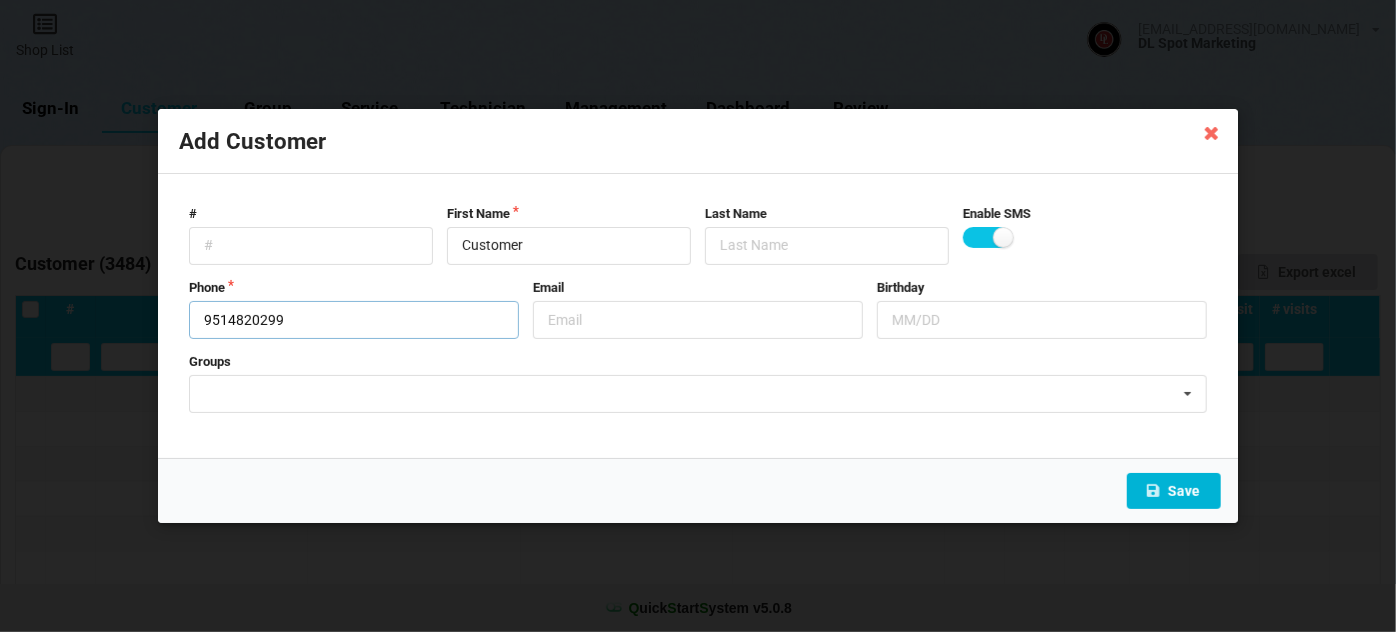 type on "9514820299" 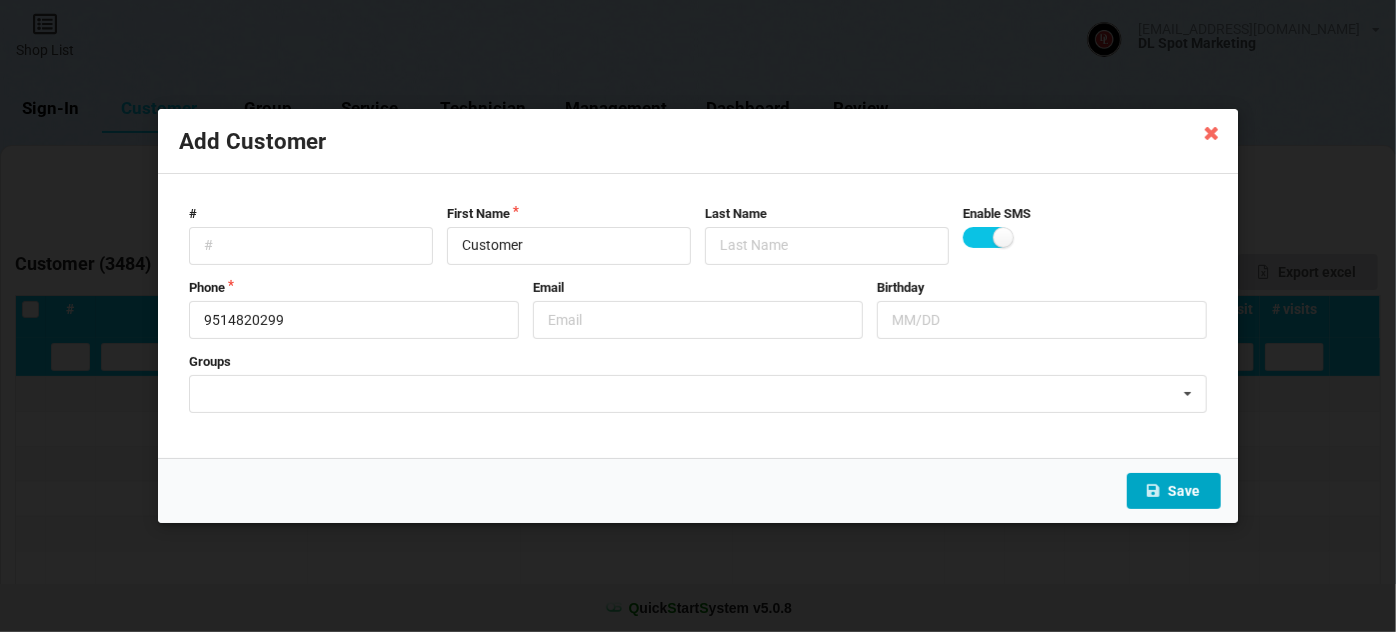 click on "Save" at bounding box center [1174, 491] 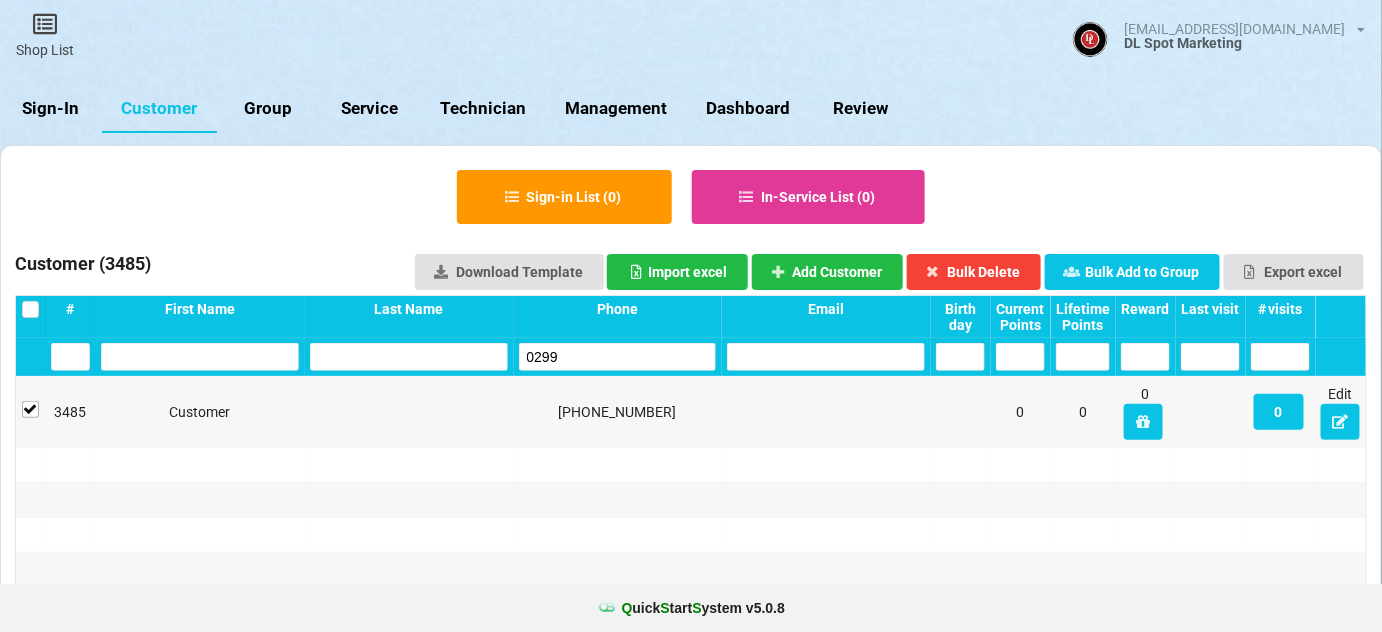 click on "0299" at bounding box center (618, 357) 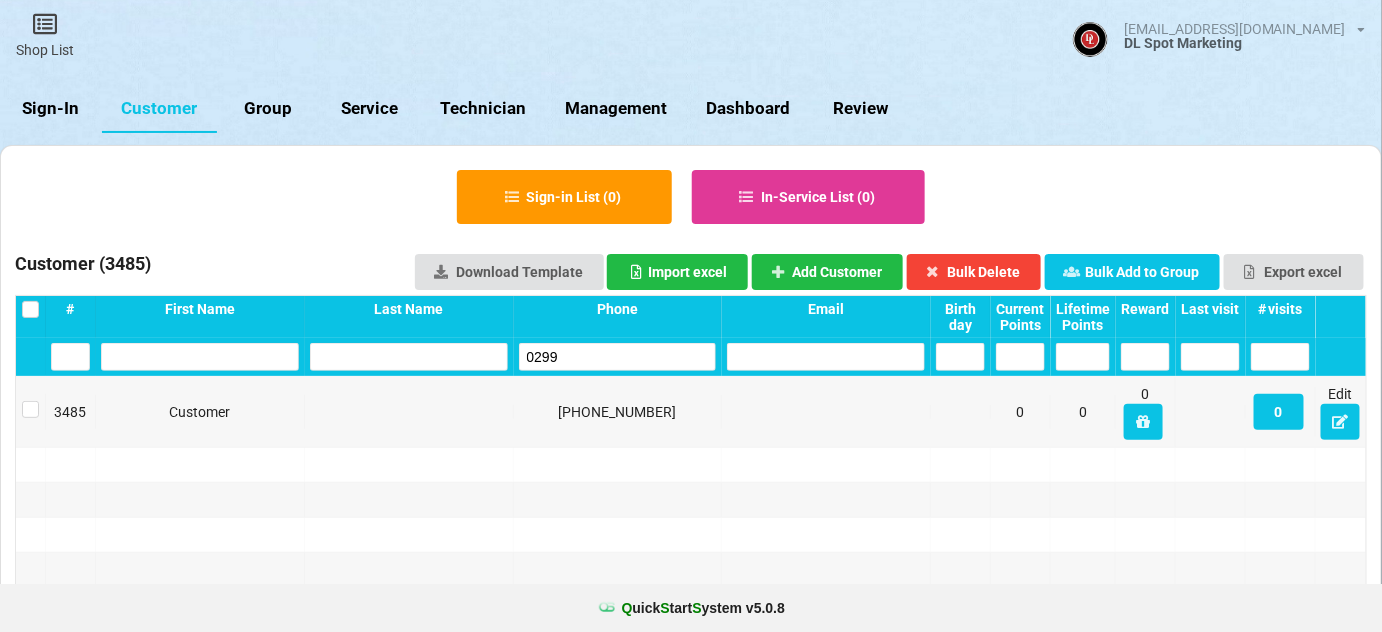 type on "5" 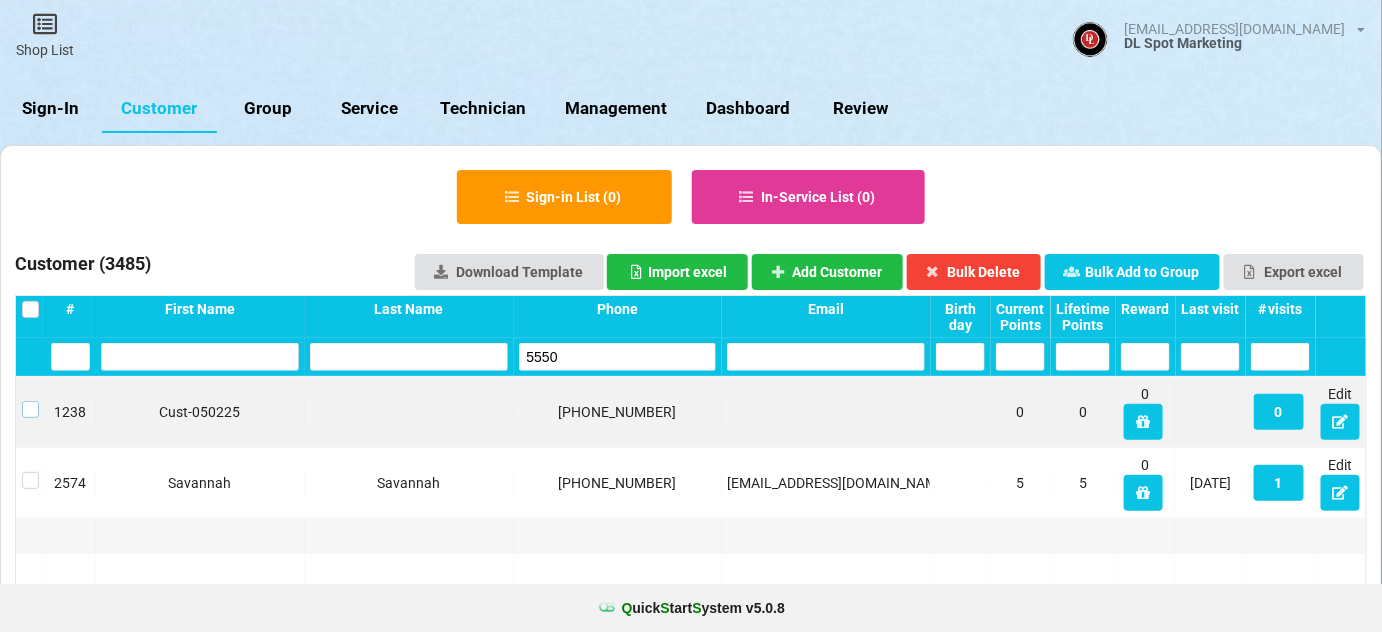 drag, startPoint x: 31, startPoint y: 409, endPoint x: 98, endPoint y: 405, distance: 67.11929 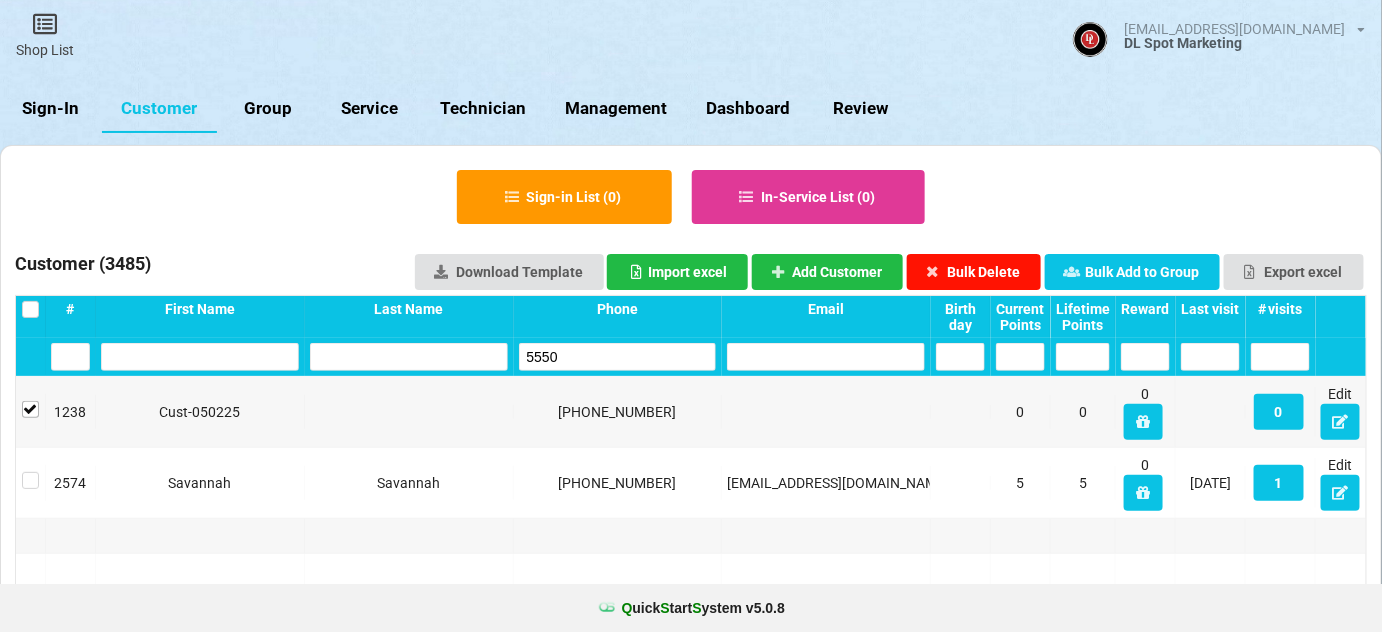 click on "Bulk Delete" at bounding box center (974, 272) 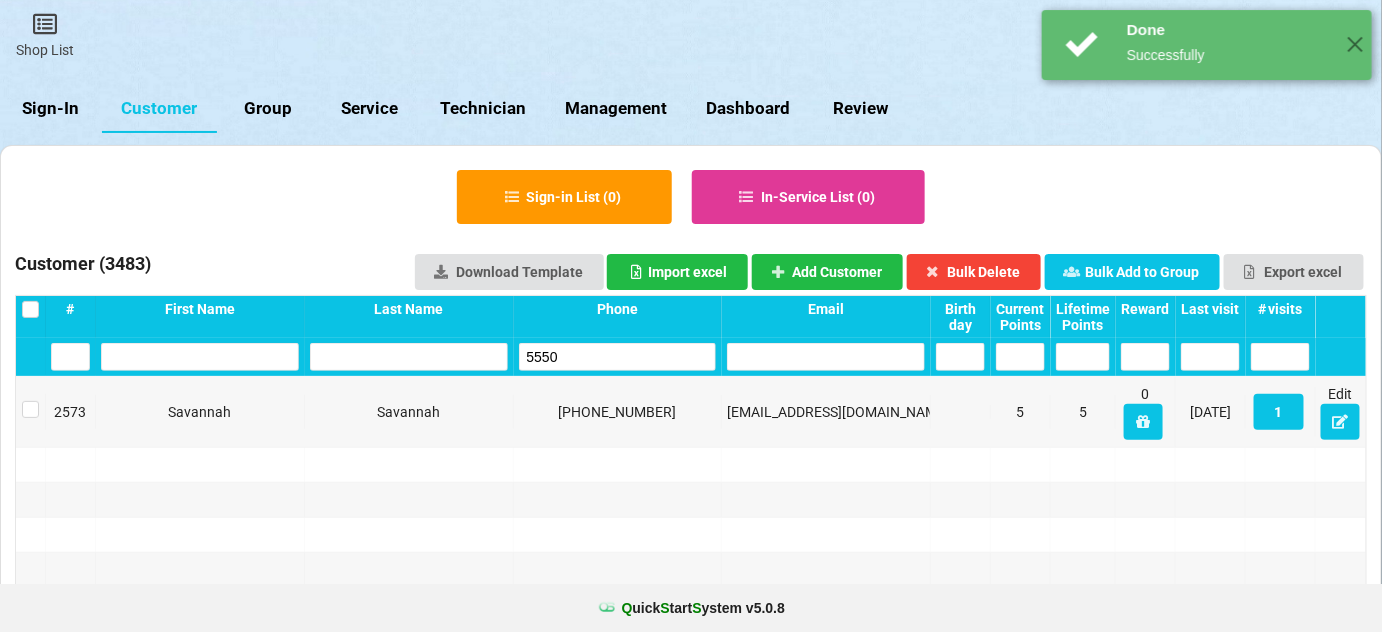 click on "5550" at bounding box center (618, 357) 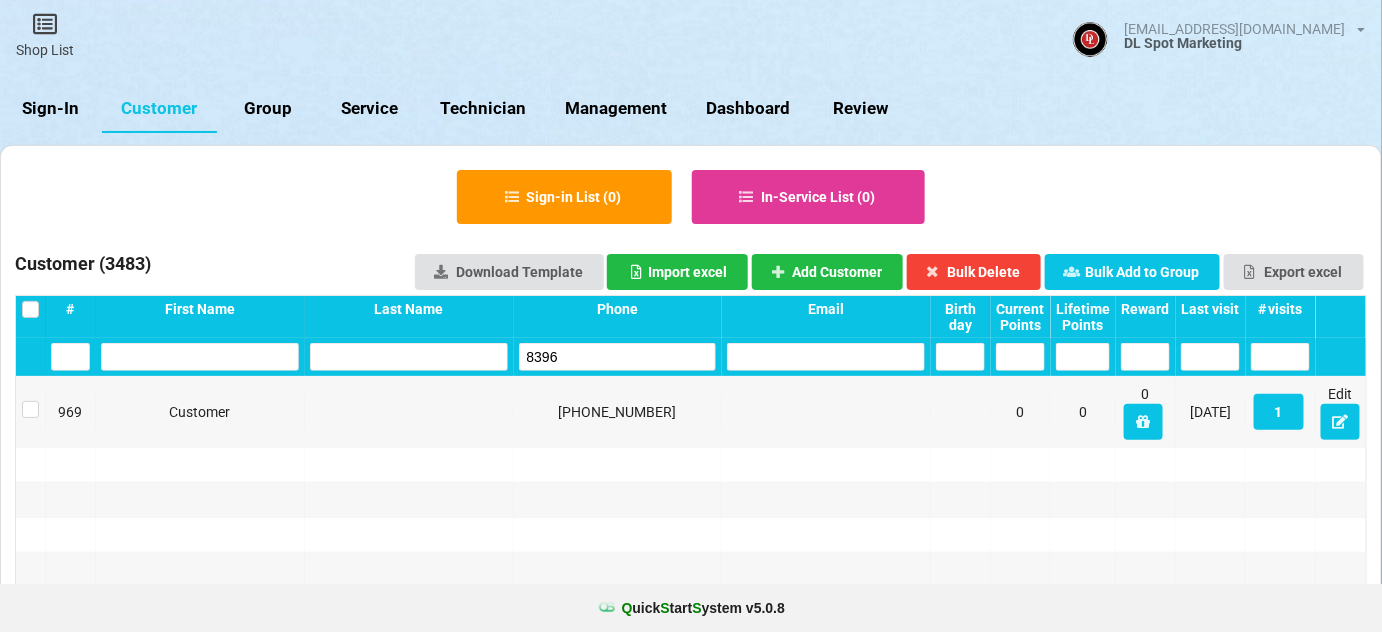 click on "8396" at bounding box center [618, 357] 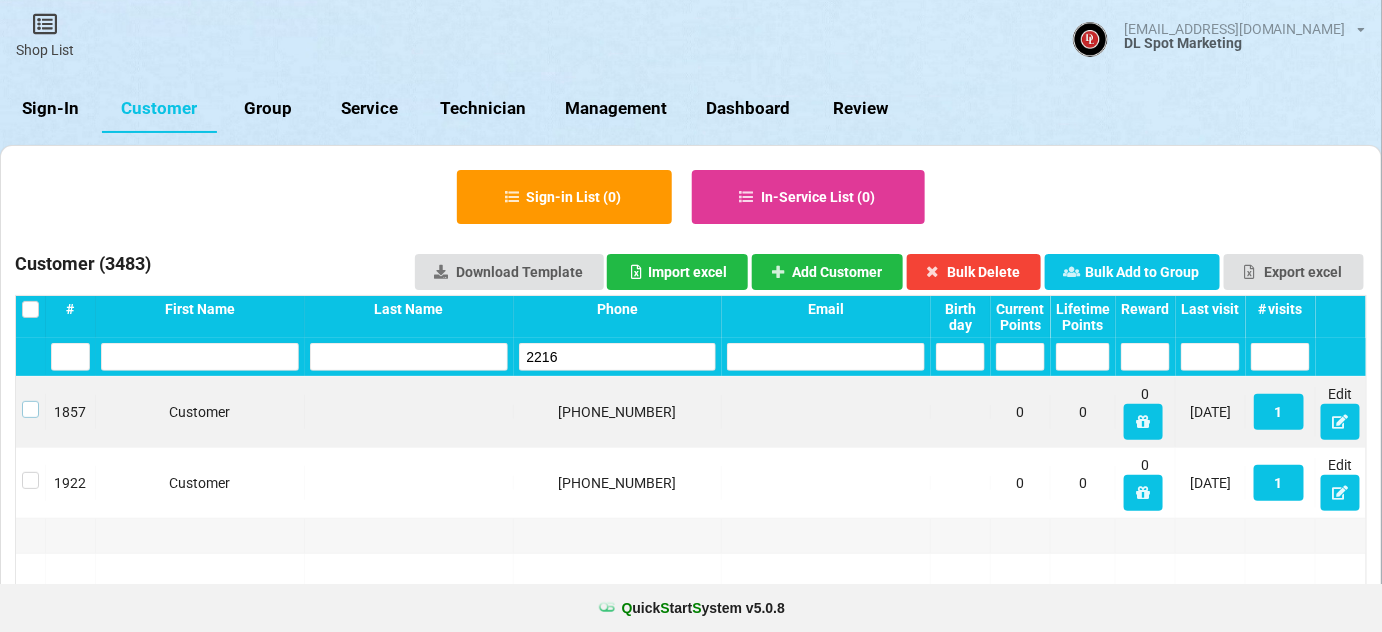 click at bounding box center (30, 401) 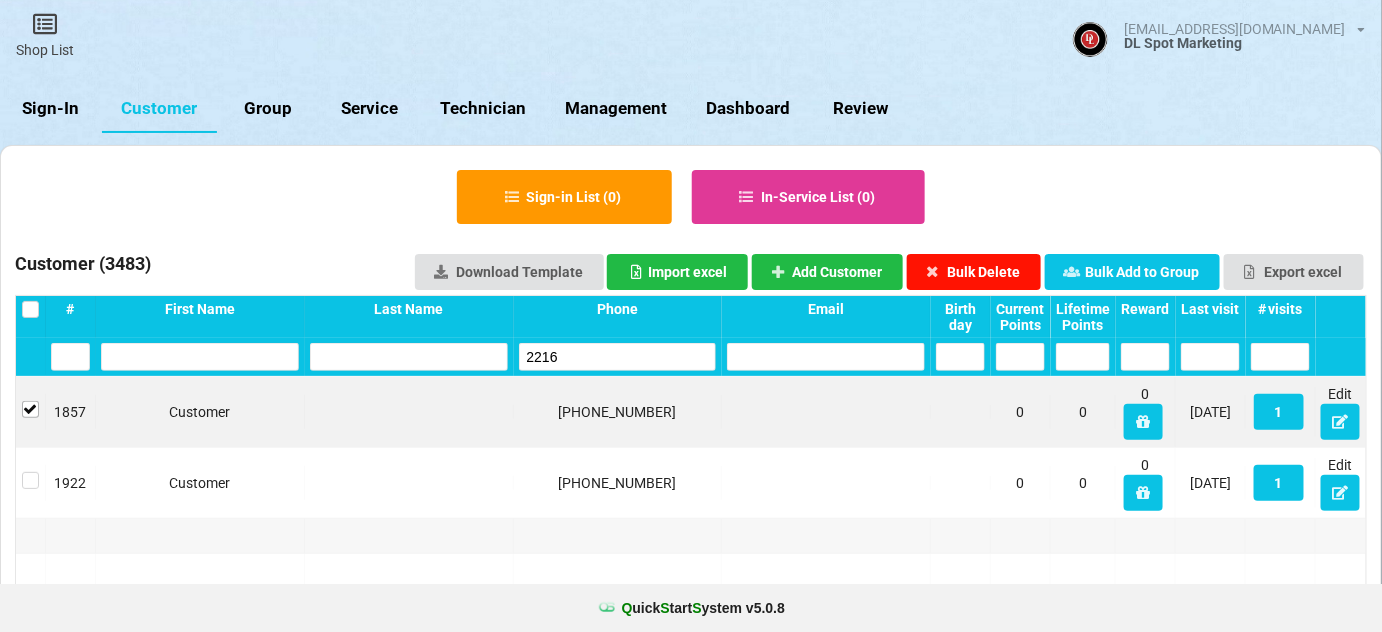 drag, startPoint x: 1005, startPoint y: 272, endPoint x: 891, endPoint y: 302, distance: 117.881294 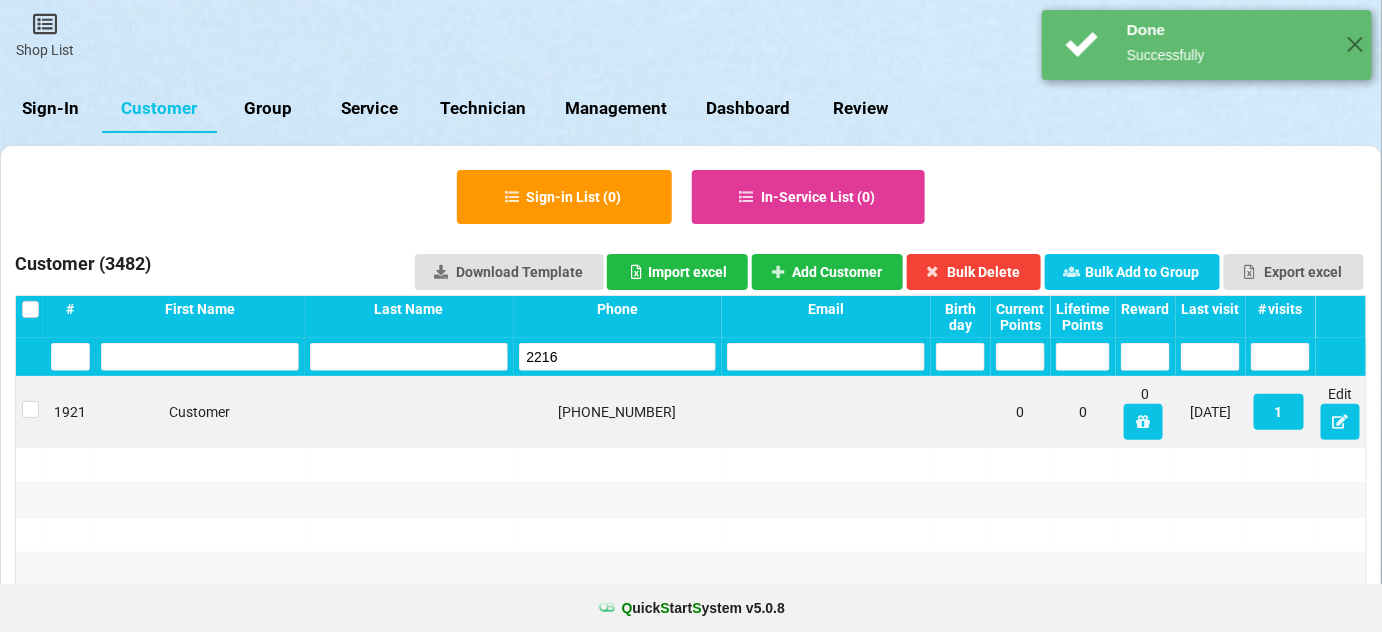 click on "2216" at bounding box center (618, 357) 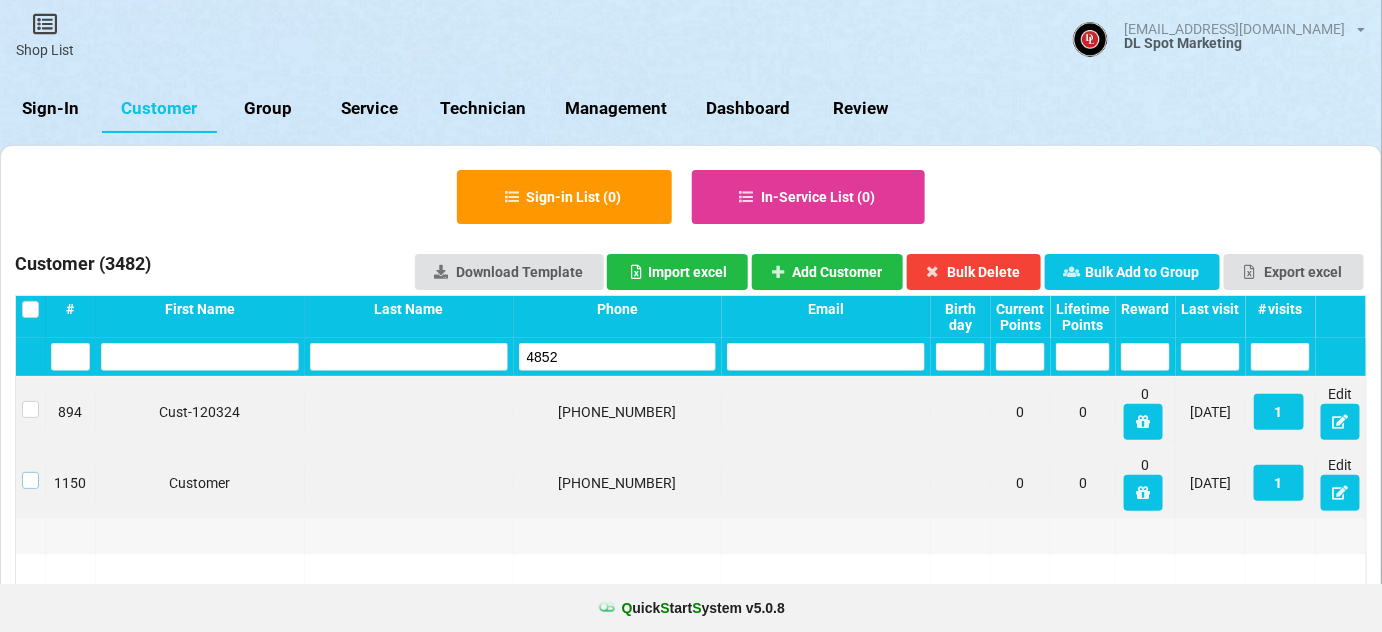click at bounding box center (30, 472) 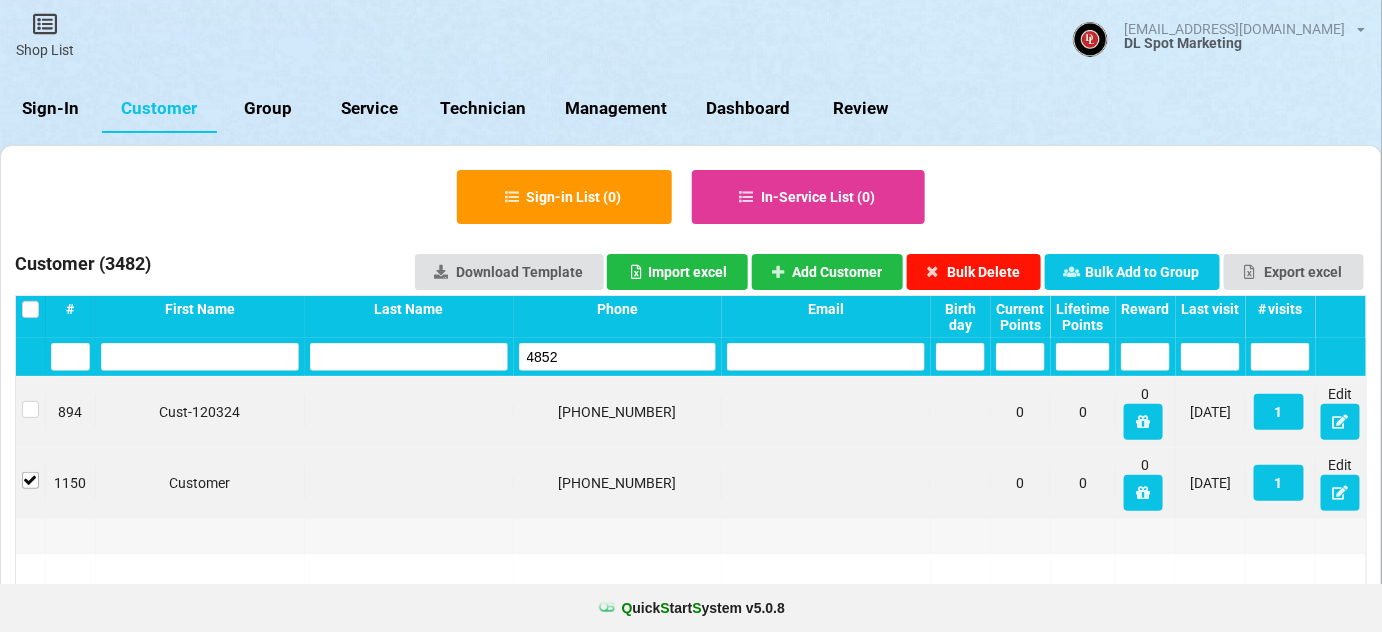click on "Bulk Delete" at bounding box center (974, 272) 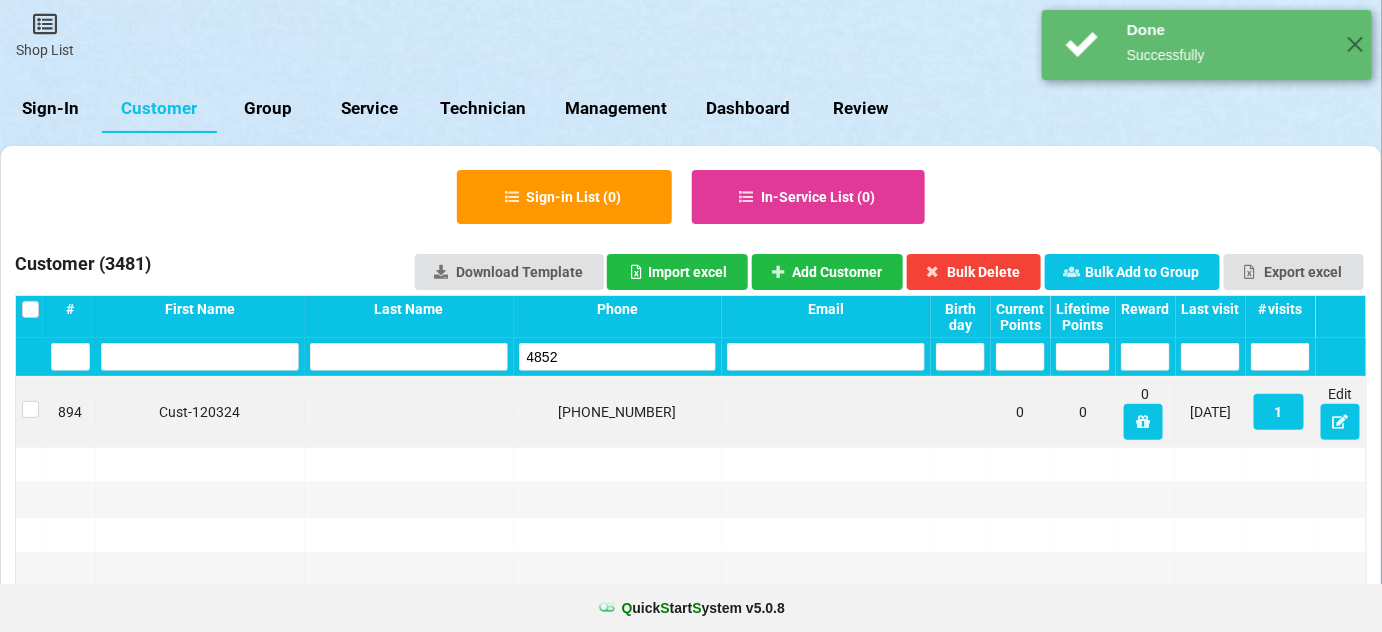 click on "4852" at bounding box center (618, 357) 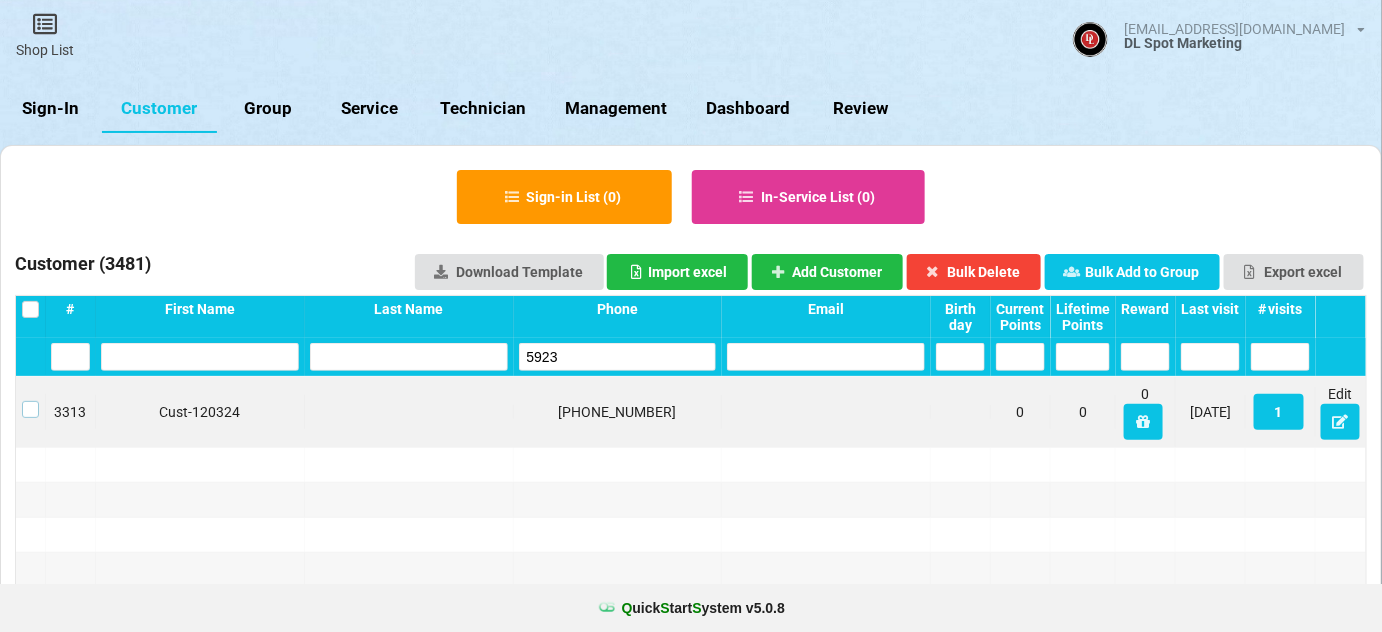 drag, startPoint x: 29, startPoint y: 408, endPoint x: 94, endPoint y: 407, distance: 65.00769 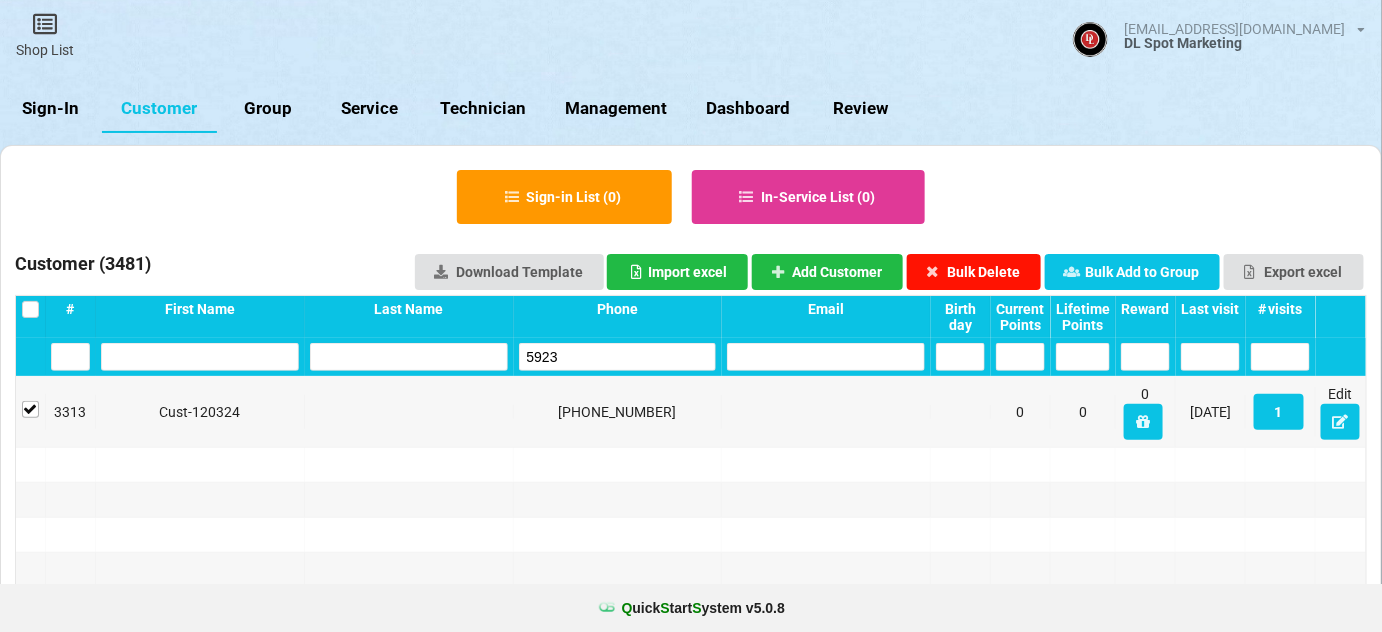 click on "Bulk Delete" at bounding box center (974, 272) 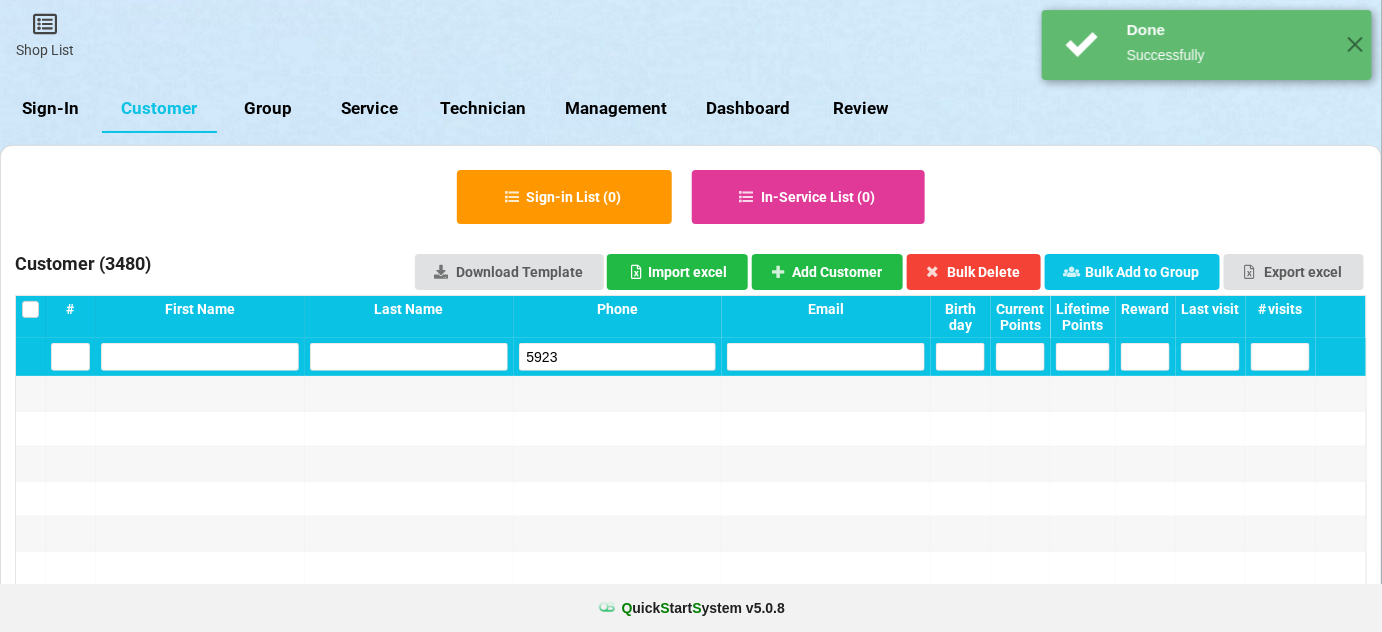 click on "5923" at bounding box center [618, 357] 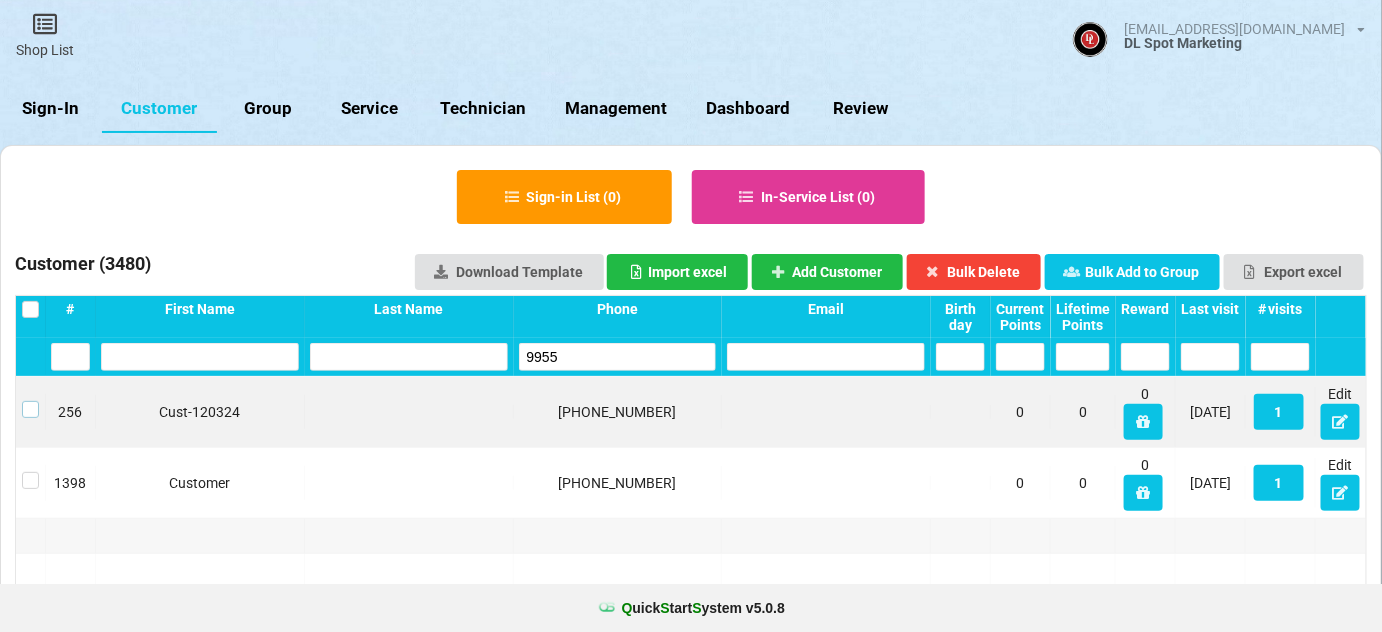 click at bounding box center [30, 401] 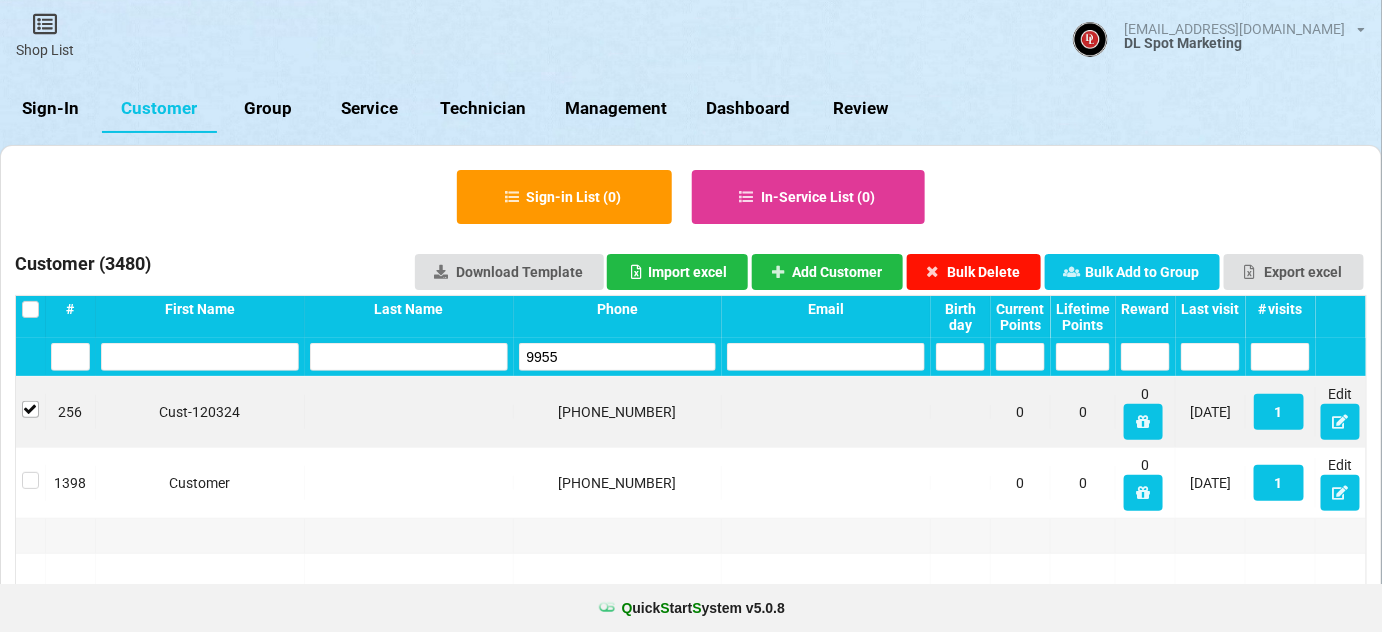click on "Bulk Delete" at bounding box center [974, 272] 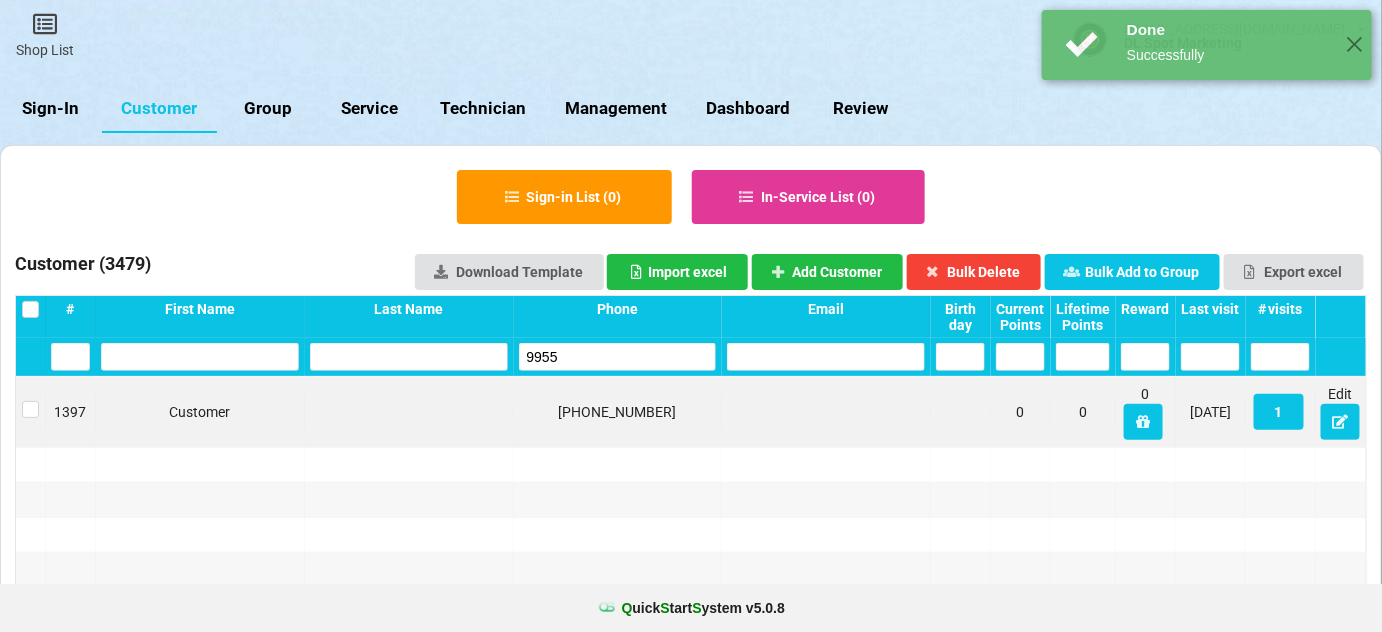 click on "9955" at bounding box center [618, 357] 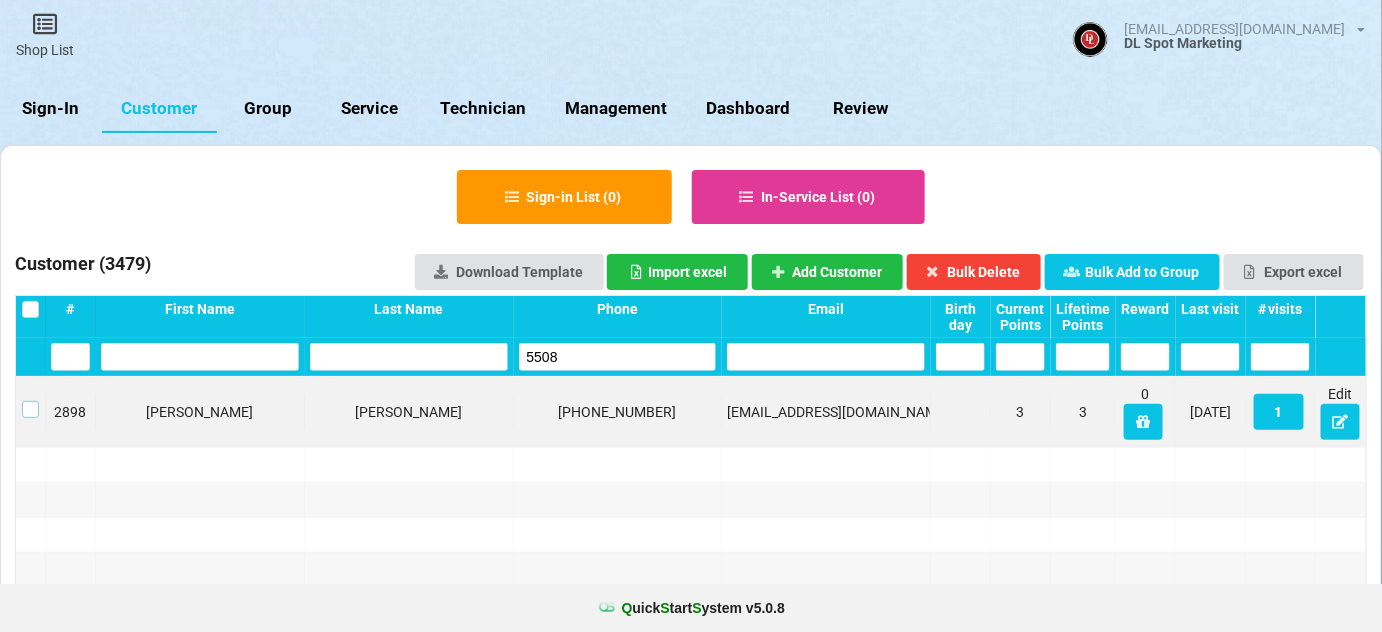 click at bounding box center (30, 401) 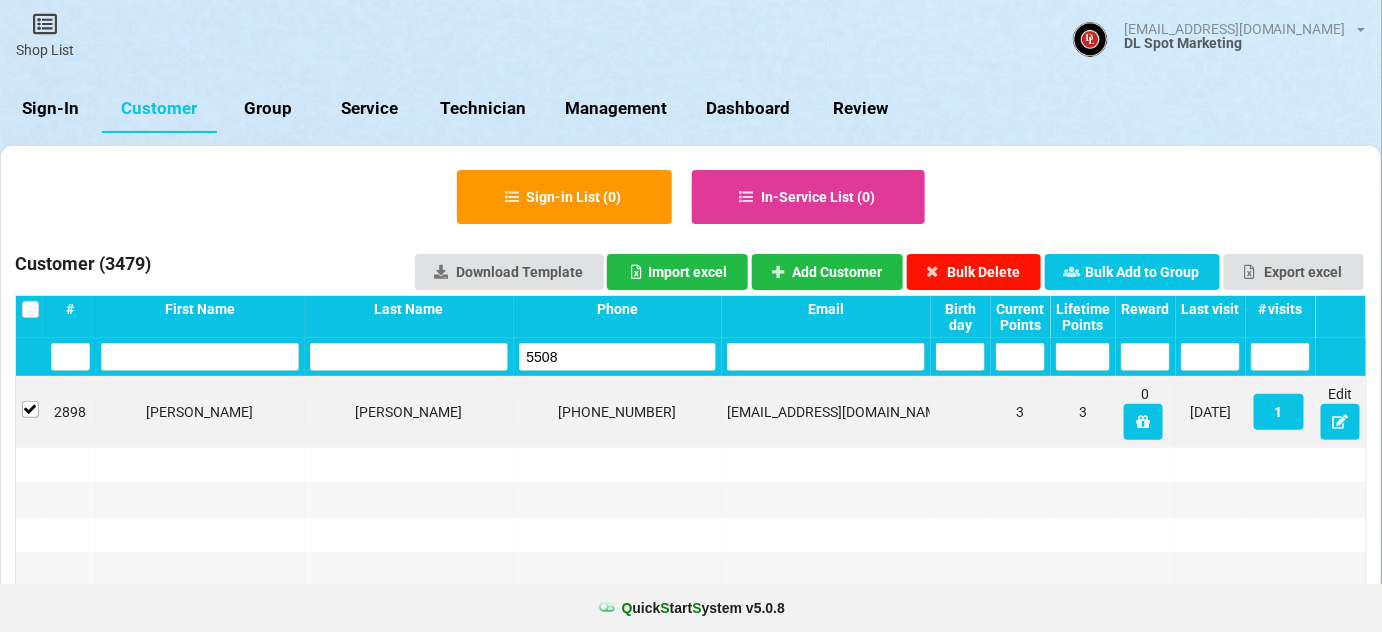 click on "Bulk Delete" at bounding box center [974, 272] 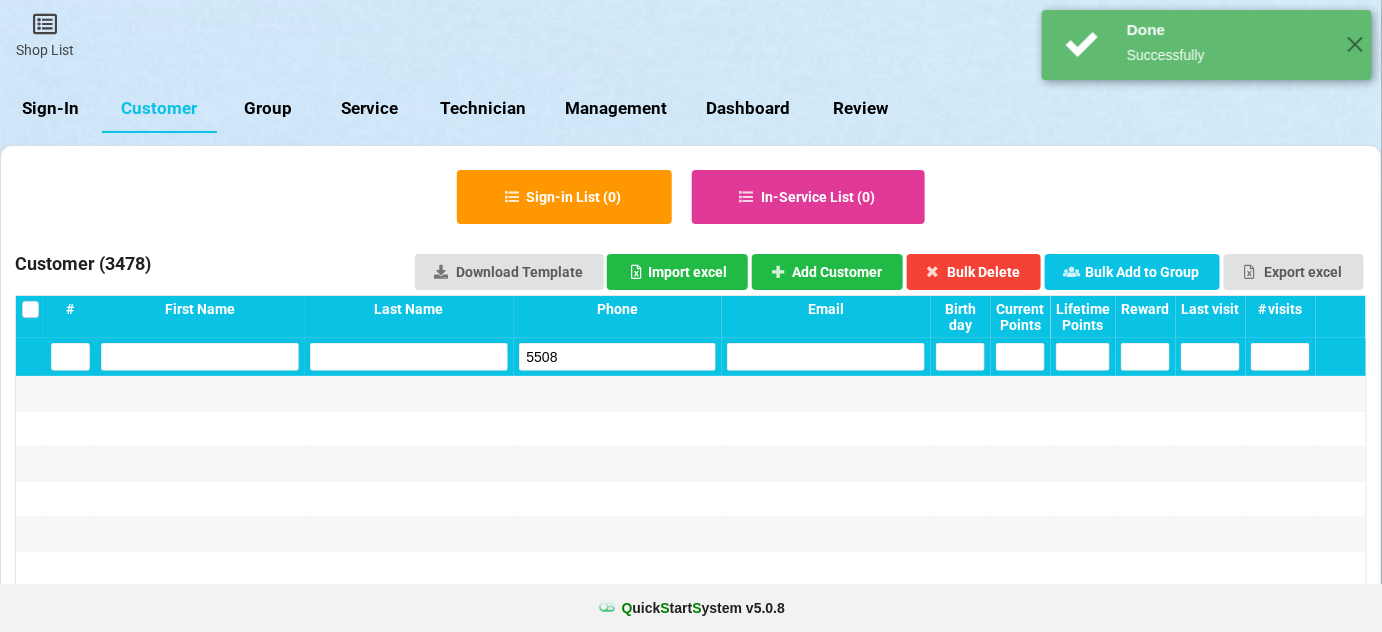 click on "5508" at bounding box center (618, 357) 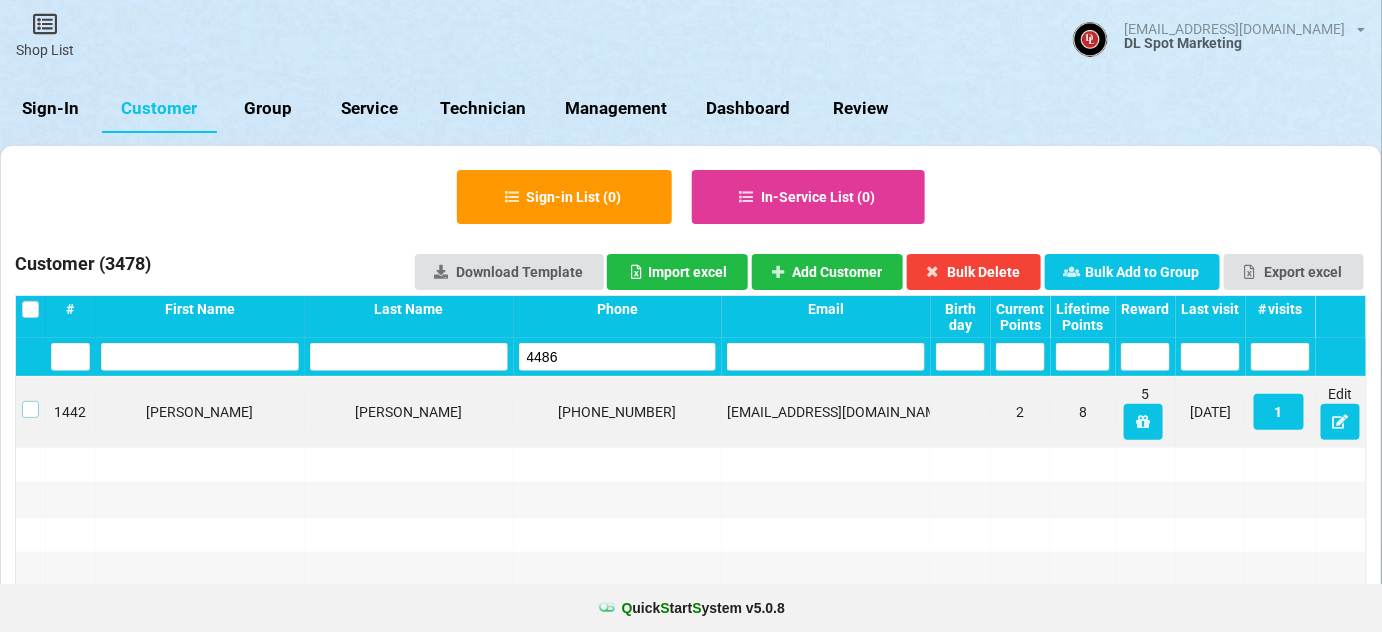 click at bounding box center [30, 401] 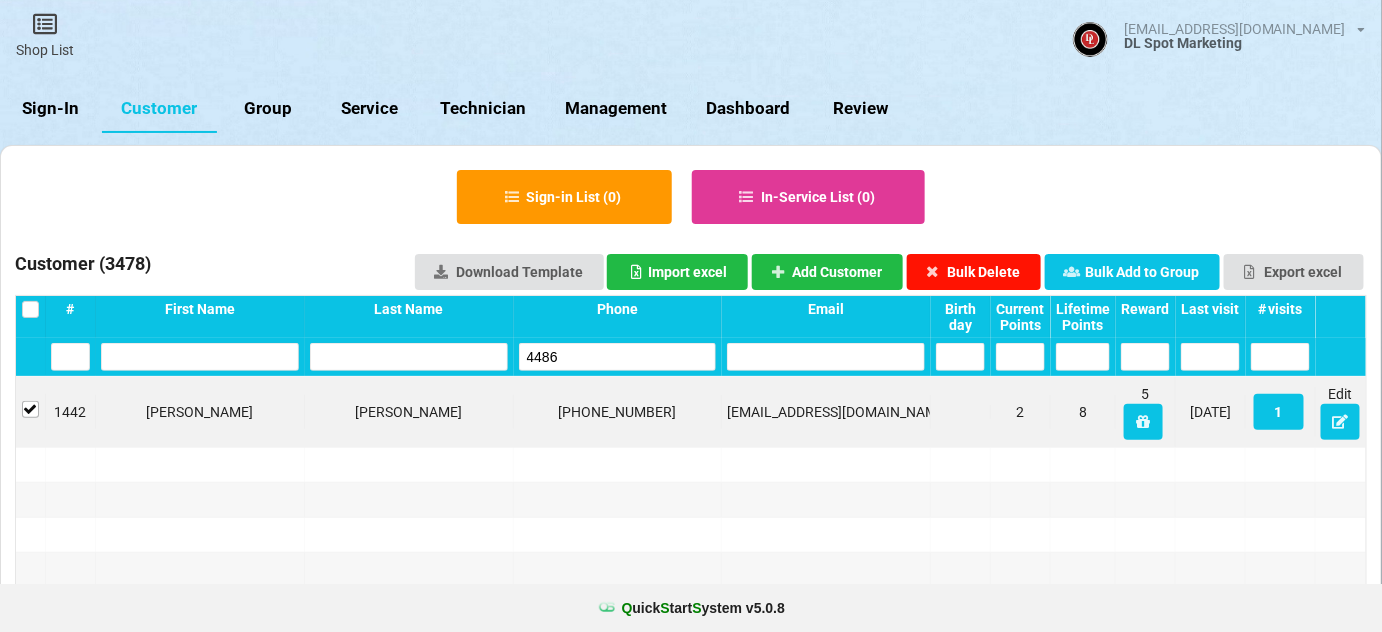drag, startPoint x: 962, startPoint y: 270, endPoint x: 957, endPoint y: 258, distance: 13 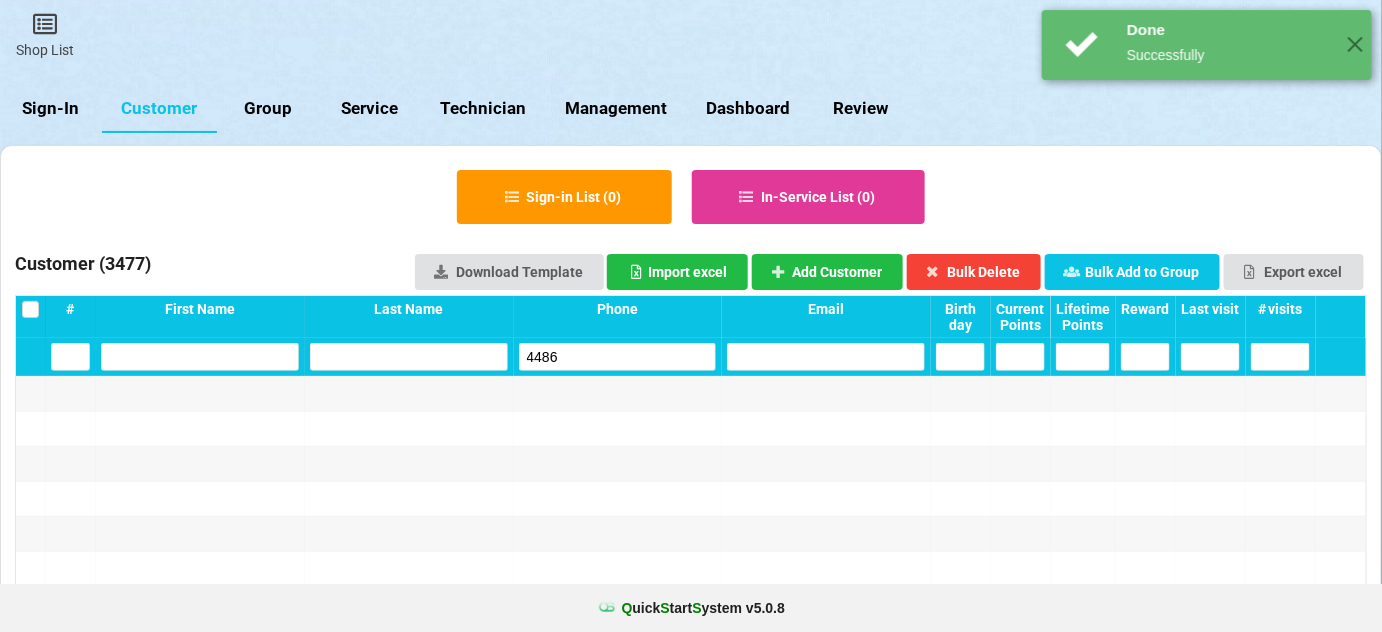 click on "4486" at bounding box center [618, 357] 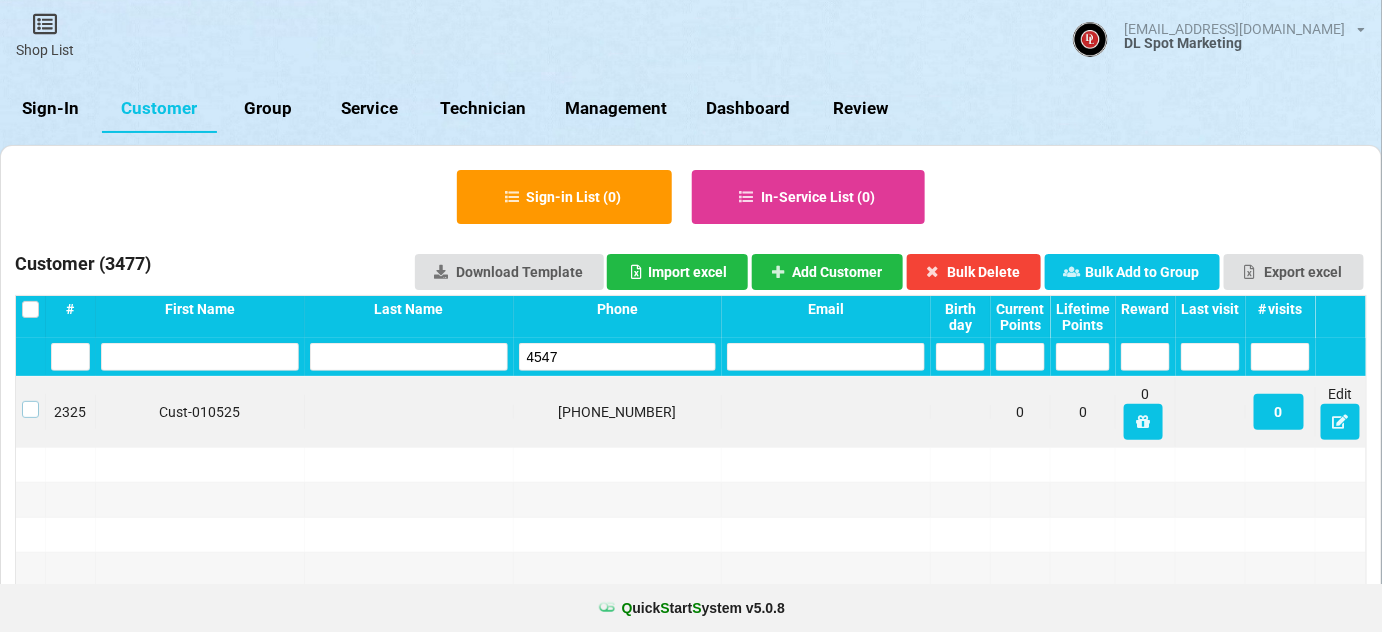 click at bounding box center [30, 401] 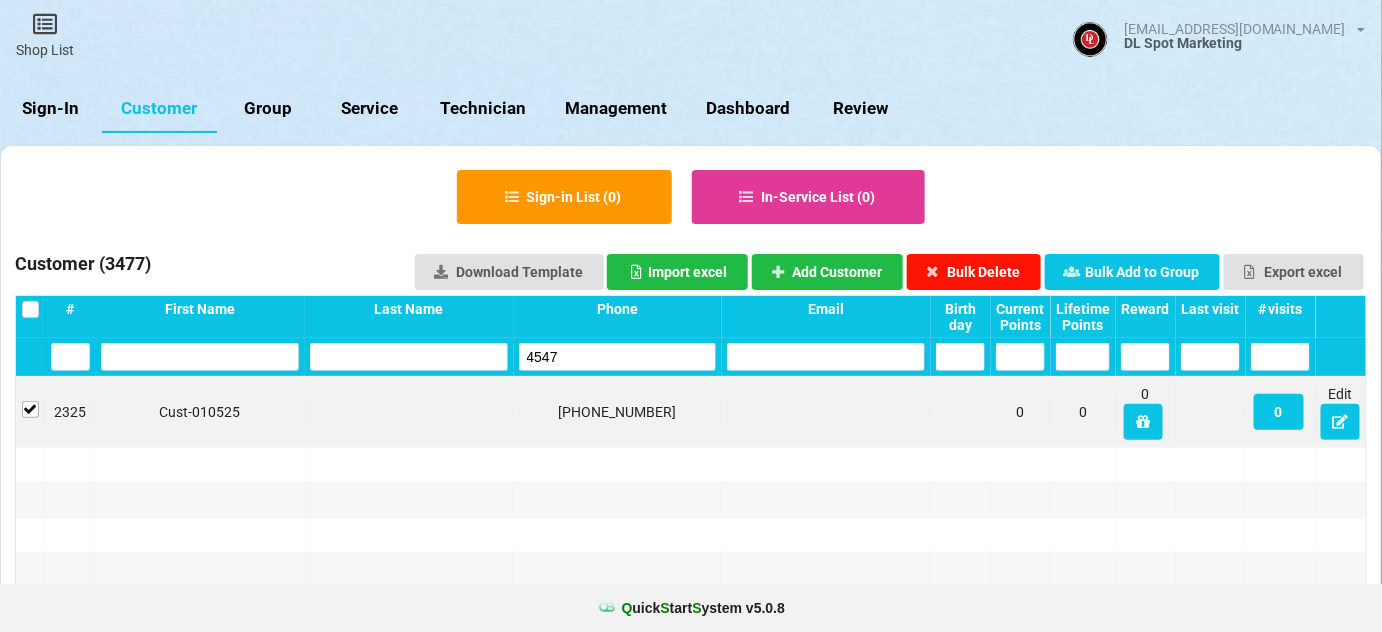 click on "Bulk Delete" at bounding box center [974, 272] 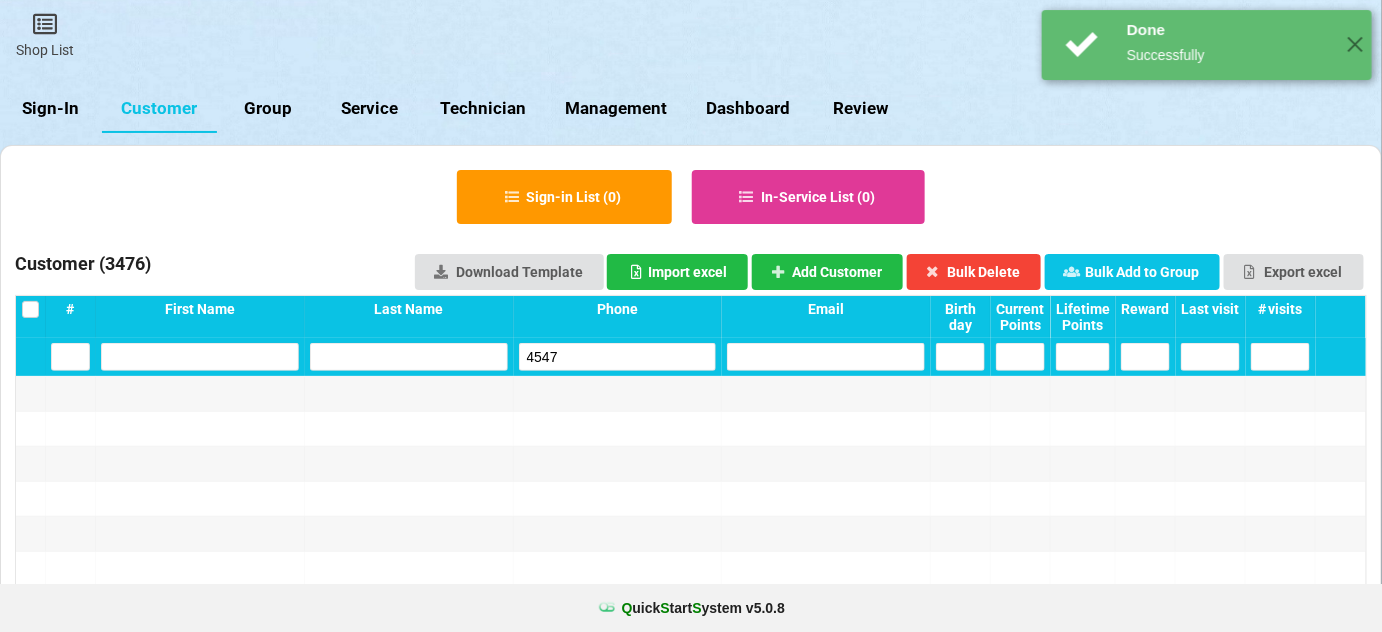 click on "4547" at bounding box center (618, 357) 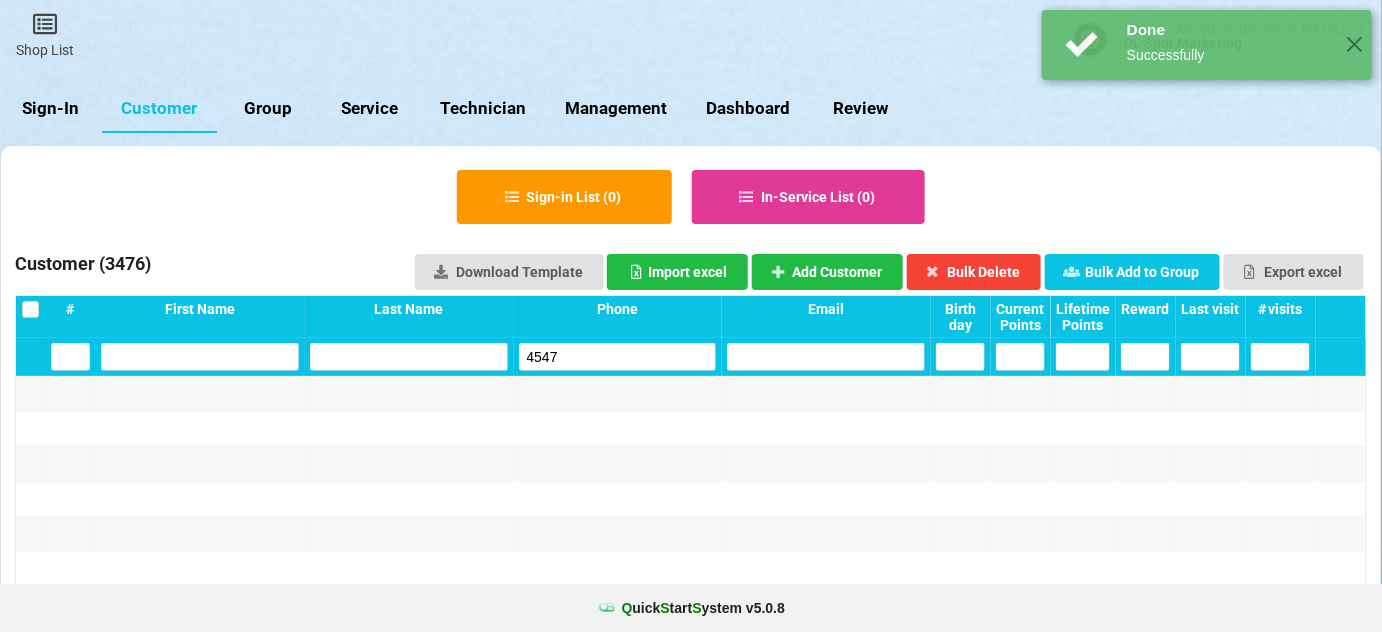 click on "4547" at bounding box center [618, 357] 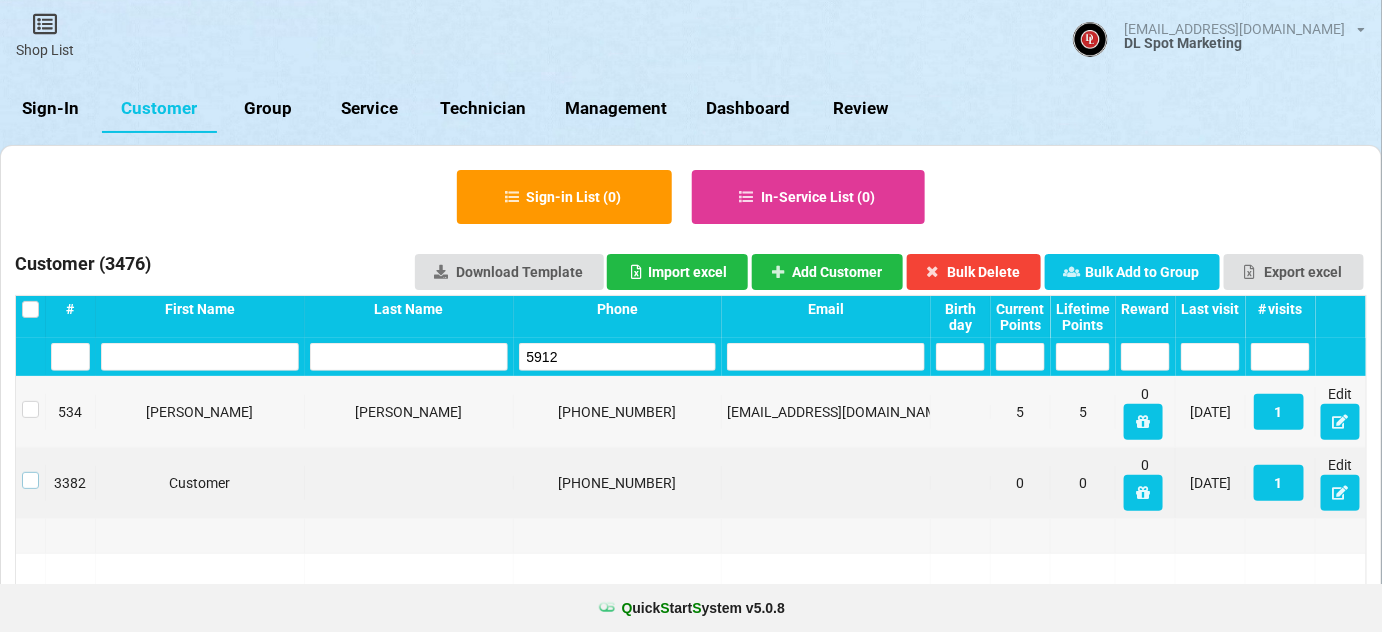 click at bounding box center [30, 472] 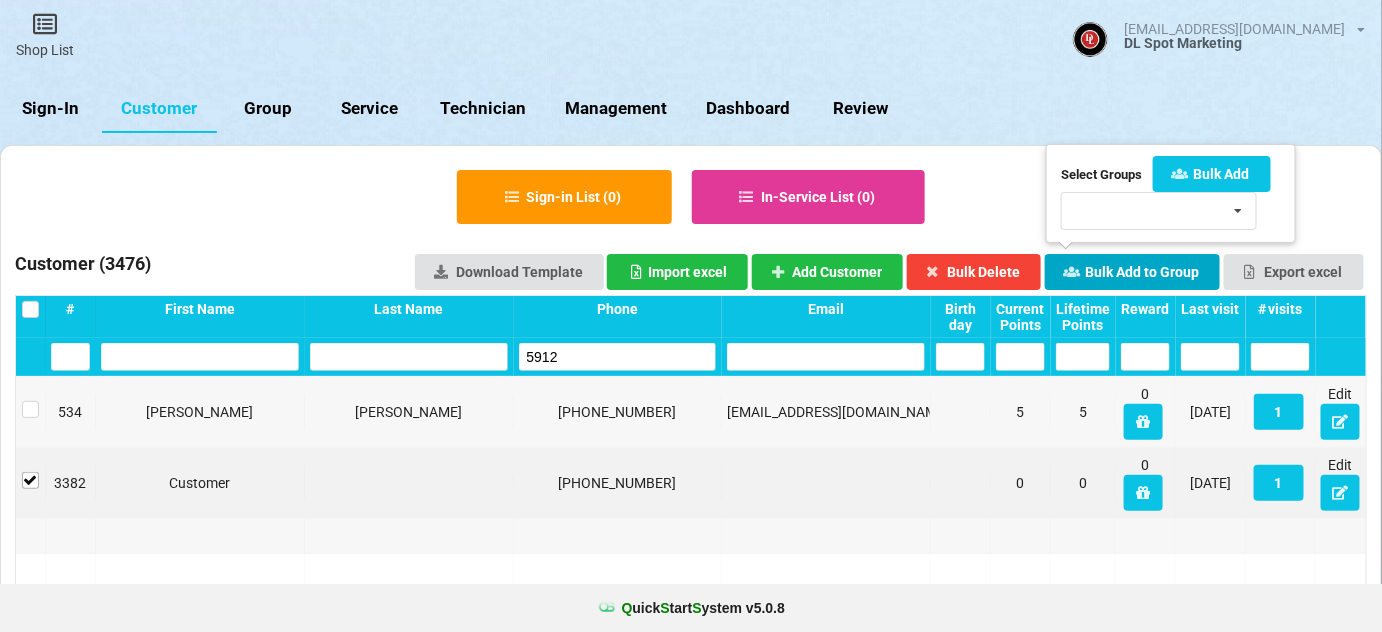 click on "Bulk Add to Group" at bounding box center (1133, 272) 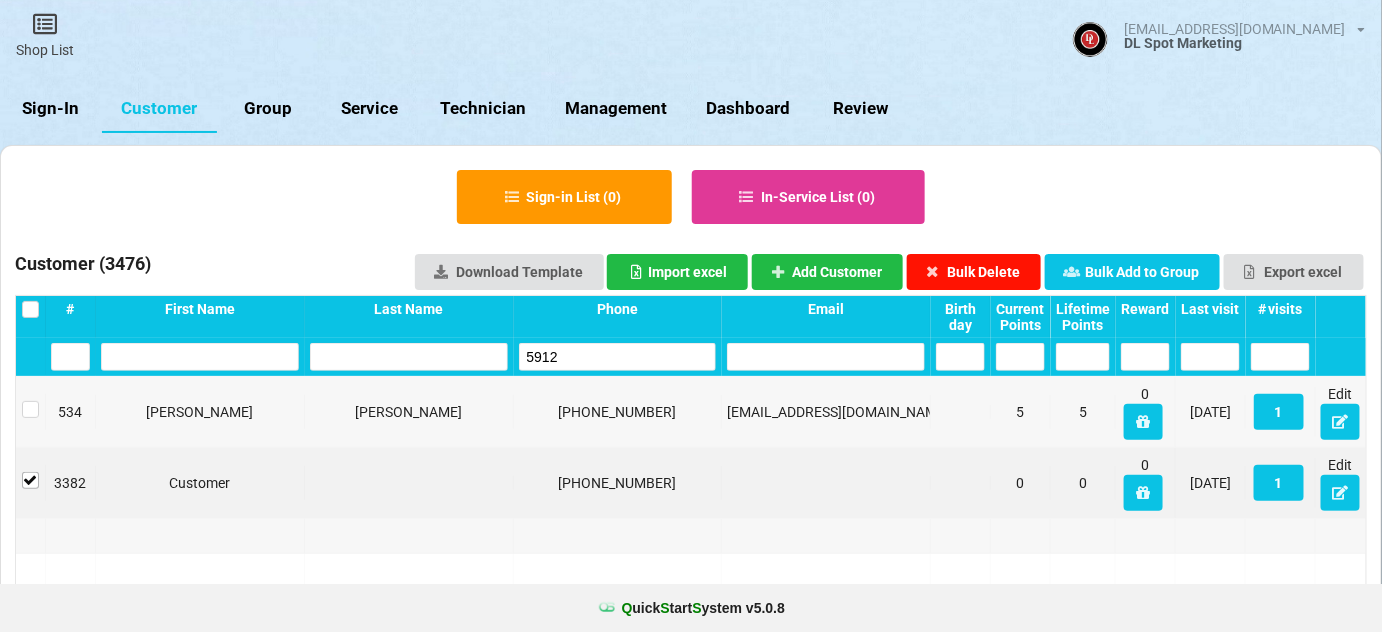 click on "Bulk Delete" at bounding box center [974, 272] 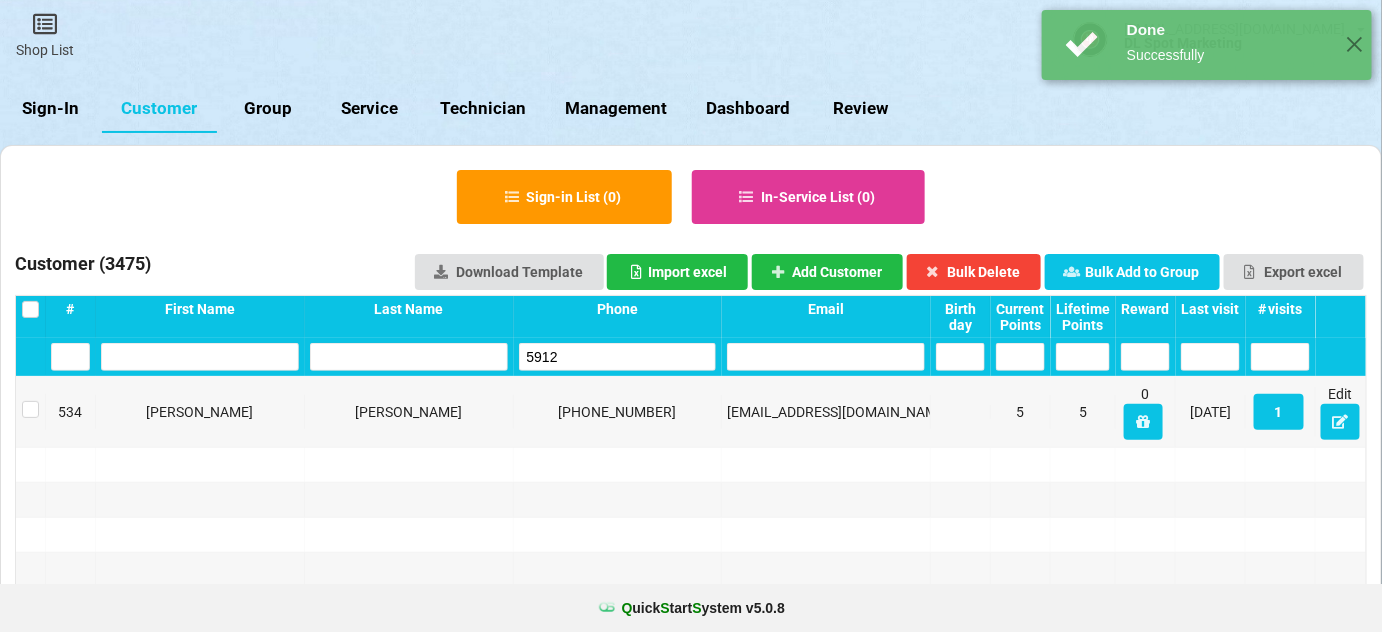 click on "5912" at bounding box center [618, 357] 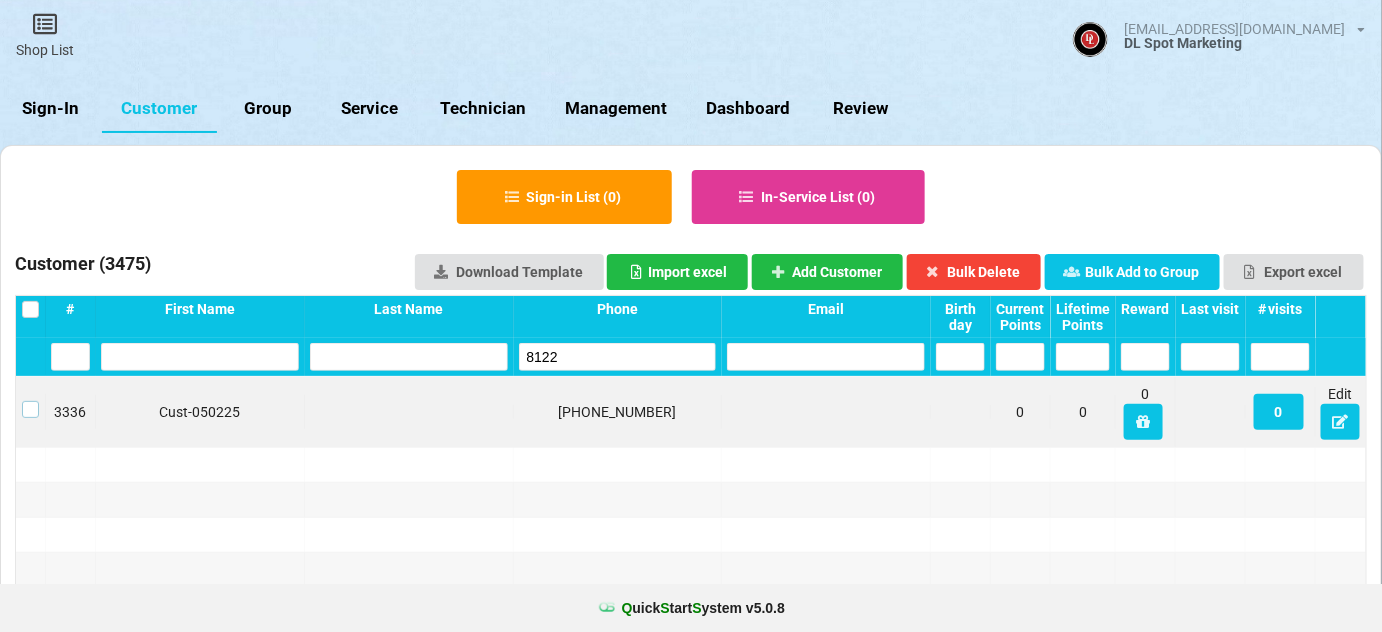 click at bounding box center (30, 401) 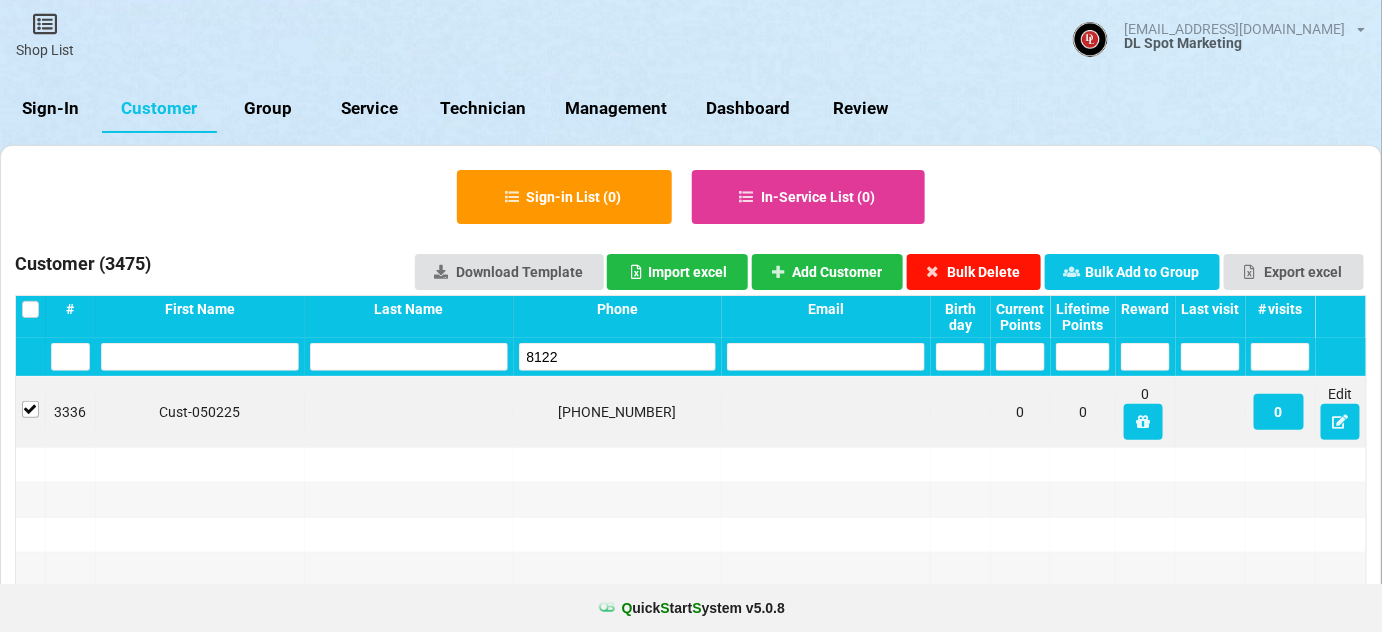 click on "Bulk Delete" at bounding box center (974, 272) 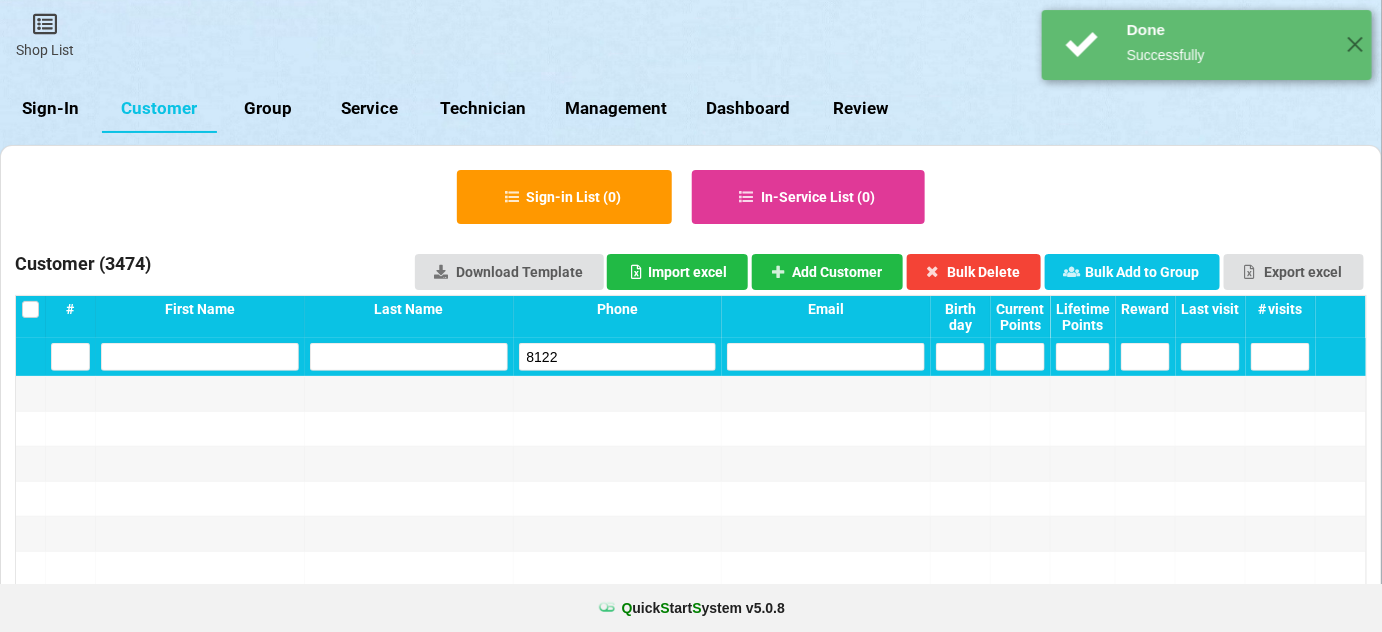 click on "8122" at bounding box center [618, 357] 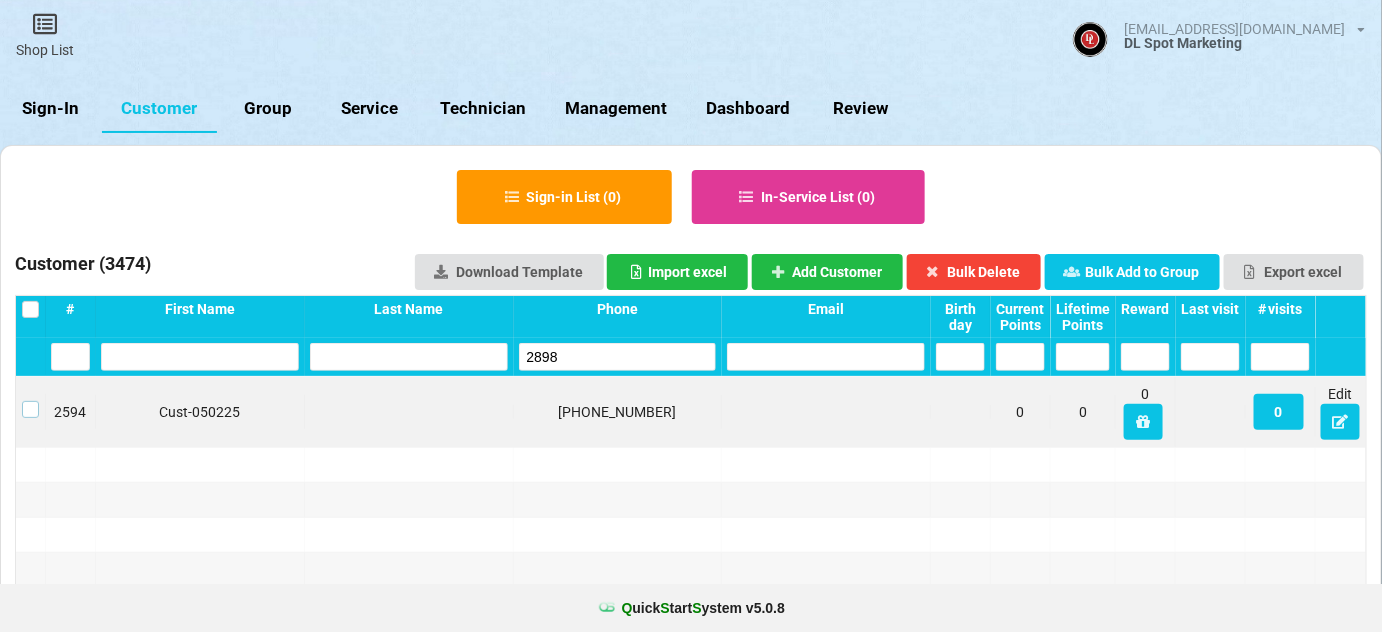 click at bounding box center (30, 401) 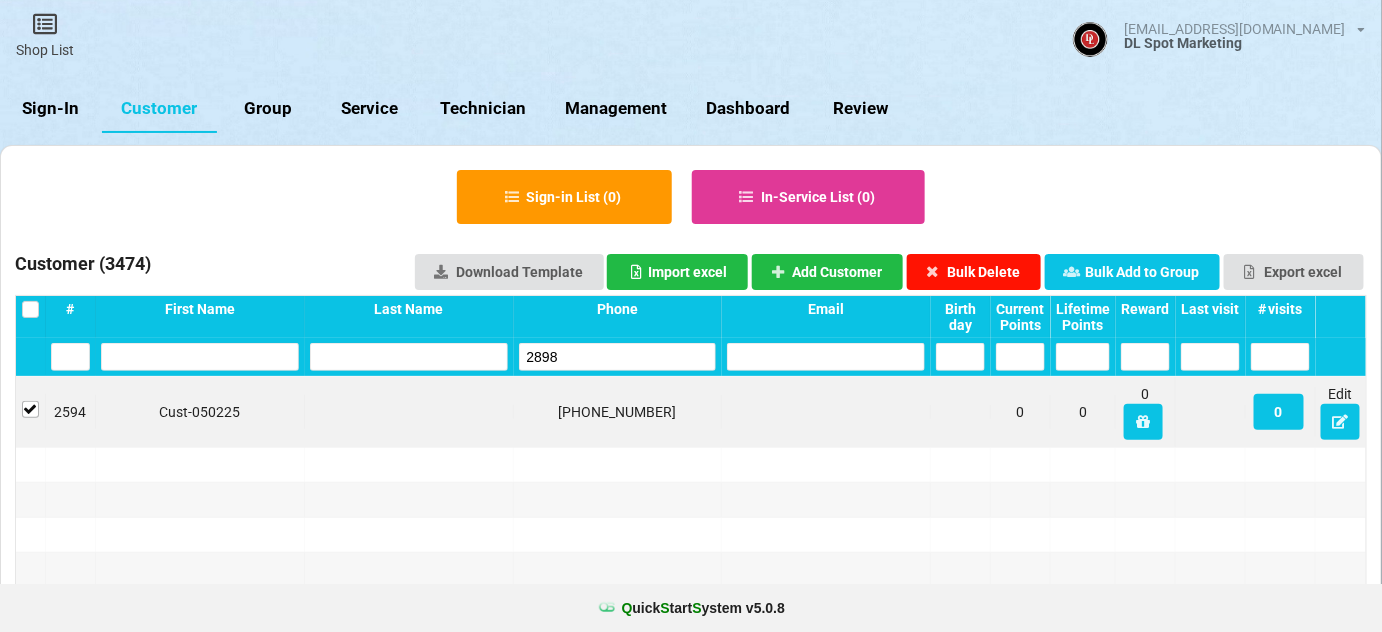 click on "Bulk Delete" at bounding box center [974, 272] 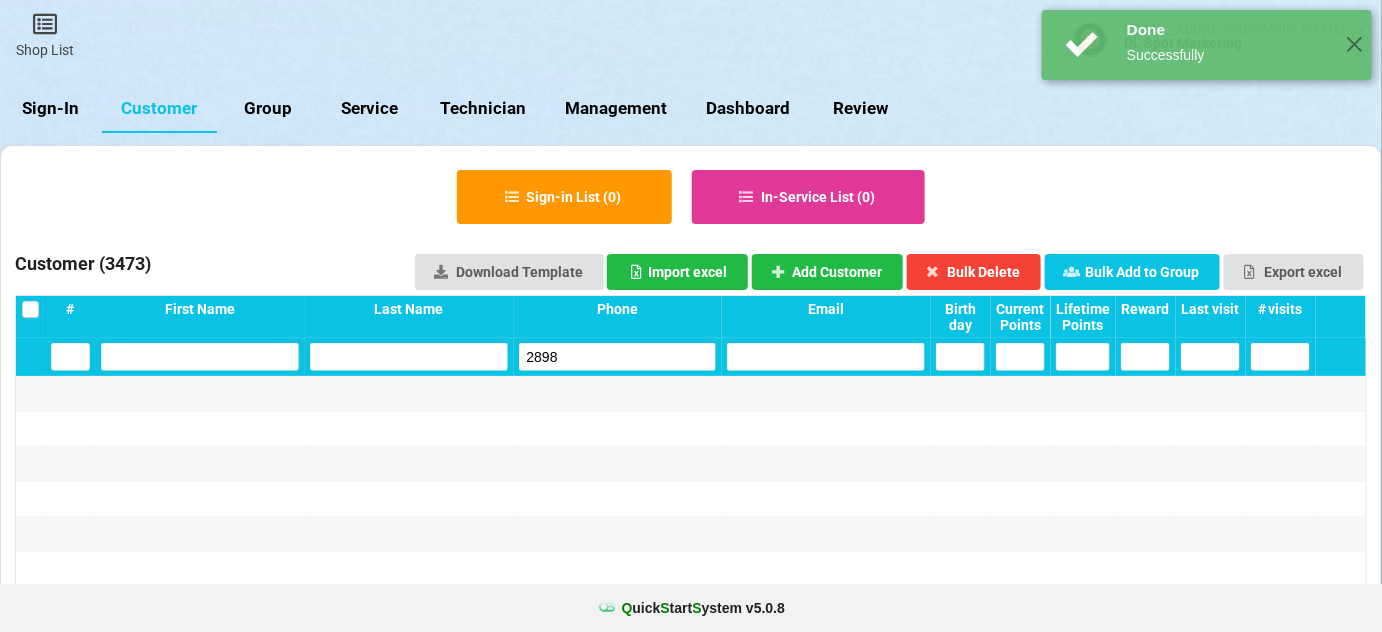 click on "2898" at bounding box center [618, 357] 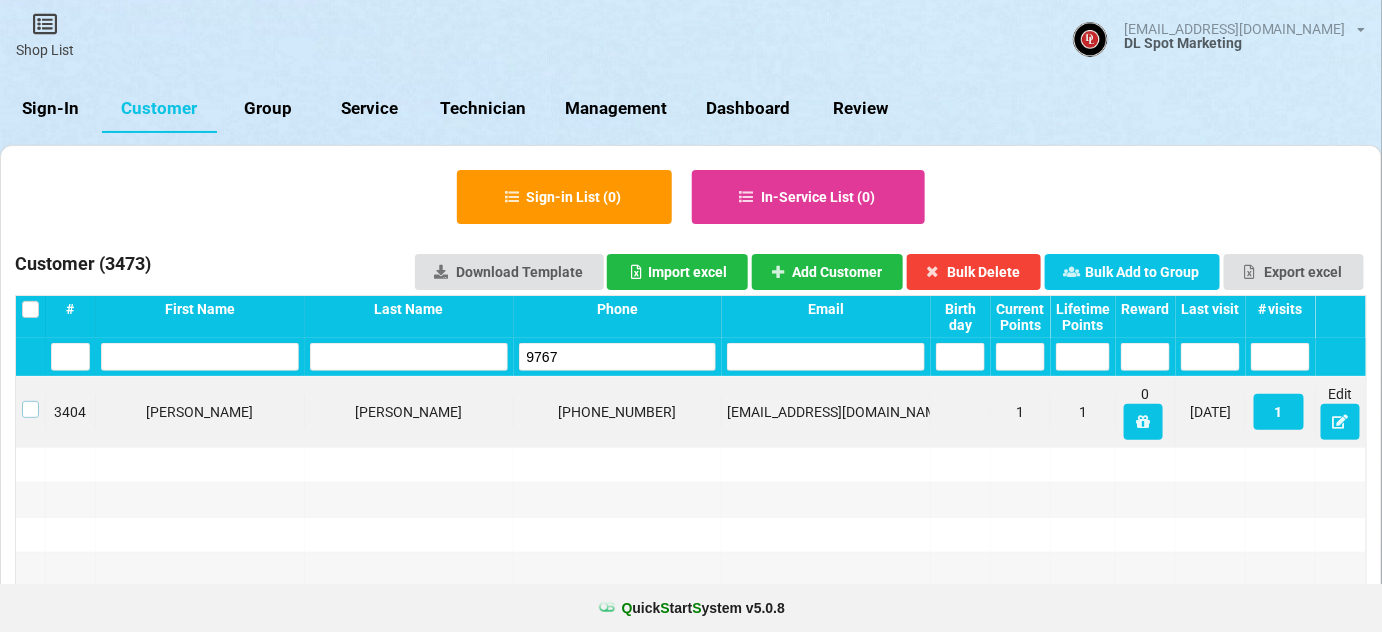 click at bounding box center [30, 401] 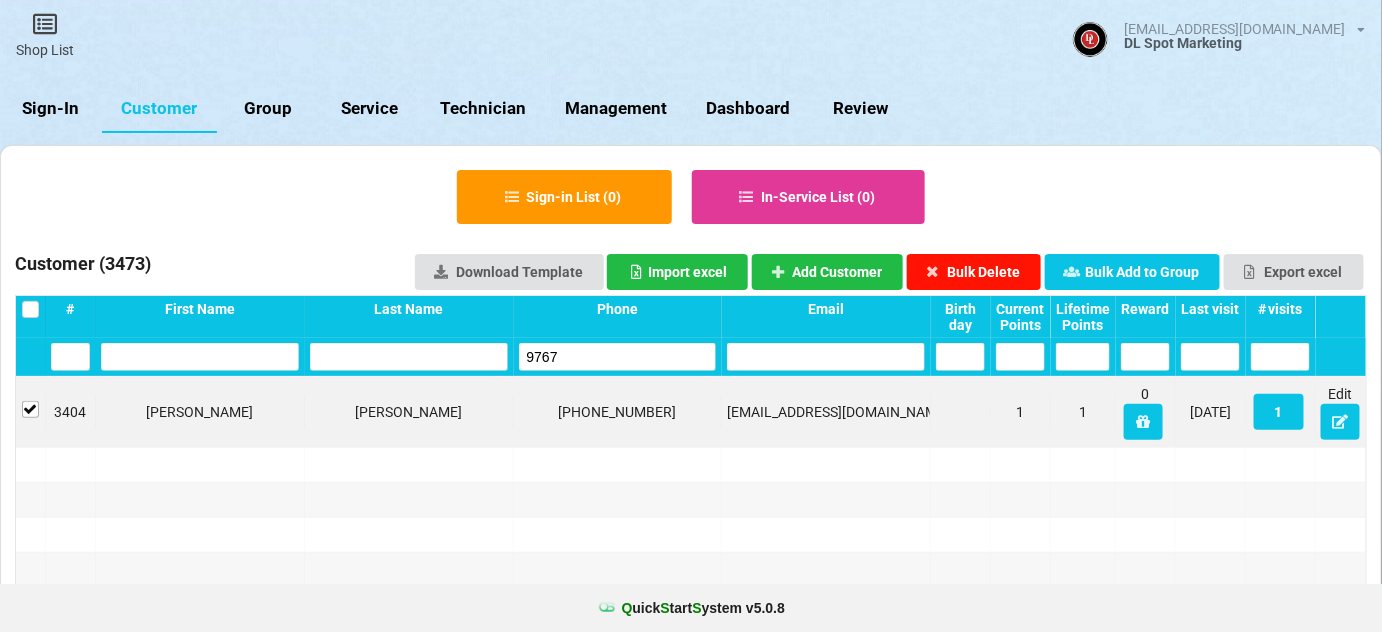click on "Bulk Delete" at bounding box center (974, 272) 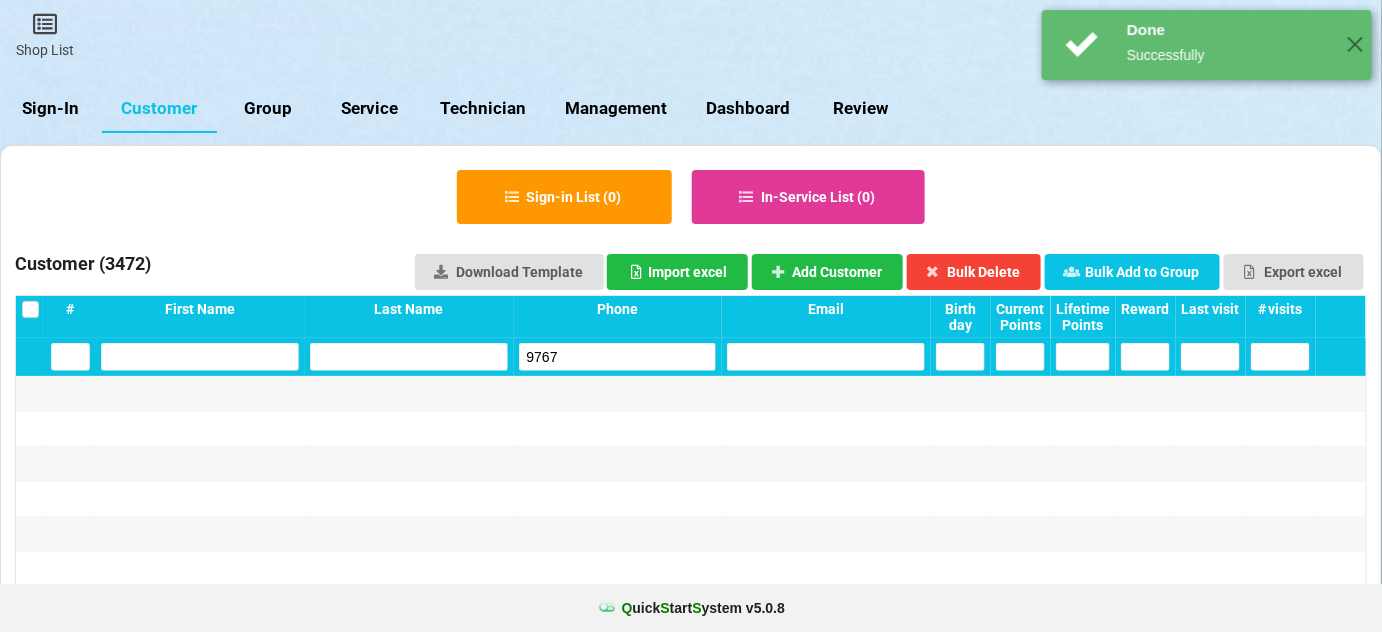 click on "9767" at bounding box center [618, 357] 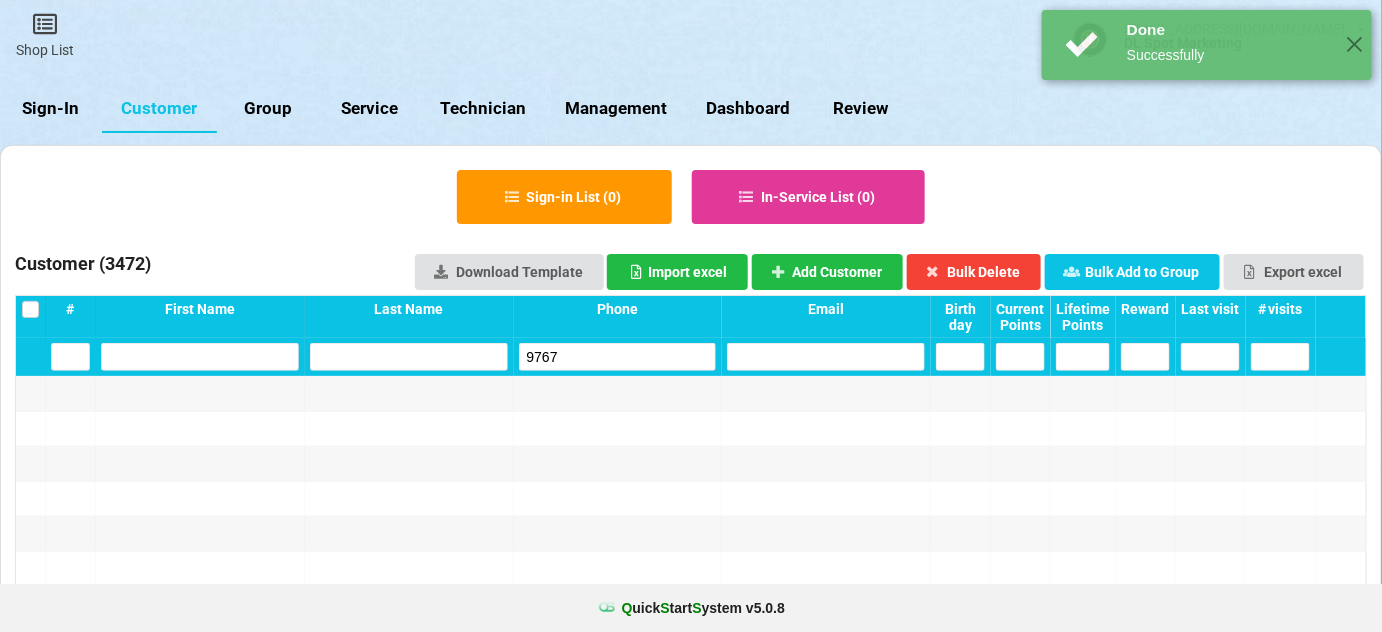 click on "9767" at bounding box center (618, 357) 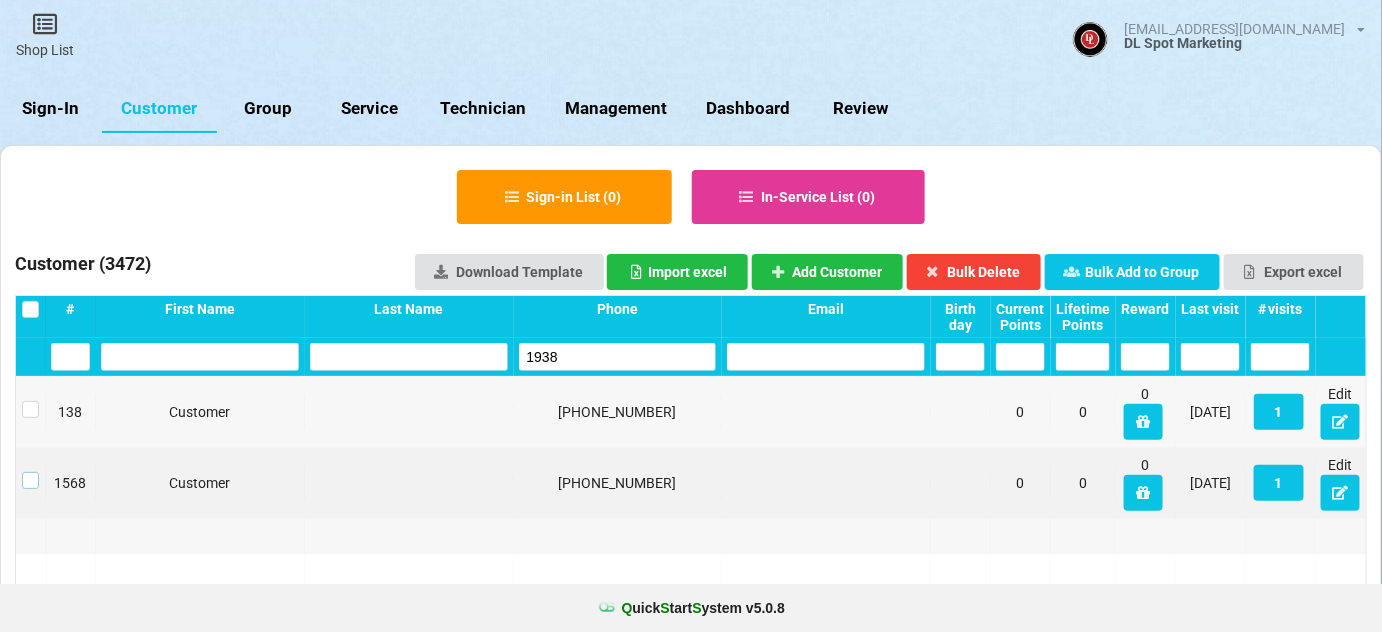 click at bounding box center [30, 472] 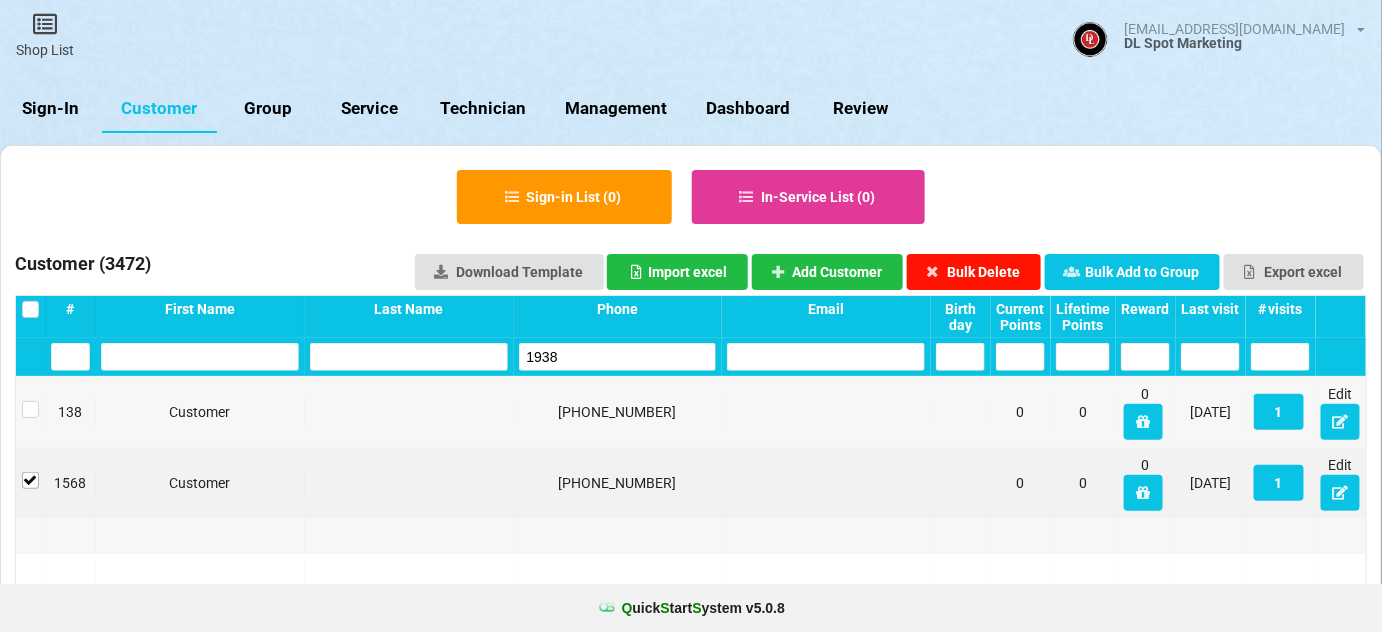 click on "Bulk Delete" at bounding box center (974, 272) 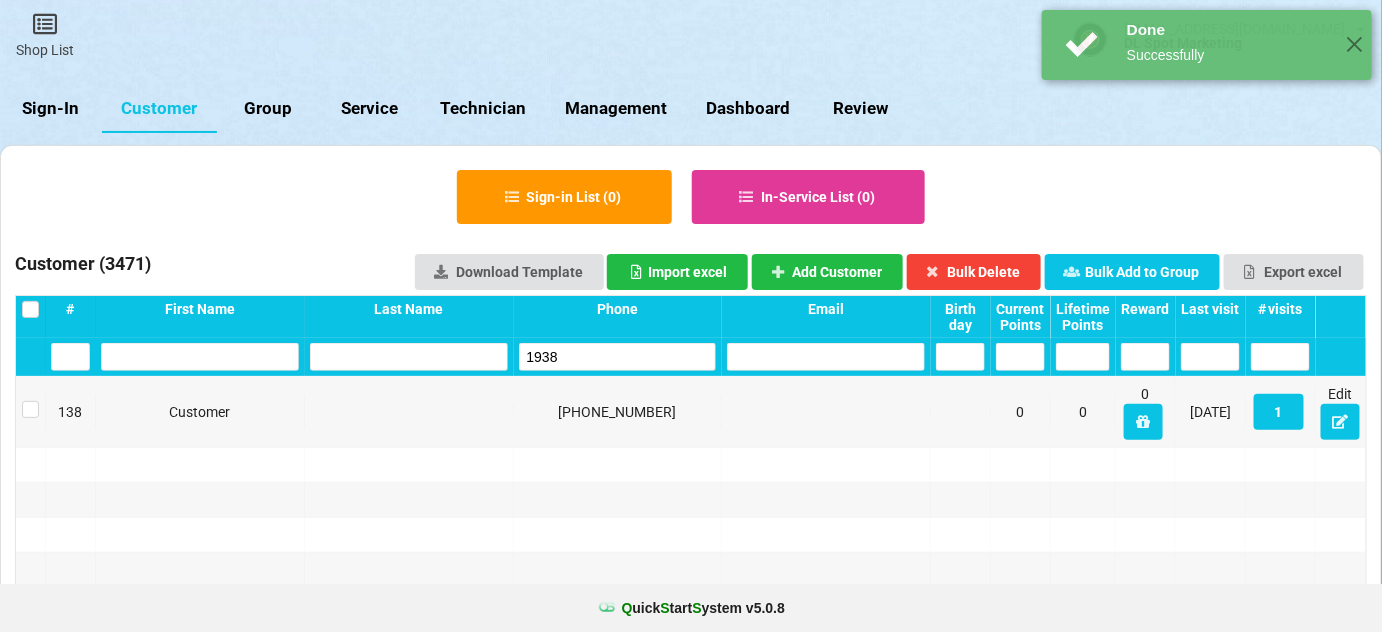 click on "1938" at bounding box center (618, 357) 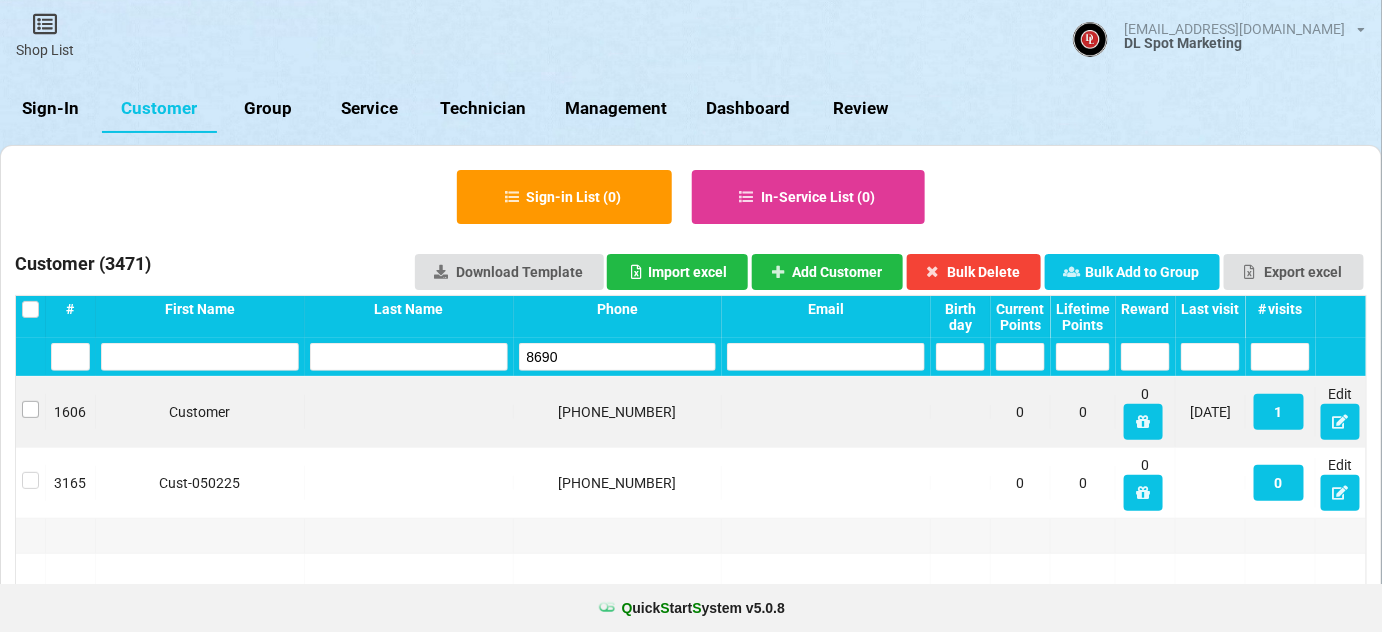 type on "8690" 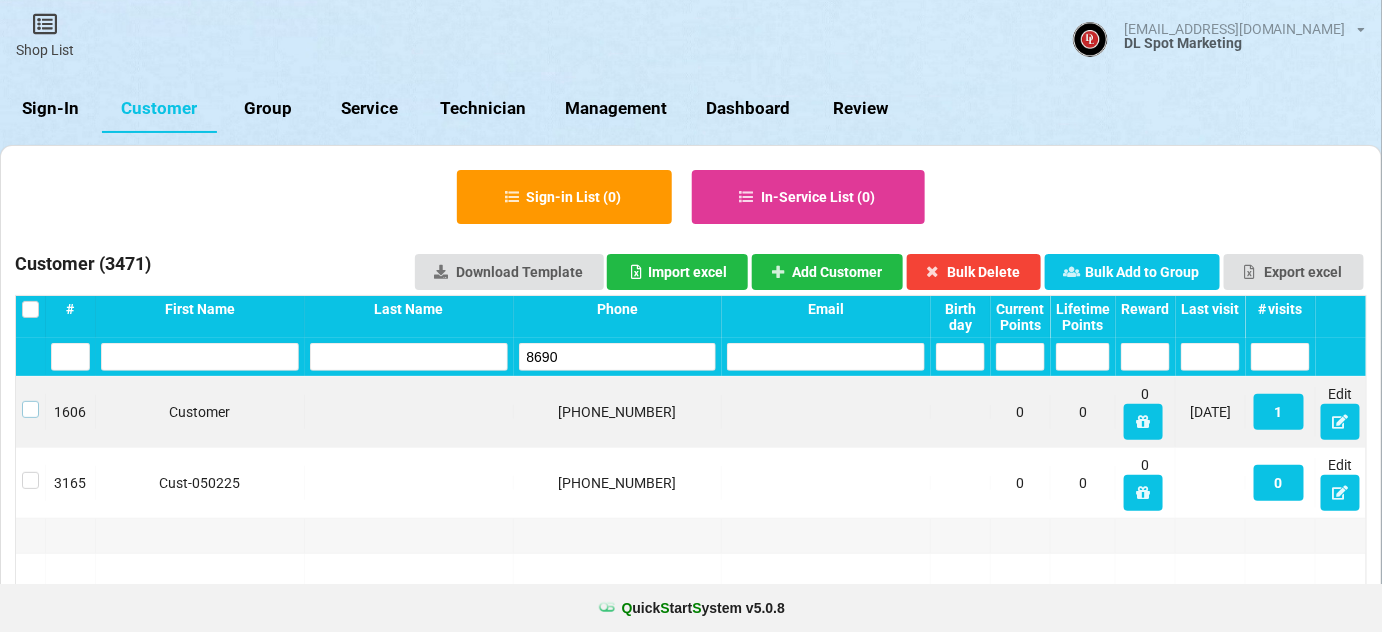 click at bounding box center (30, 401) 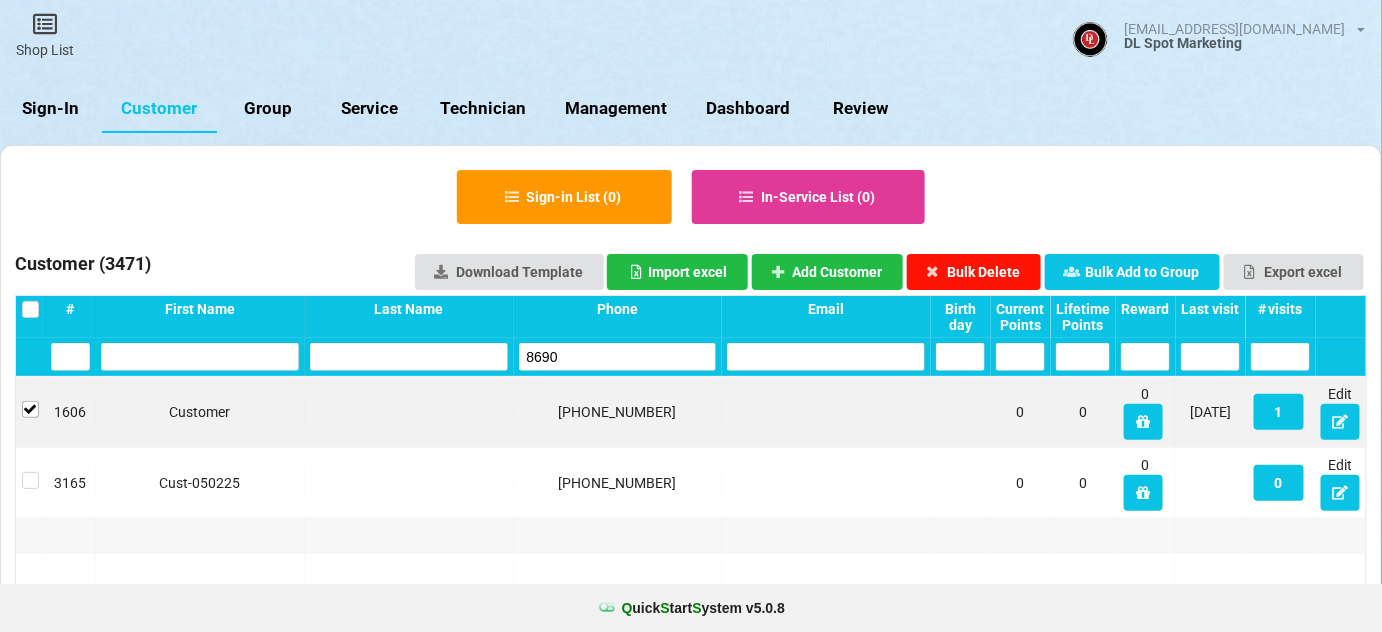 click on "Bulk Delete" at bounding box center (974, 272) 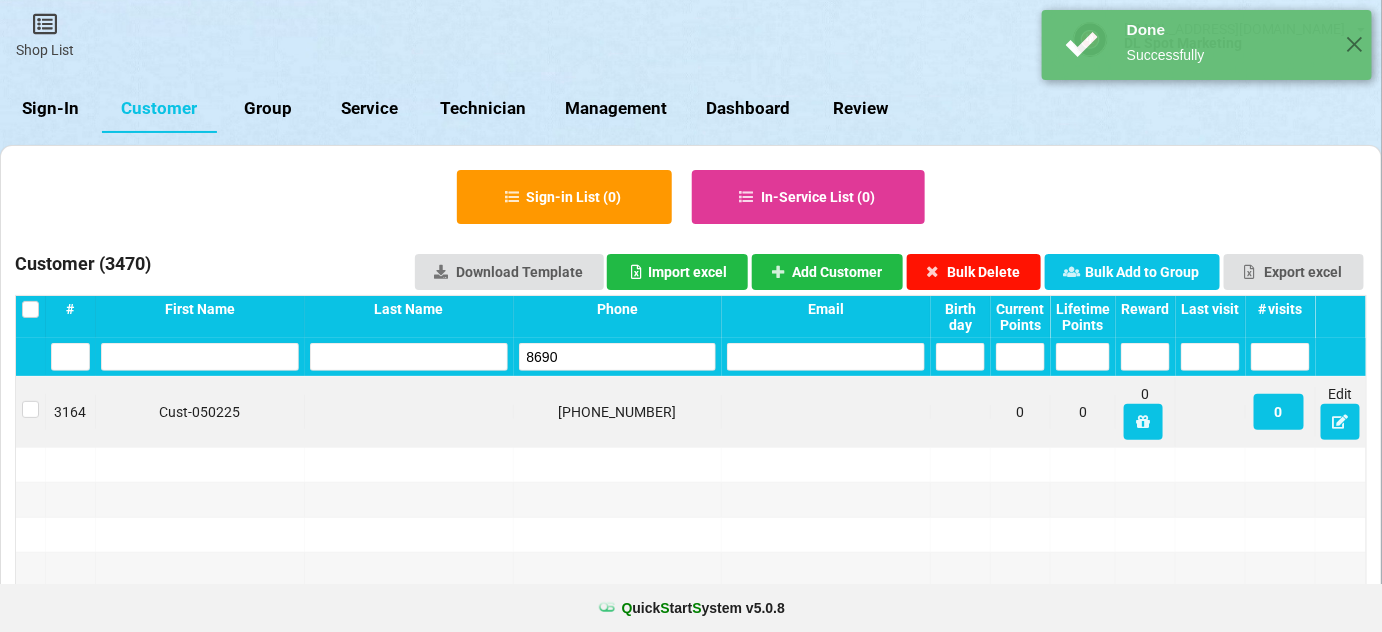 type 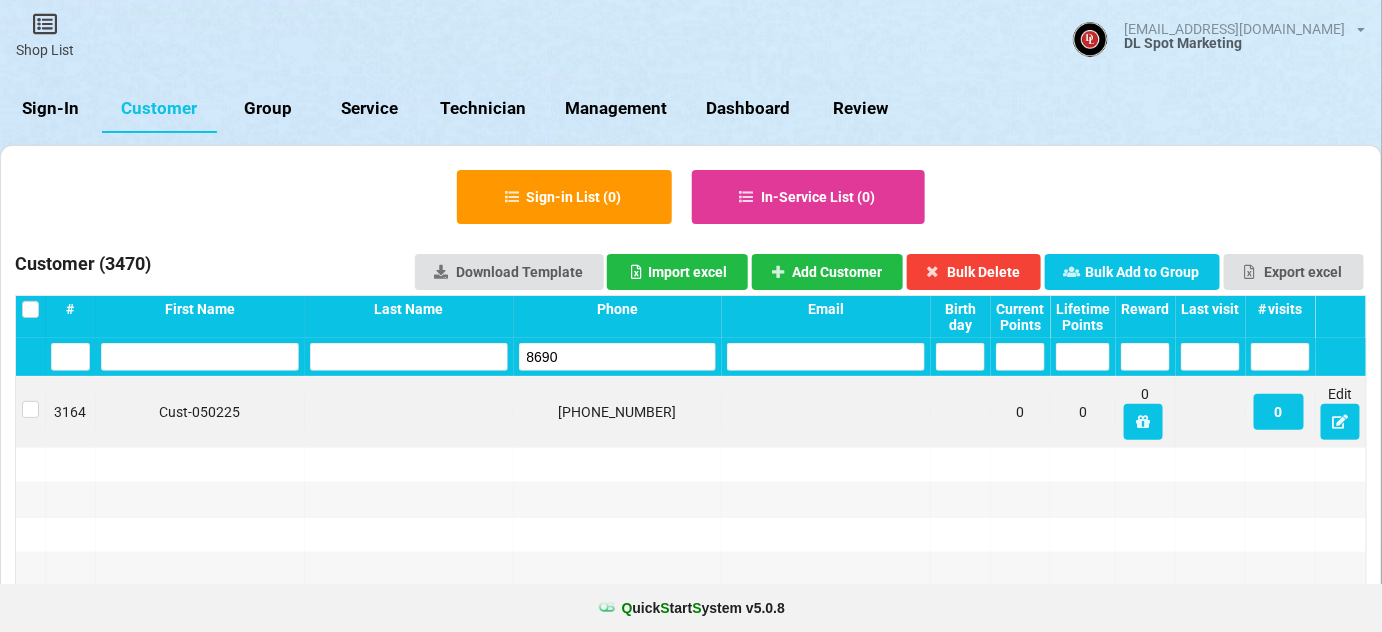 click on "8690" at bounding box center (618, 357) 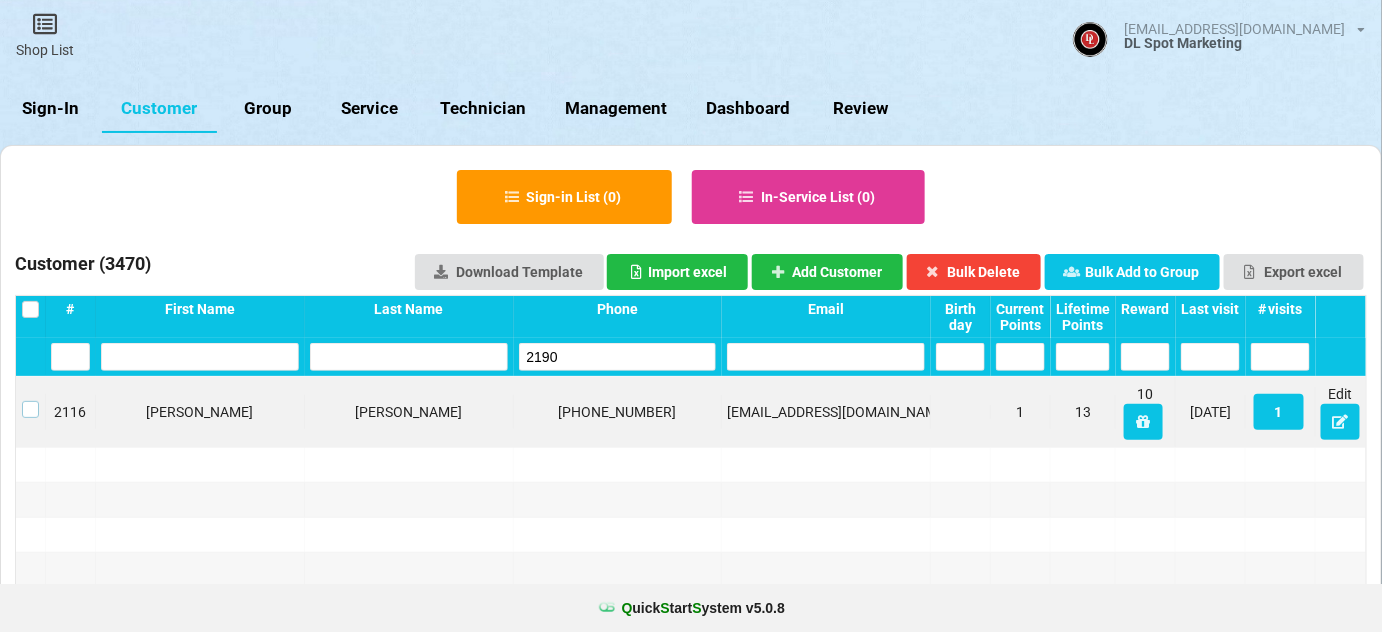 click at bounding box center (30, 401) 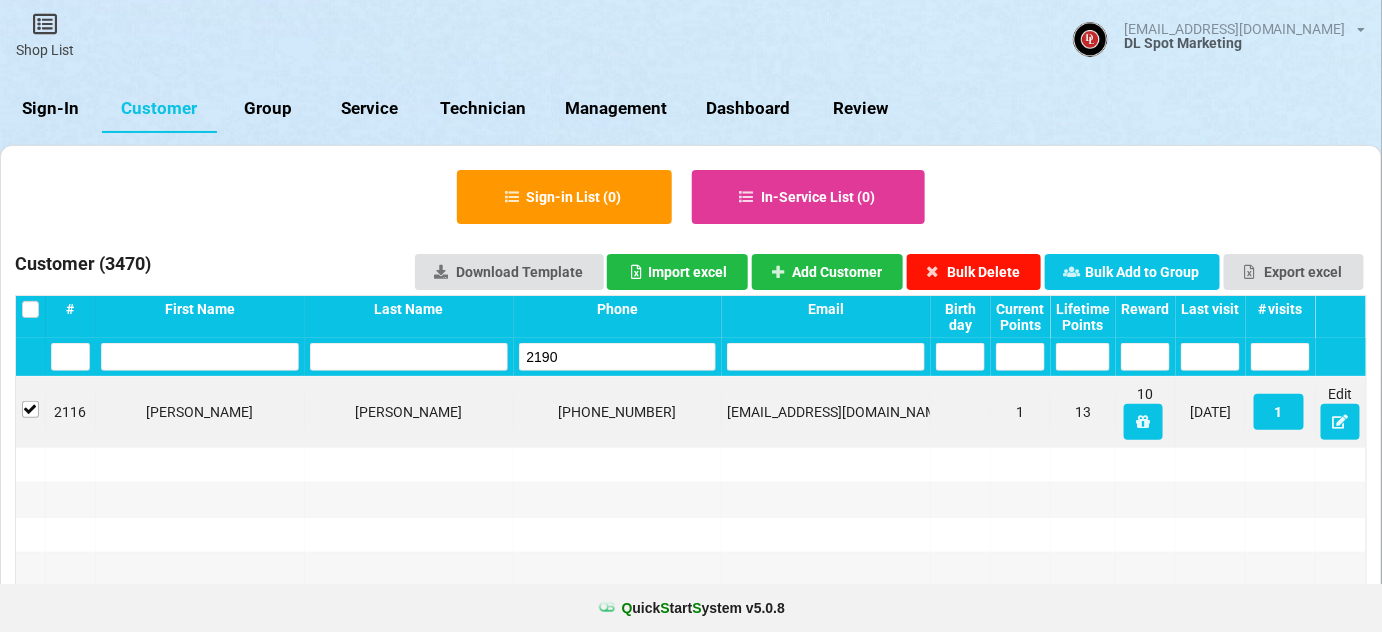 click on "Bulk Delete" at bounding box center (974, 272) 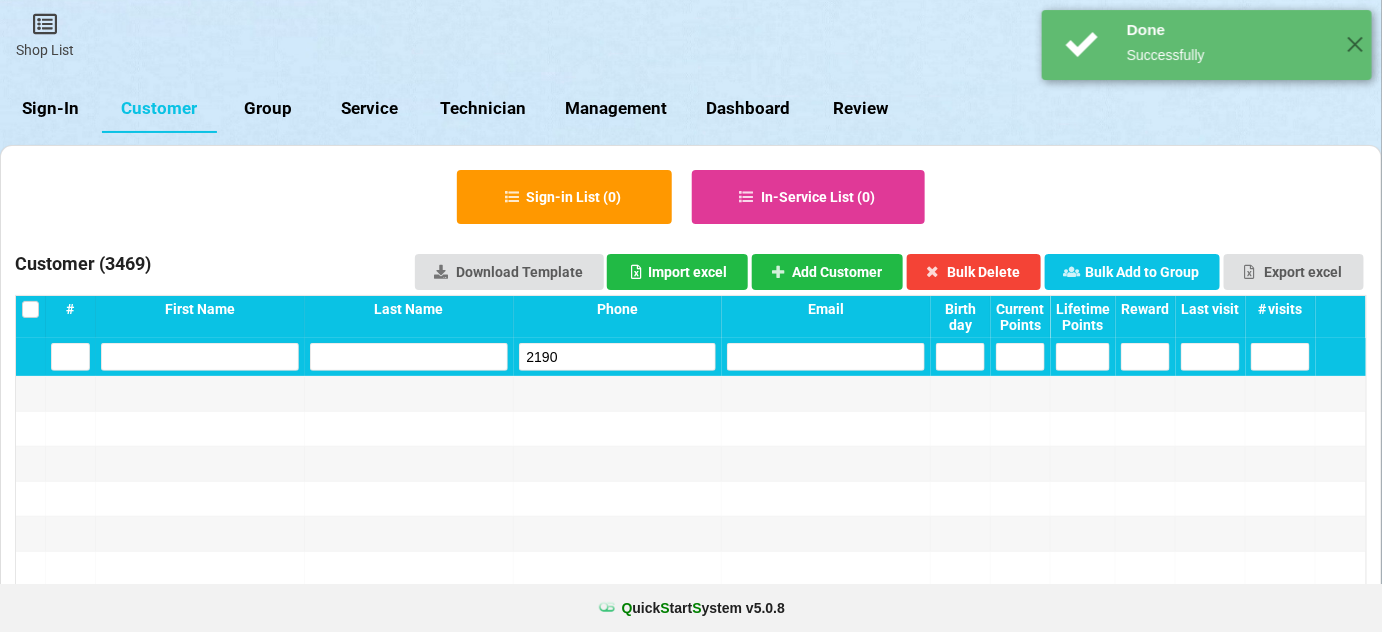 click on "2190" at bounding box center (618, 357) 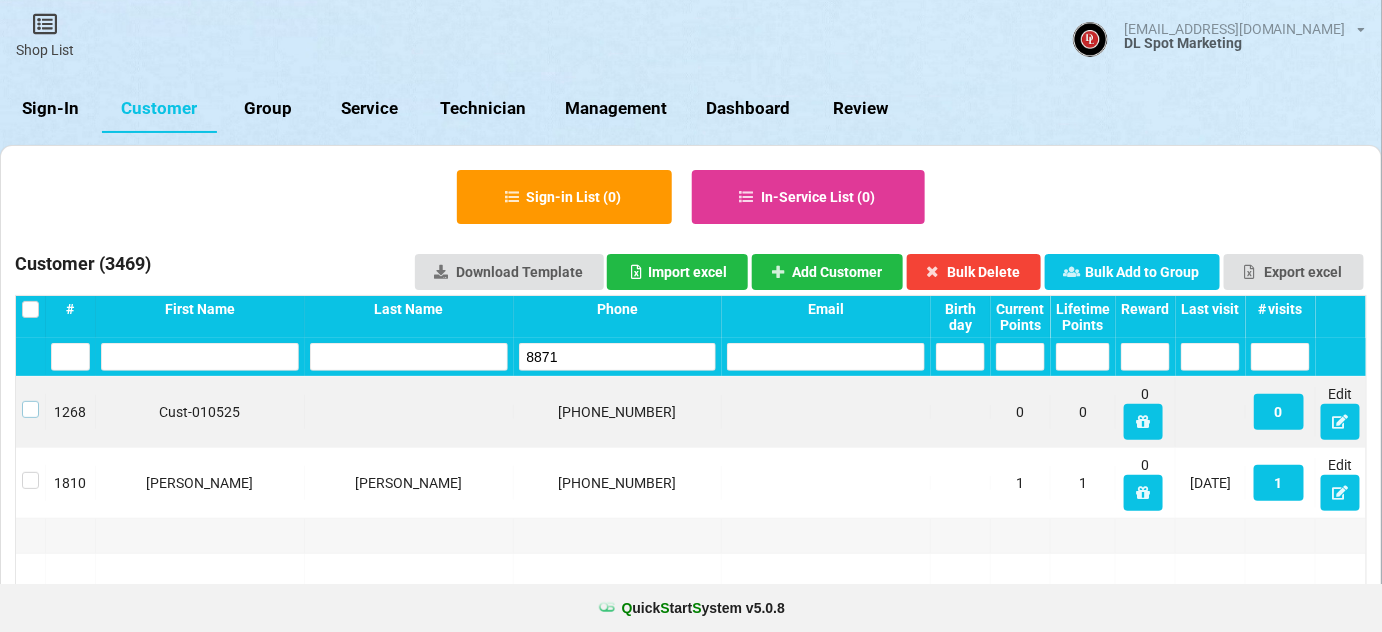 click at bounding box center (30, 401) 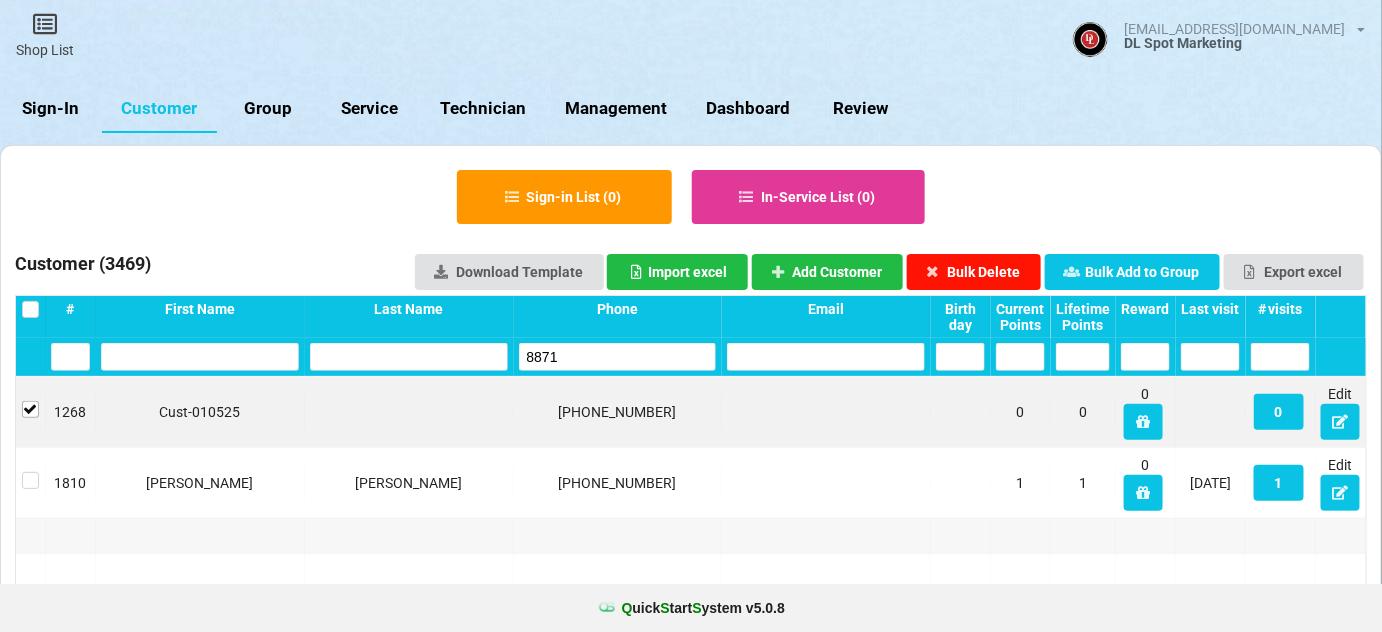 click on "Bulk Delete" at bounding box center [974, 272] 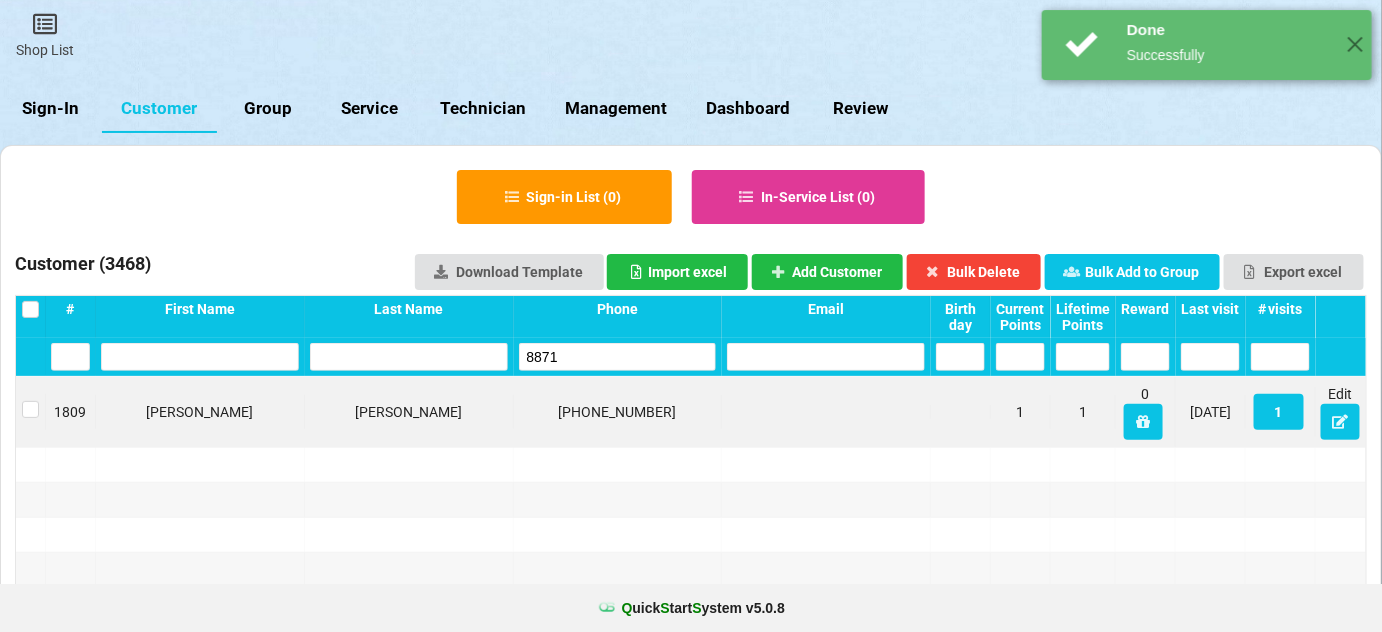 click on "8871" at bounding box center [618, 357] 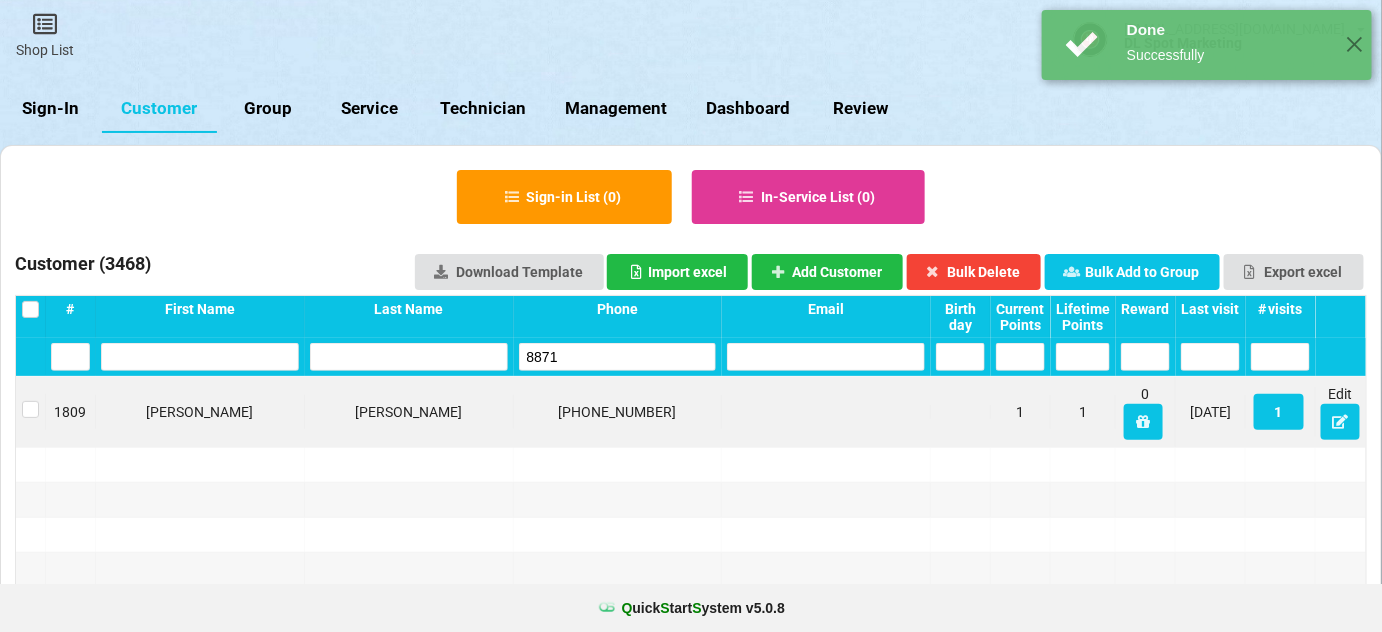 click on "8871" at bounding box center [618, 357] 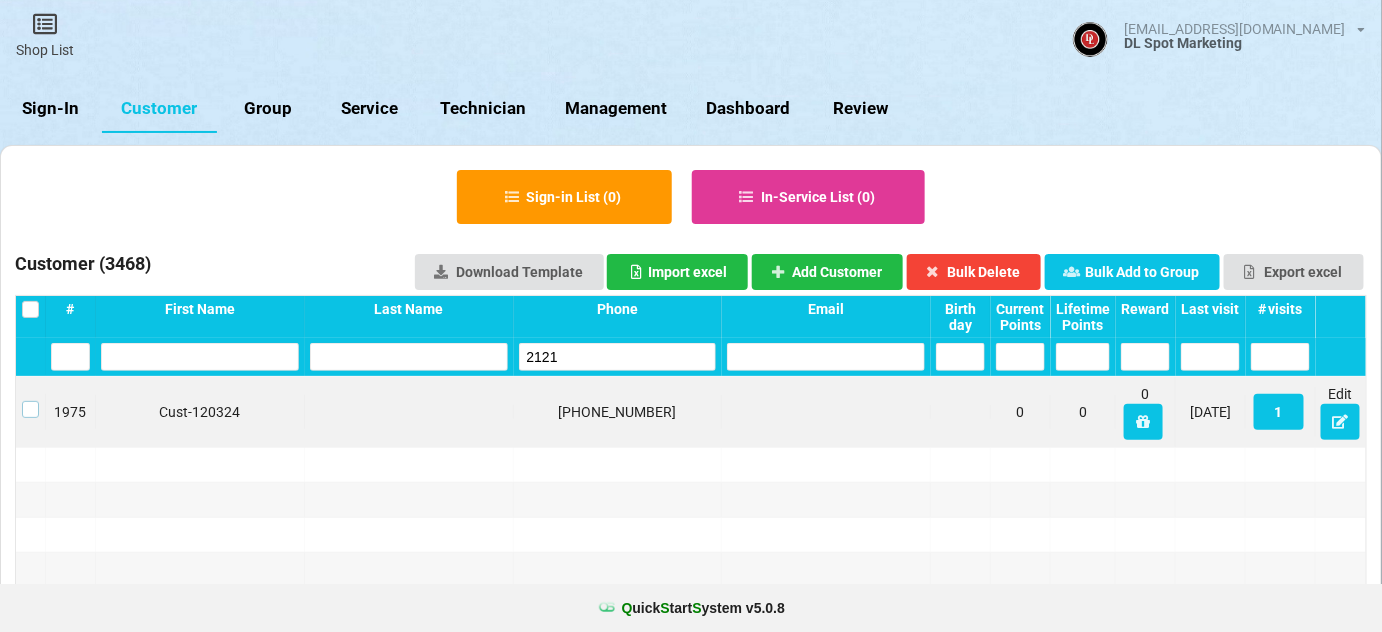 click at bounding box center (30, 401) 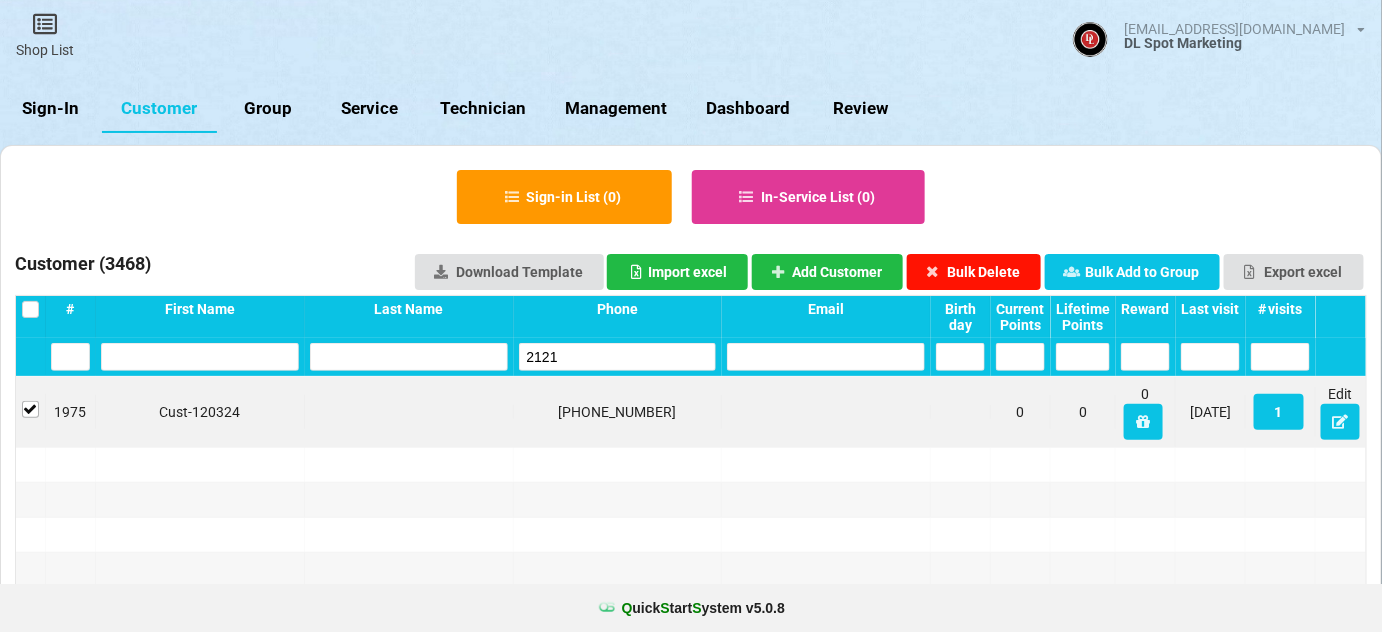 drag, startPoint x: 1005, startPoint y: 272, endPoint x: 992, endPoint y: 279, distance: 14.764823 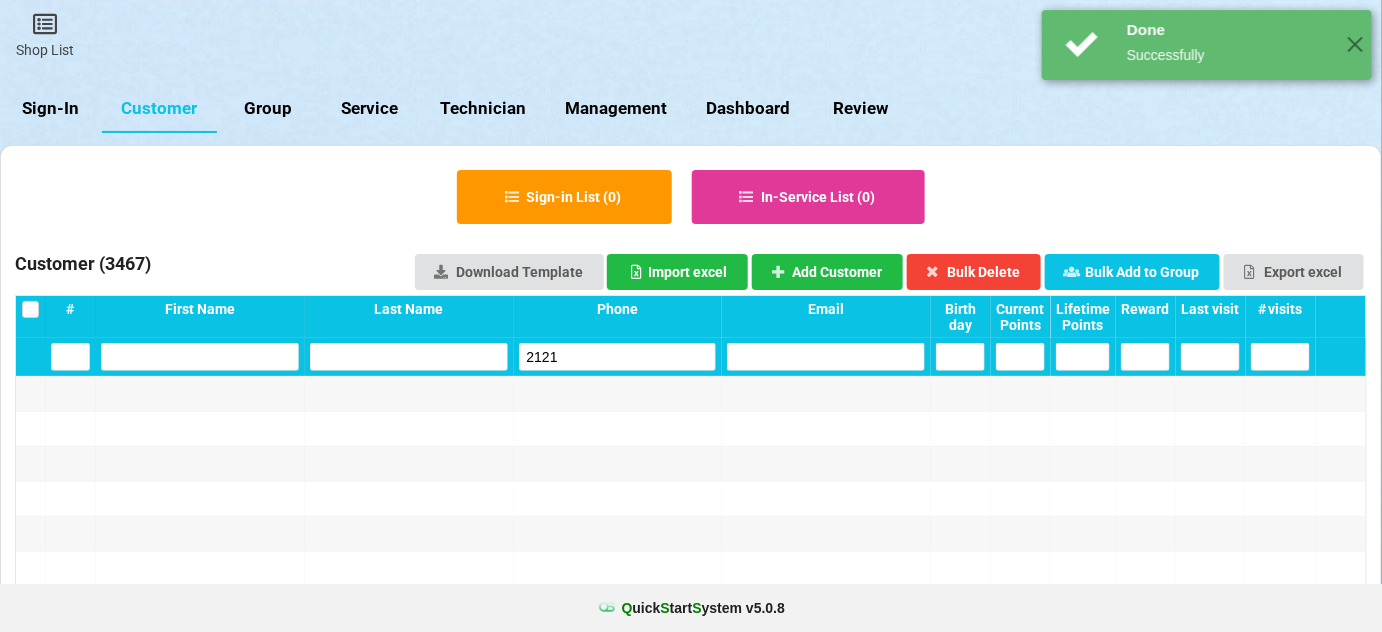 click on "2121" at bounding box center [618, 357] 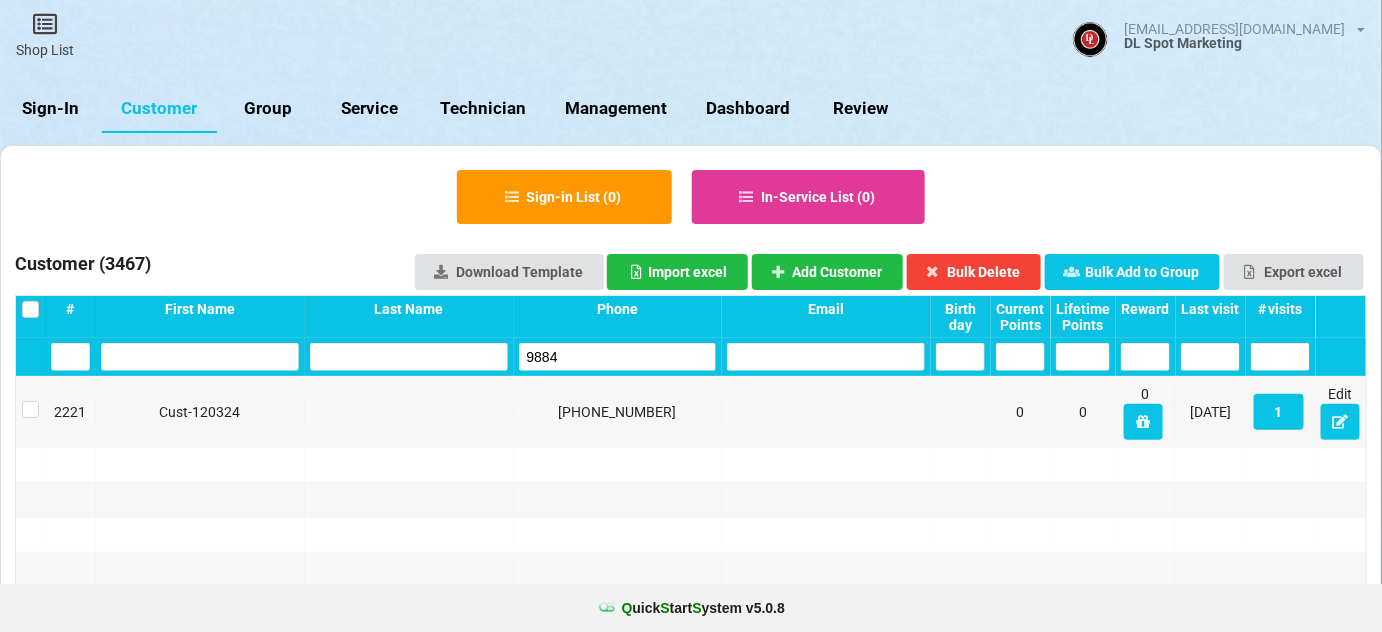 click on "9884" at bounding box center (618, 357) 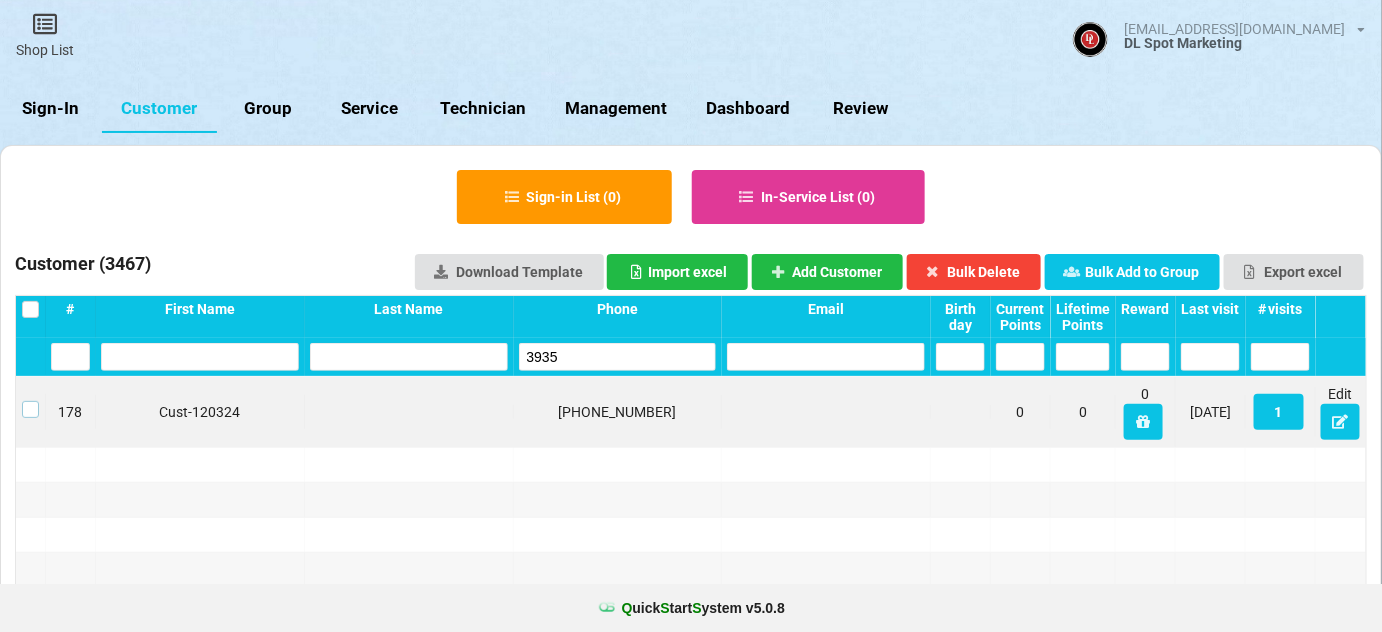click at bounding box center (30, 401) 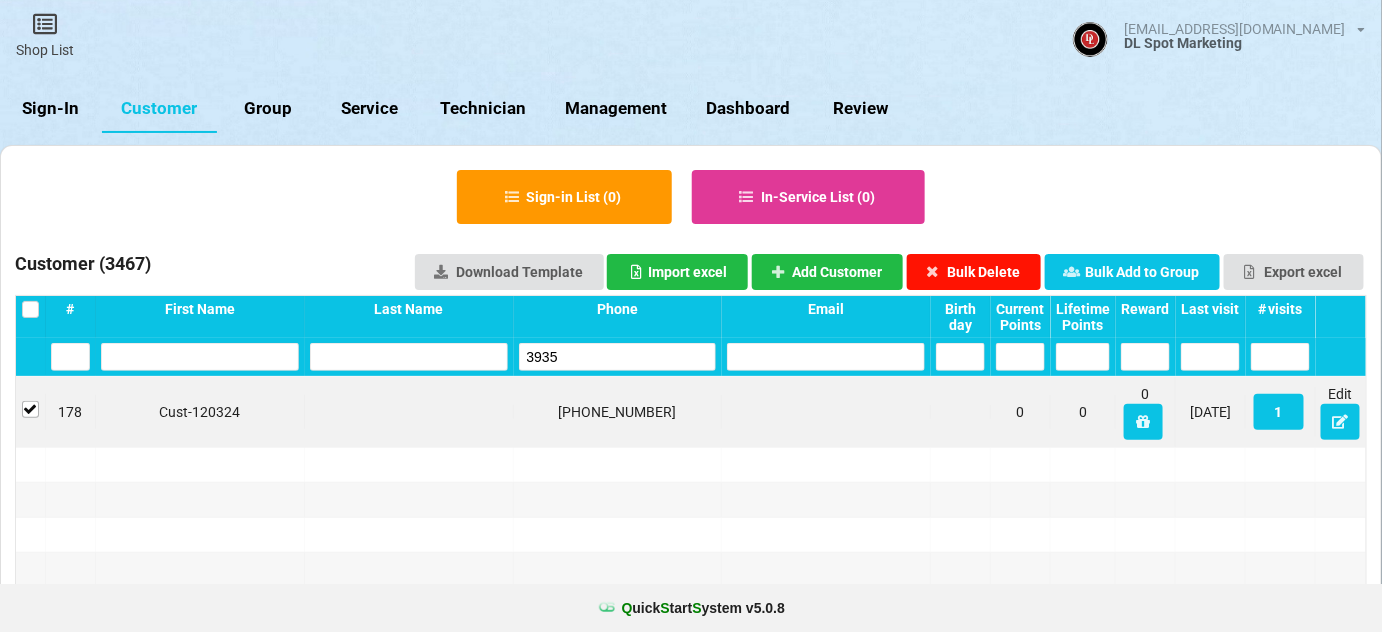 click on "Bulk Delete" at bounding box center (974, 272) 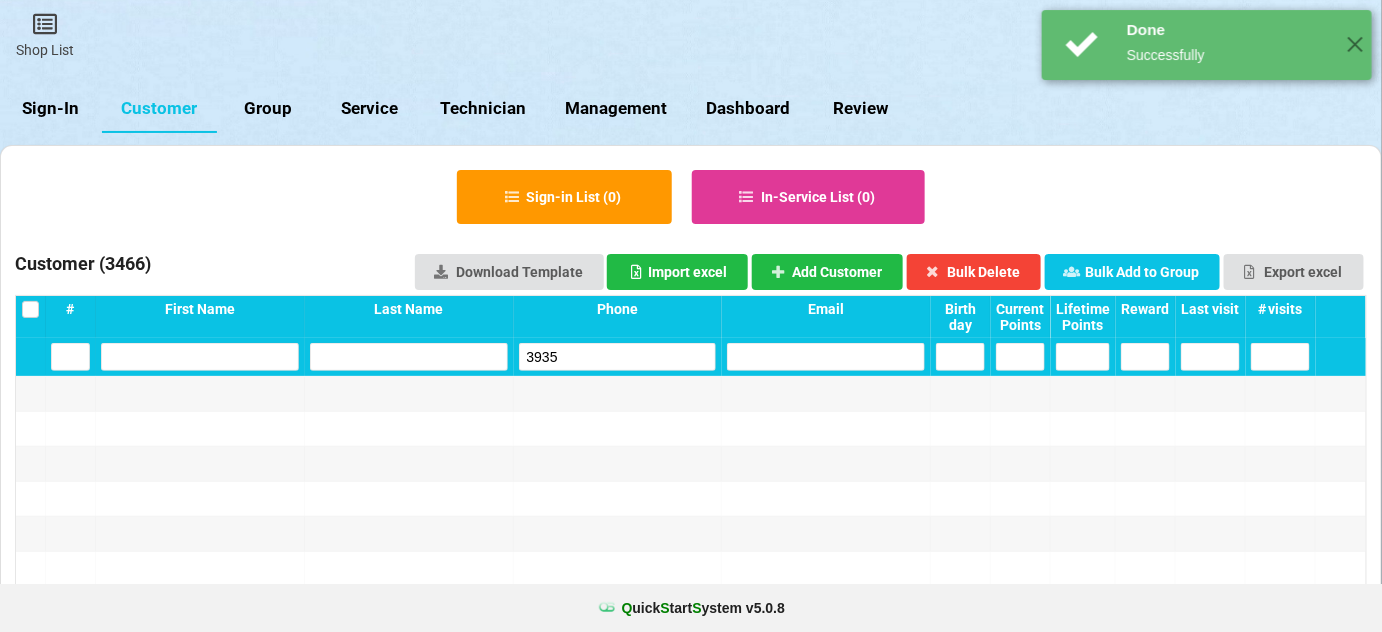 click on "3935" at bounding box center (618, 357) 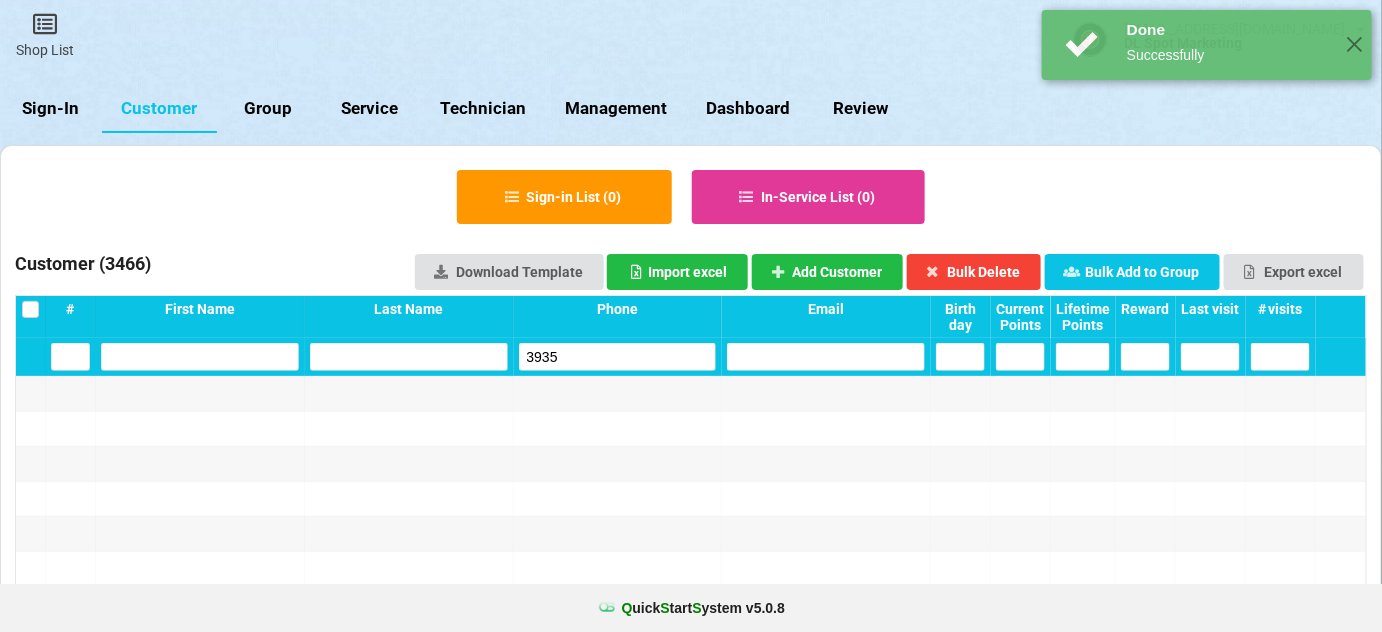 click on "3935" at bounding box center (618, 357) 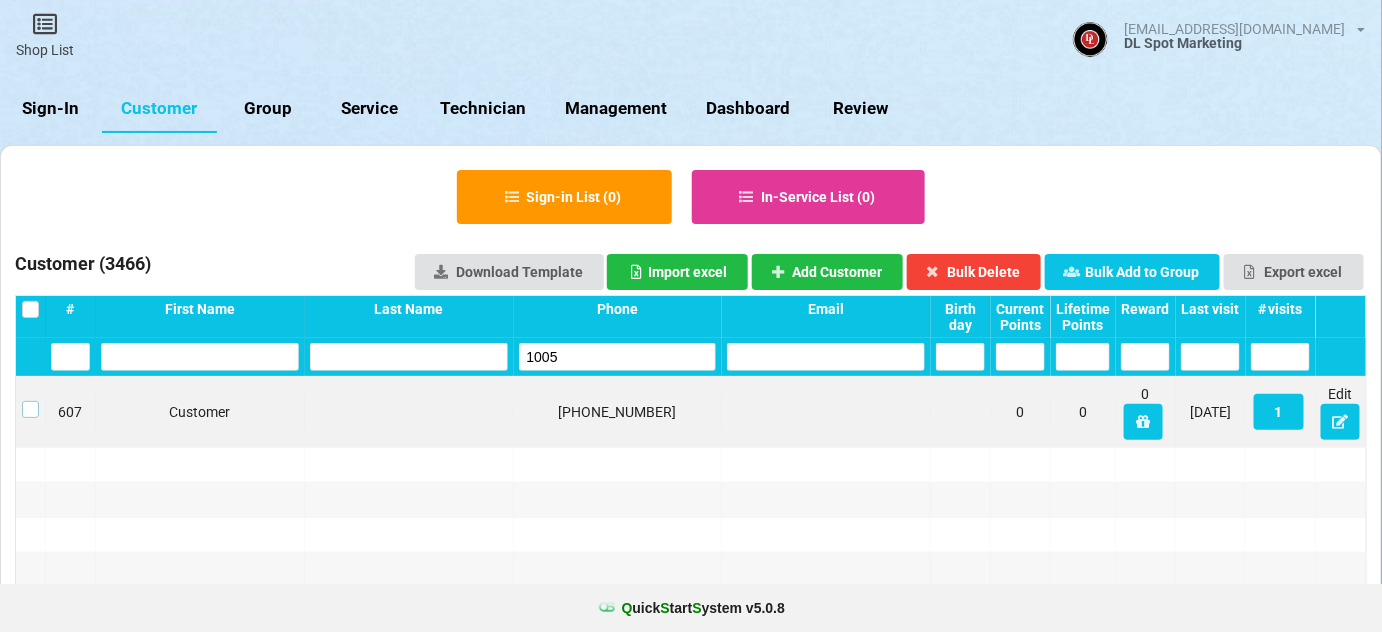 click at bounding box center (30, 401) 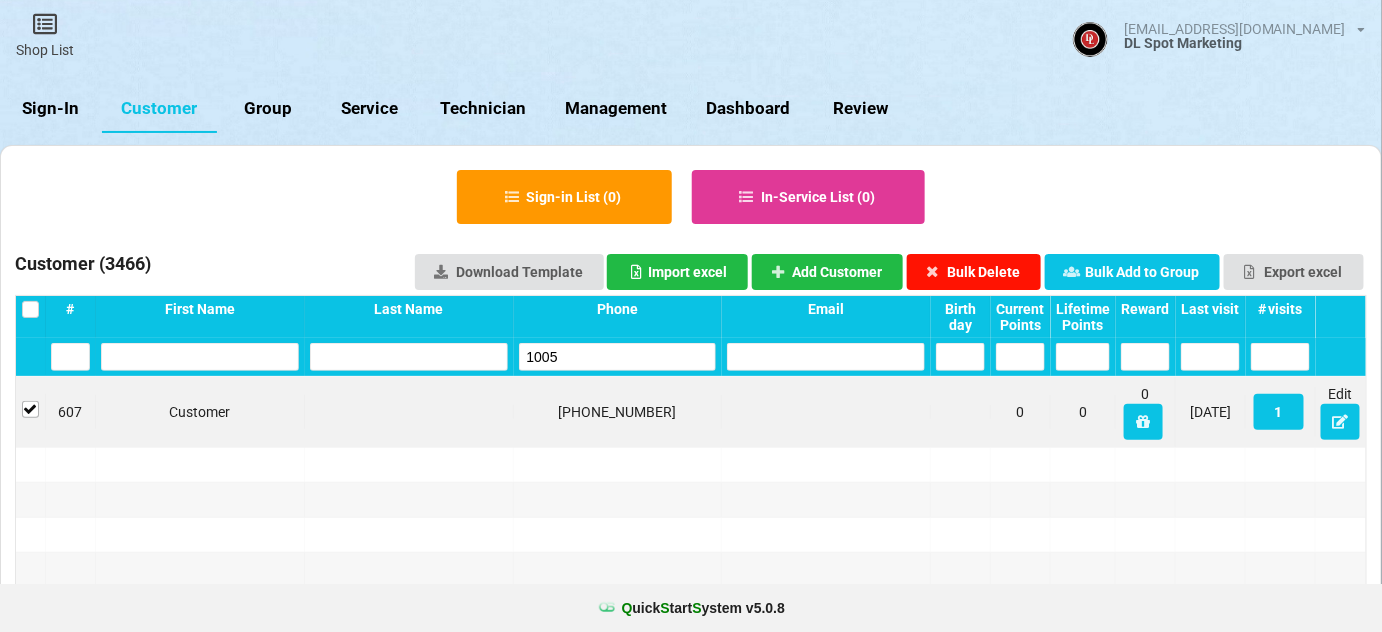 click on "Bulk Delete" at bounding box center [974, 272] 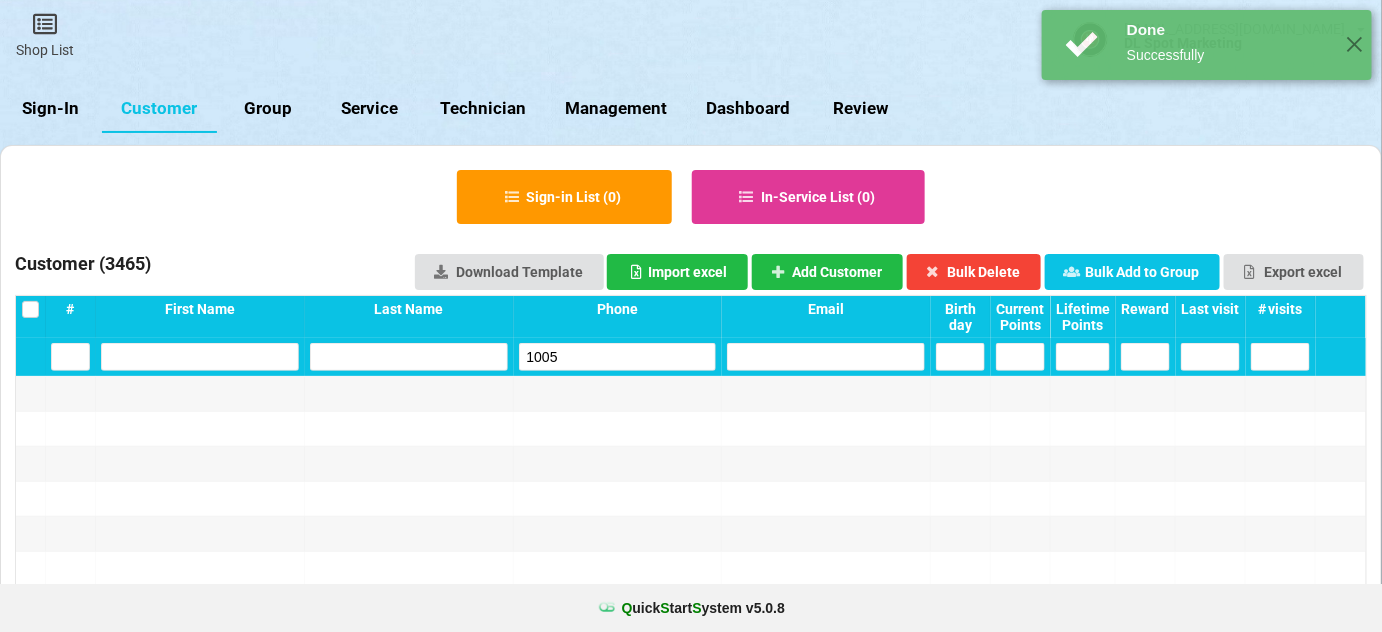 click on "1005" at bounding box center [618, 357] 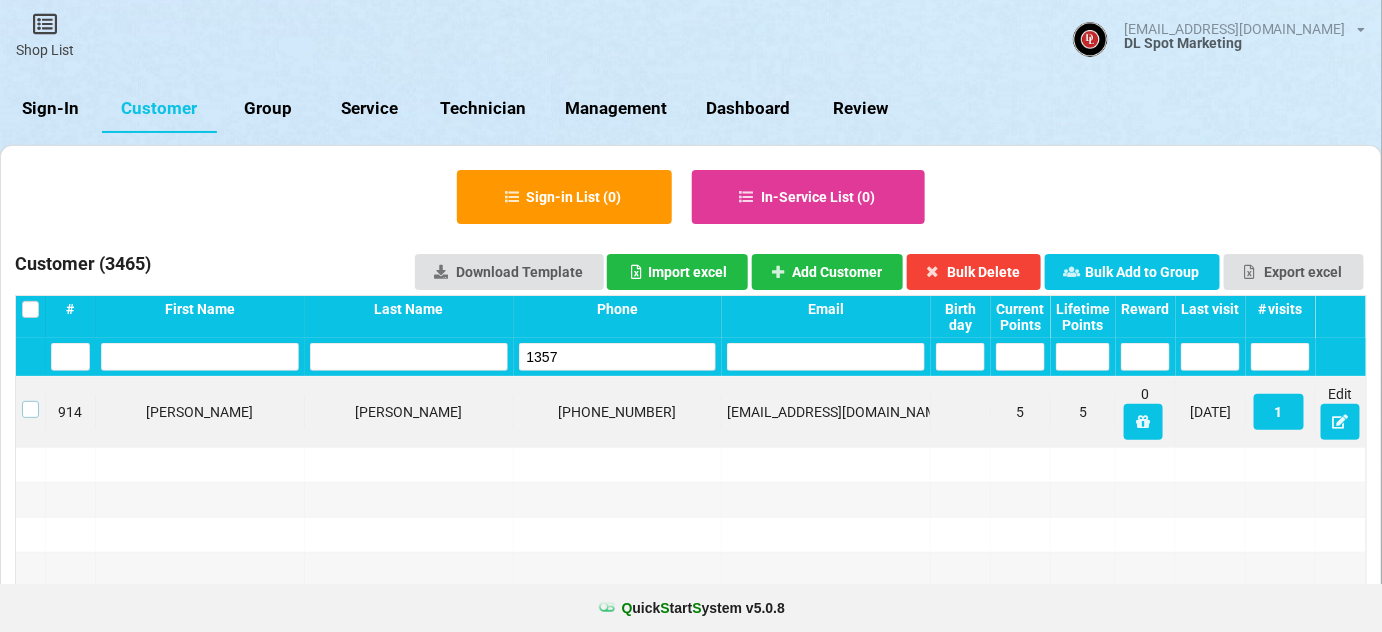 click at bounding box center (30, 401) 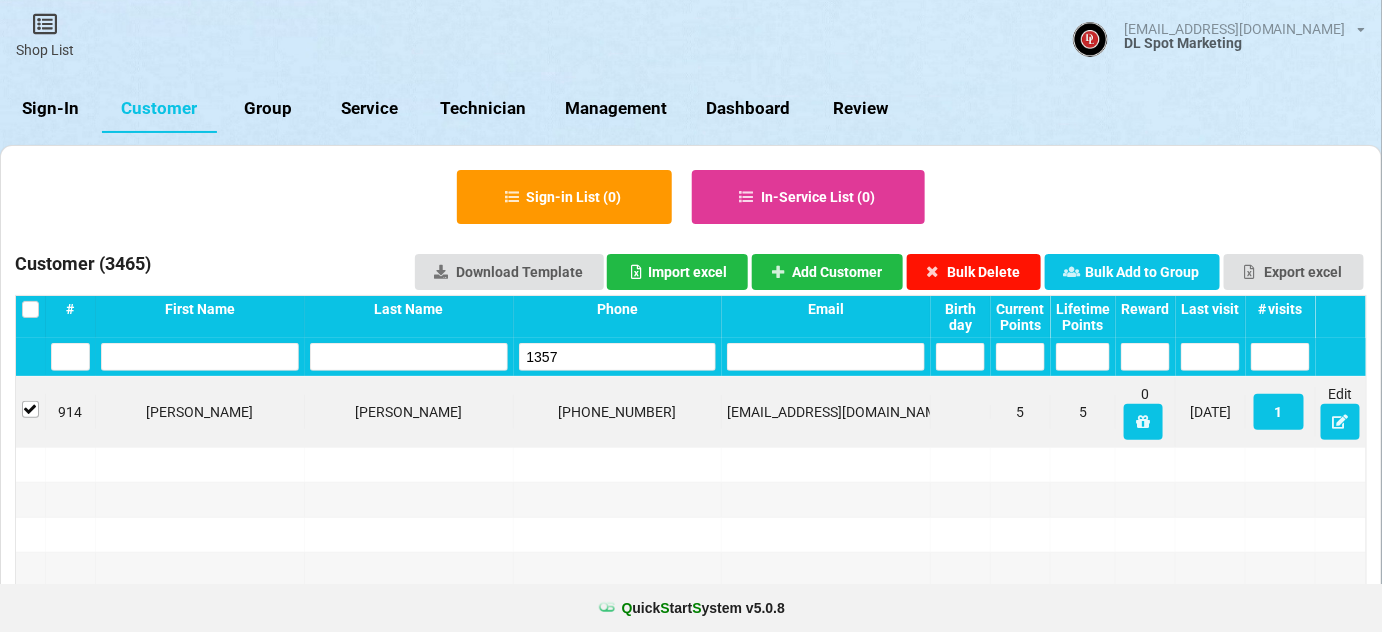 click on "Bulk Delete" at bounding box center [974, 272] 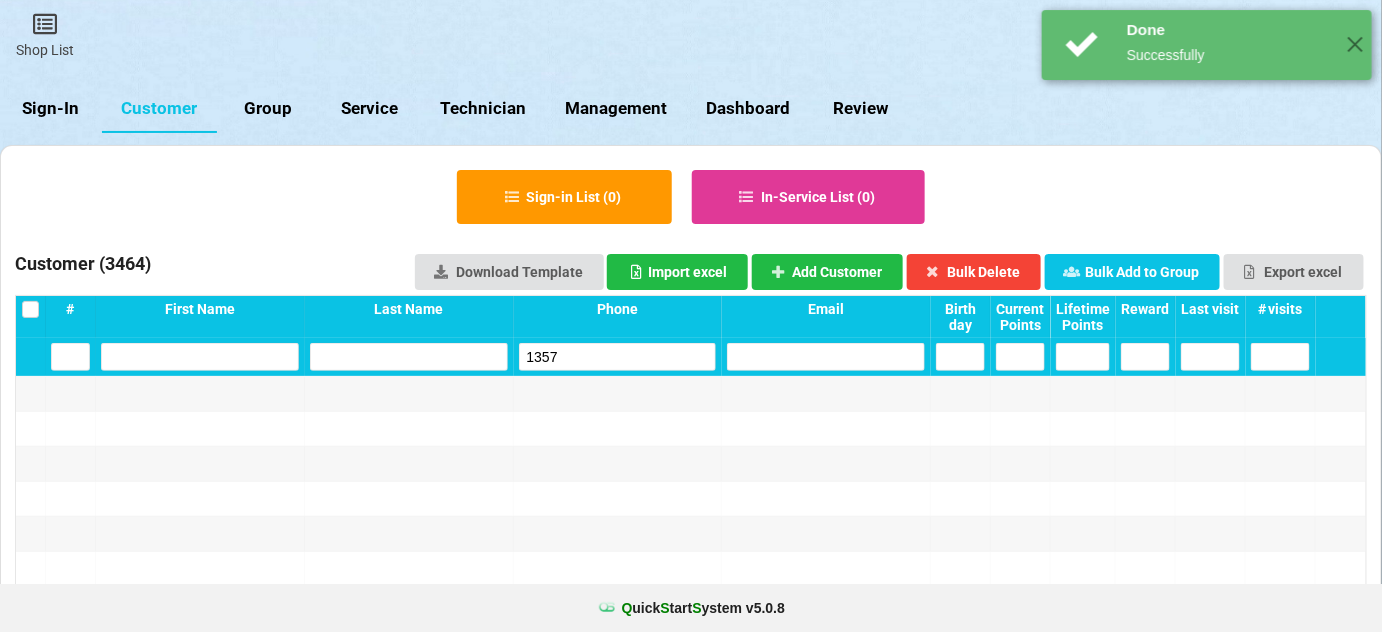 click on "1357" at bounding box center [618, 357] 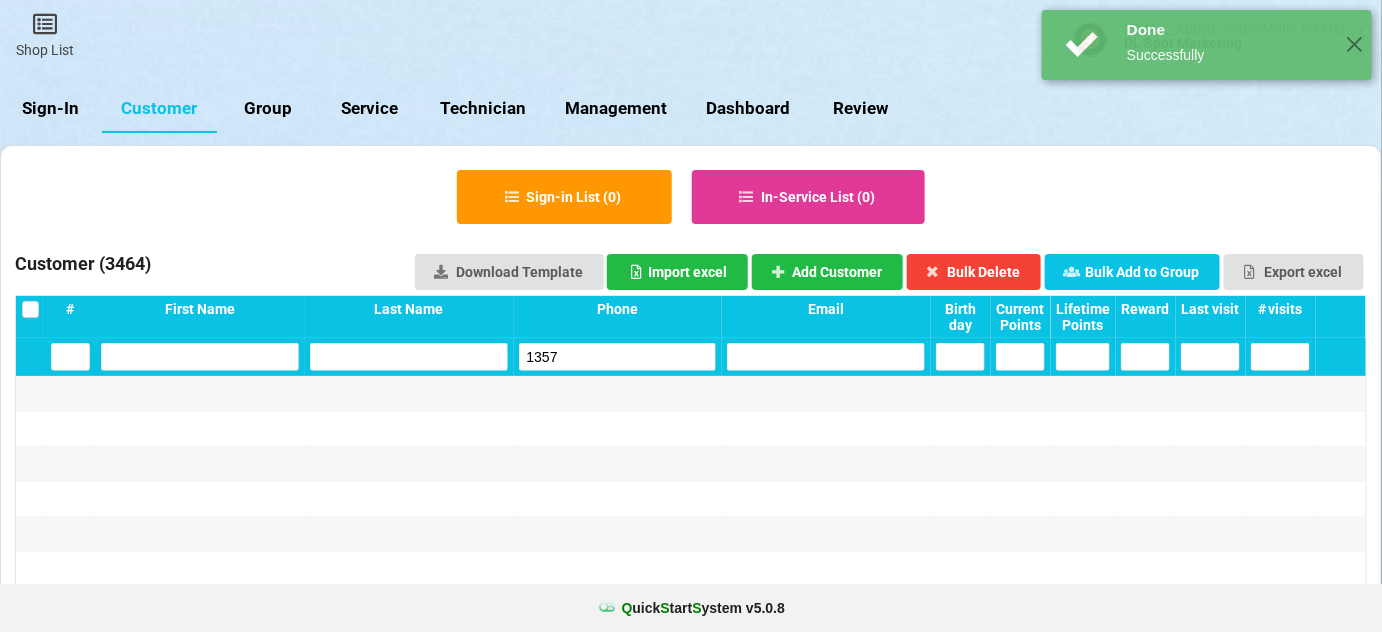 click on "1357" at bounding box center [618, 357] 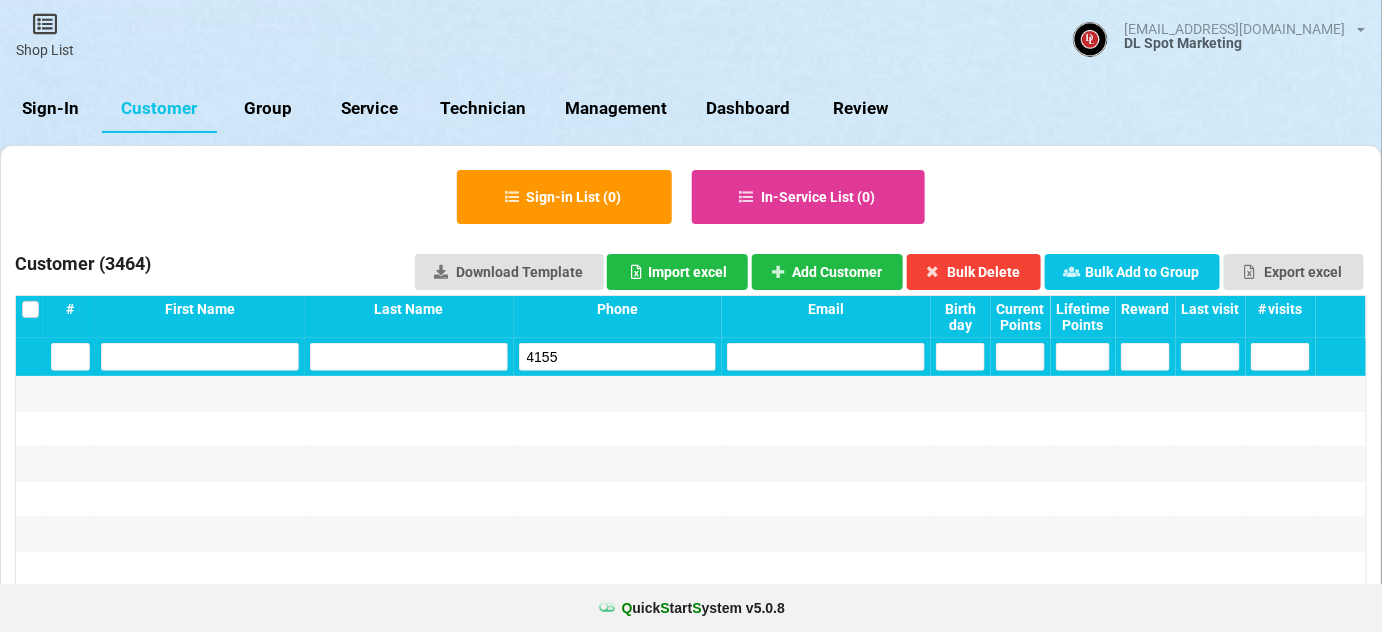 click on "4155" at bounding box center [618, 357] 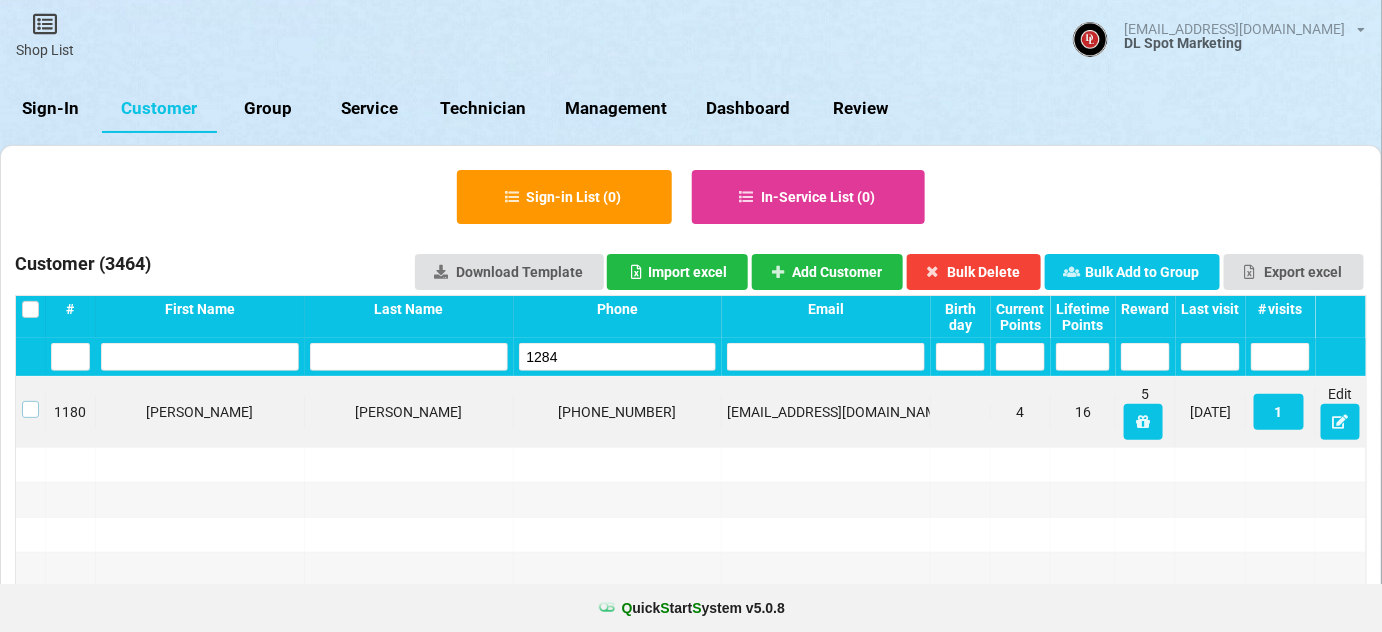 click at bounding box center [30, 401] 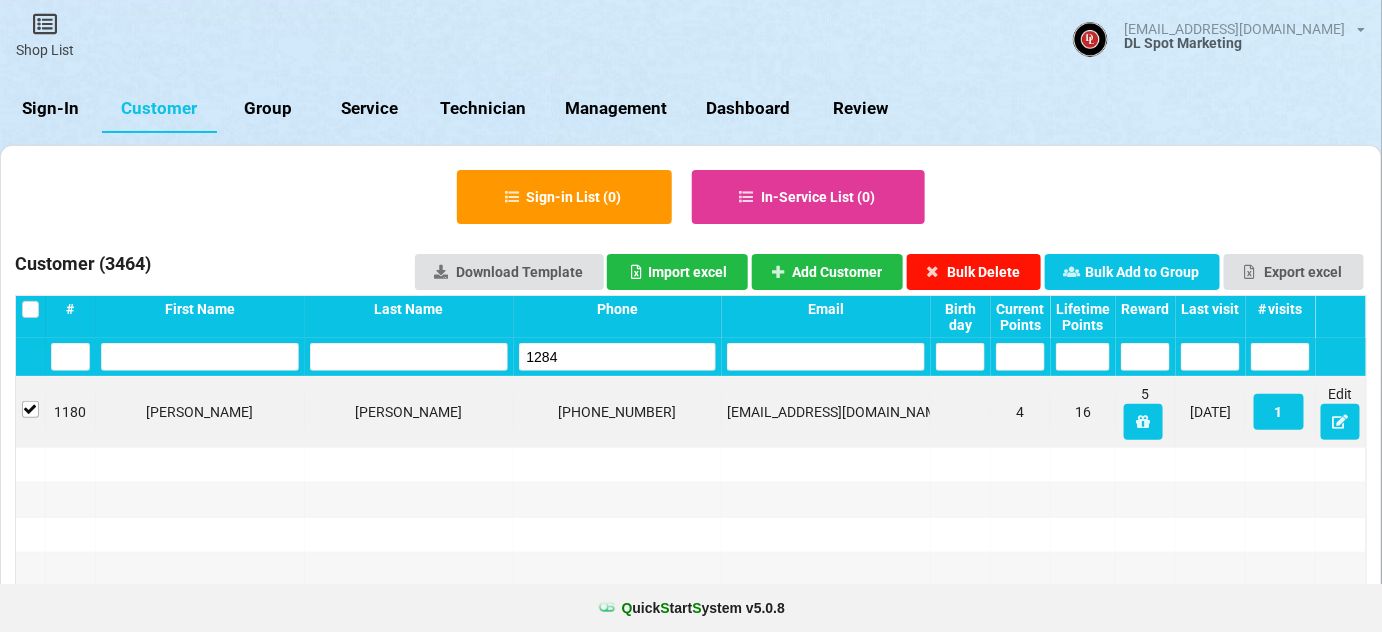 click on "Bulk Delete" at bounding box center [974, 272] 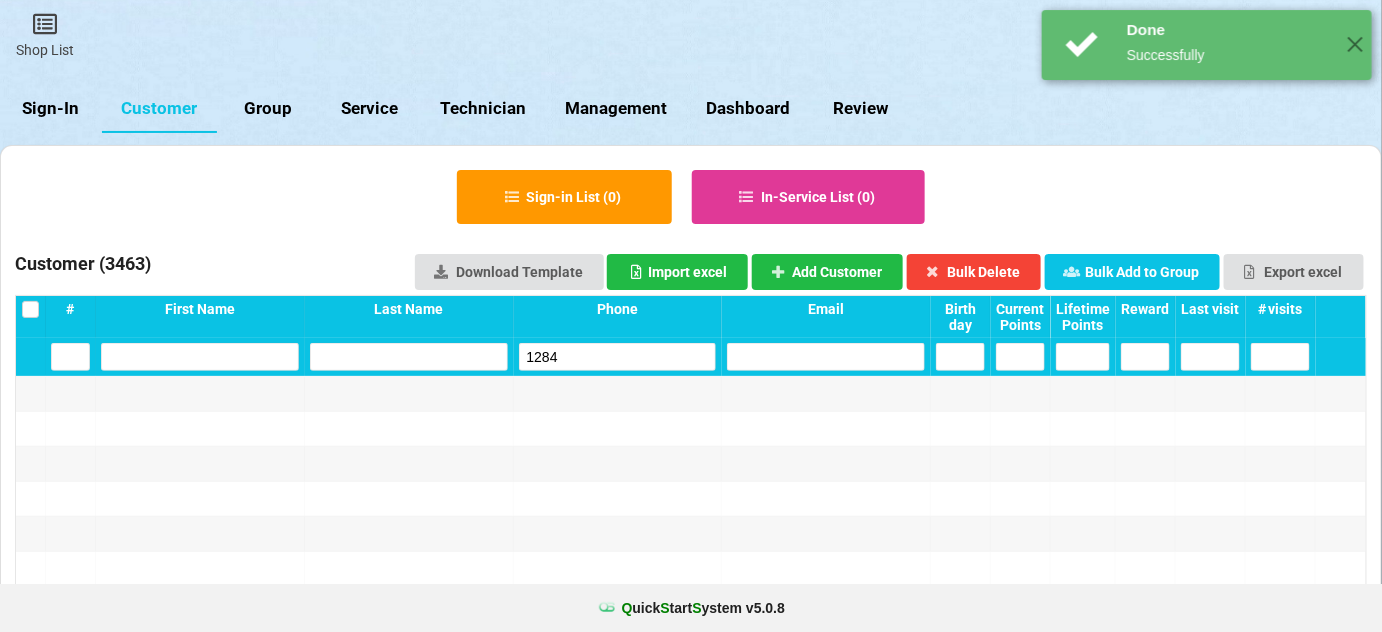 click on "1284" at bounding box center (618, 357) 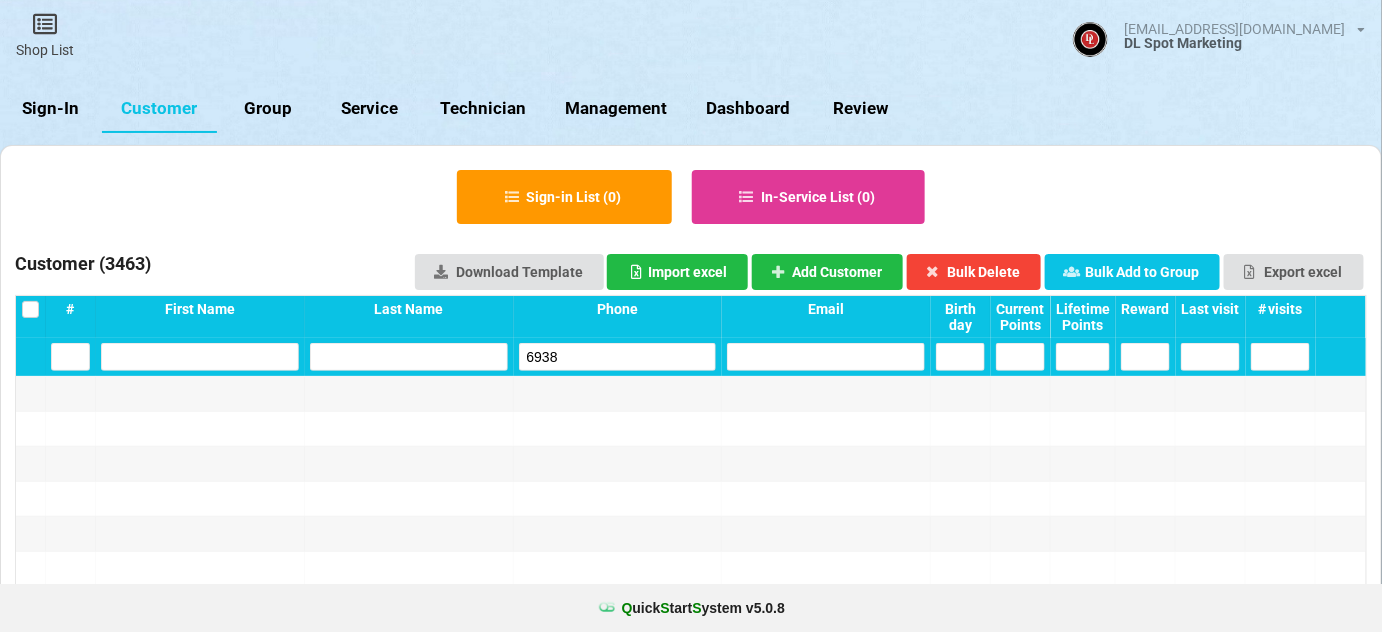click on "6938" at bounding box center (618, 357) 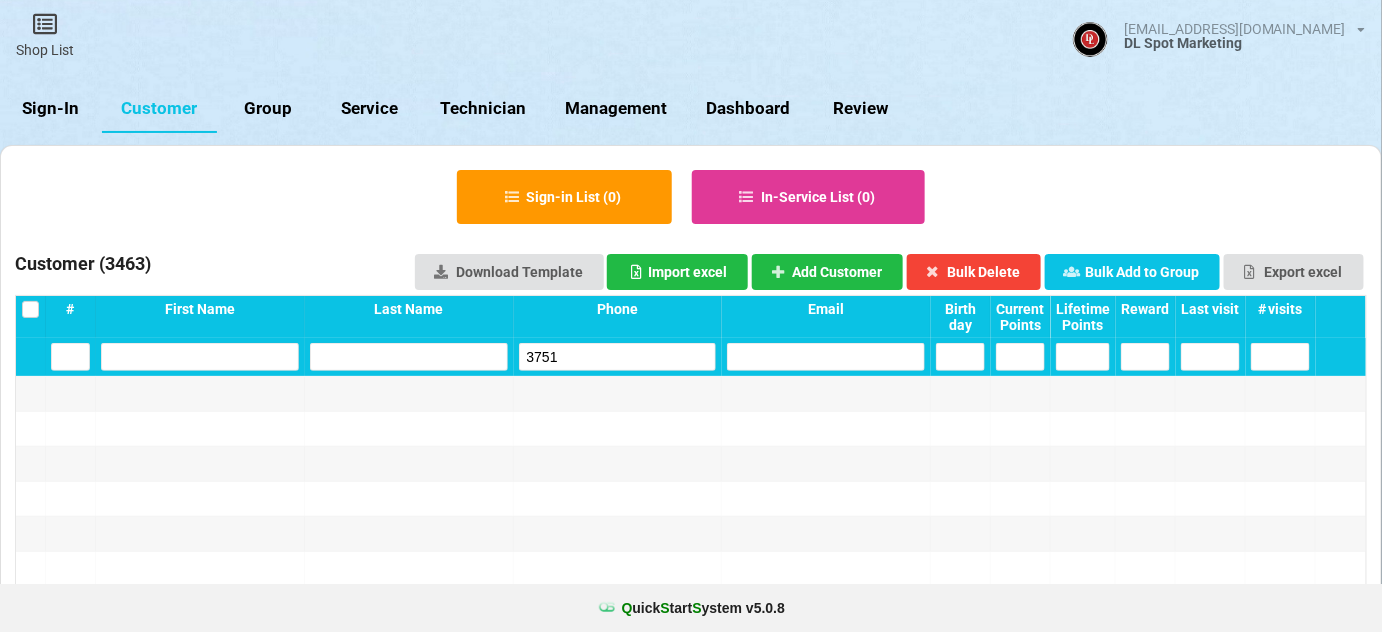 click on "3751" at bounding box center [618, 357] 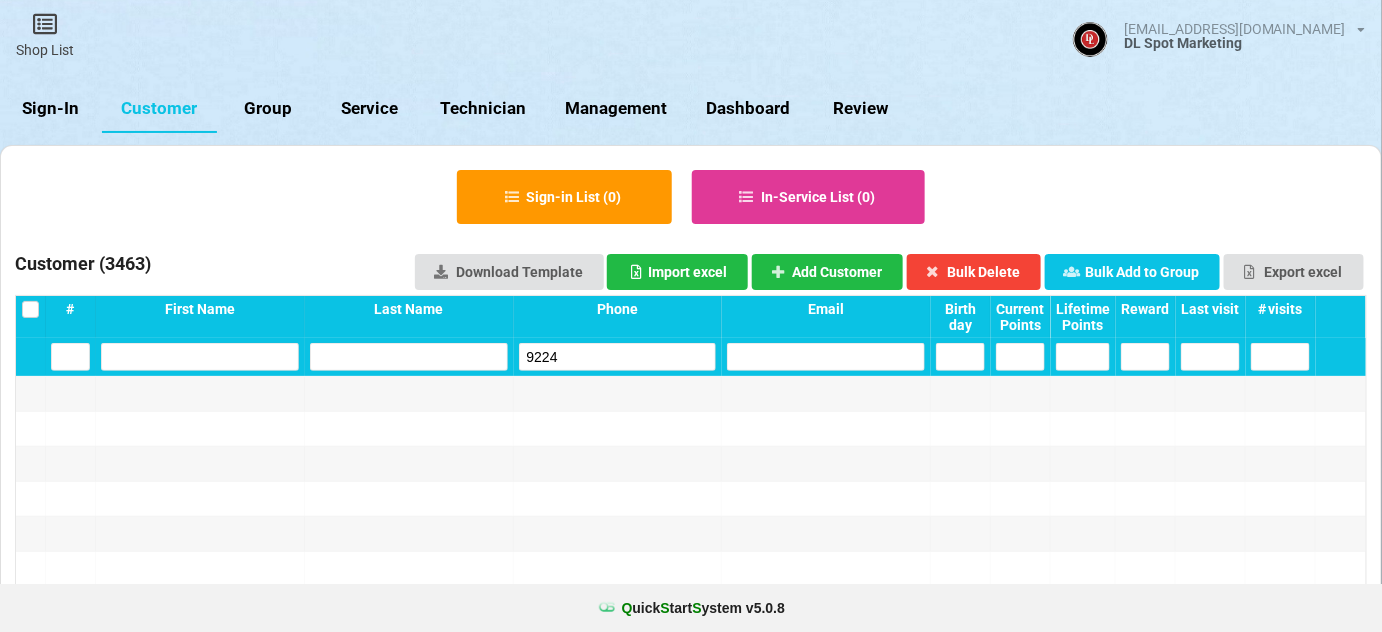 type on "9224" 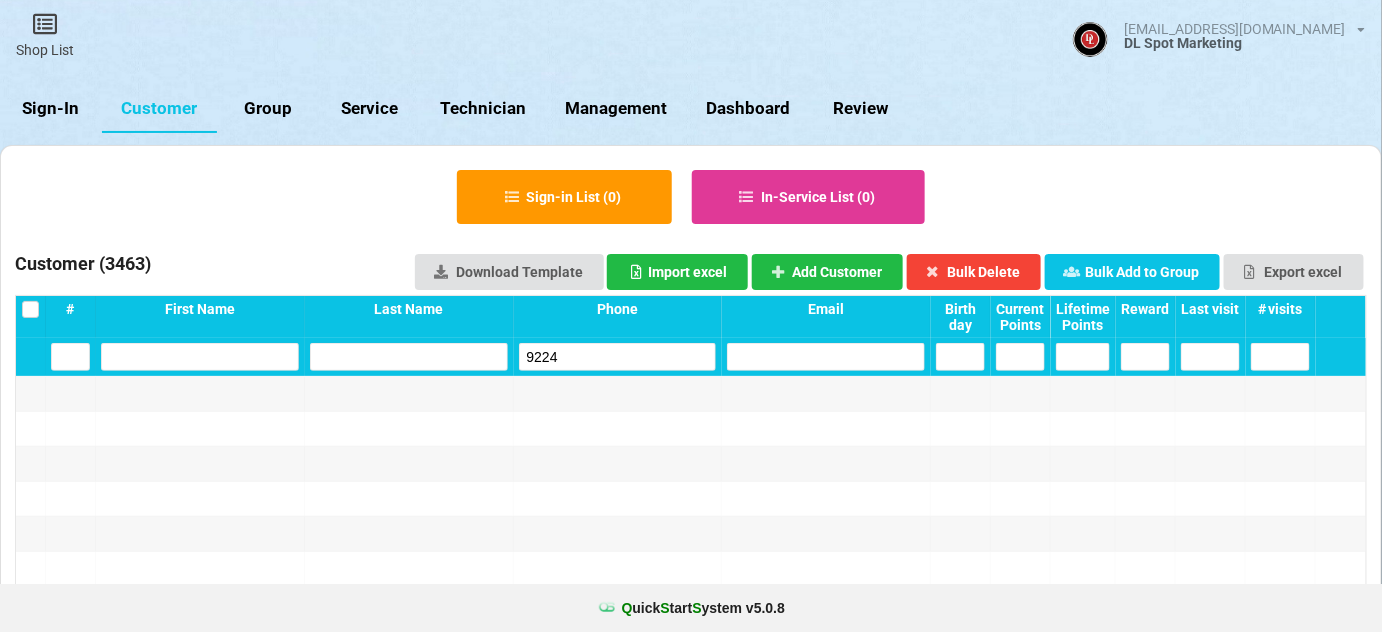click on "Sign-In" at bounding box center (51, 109) 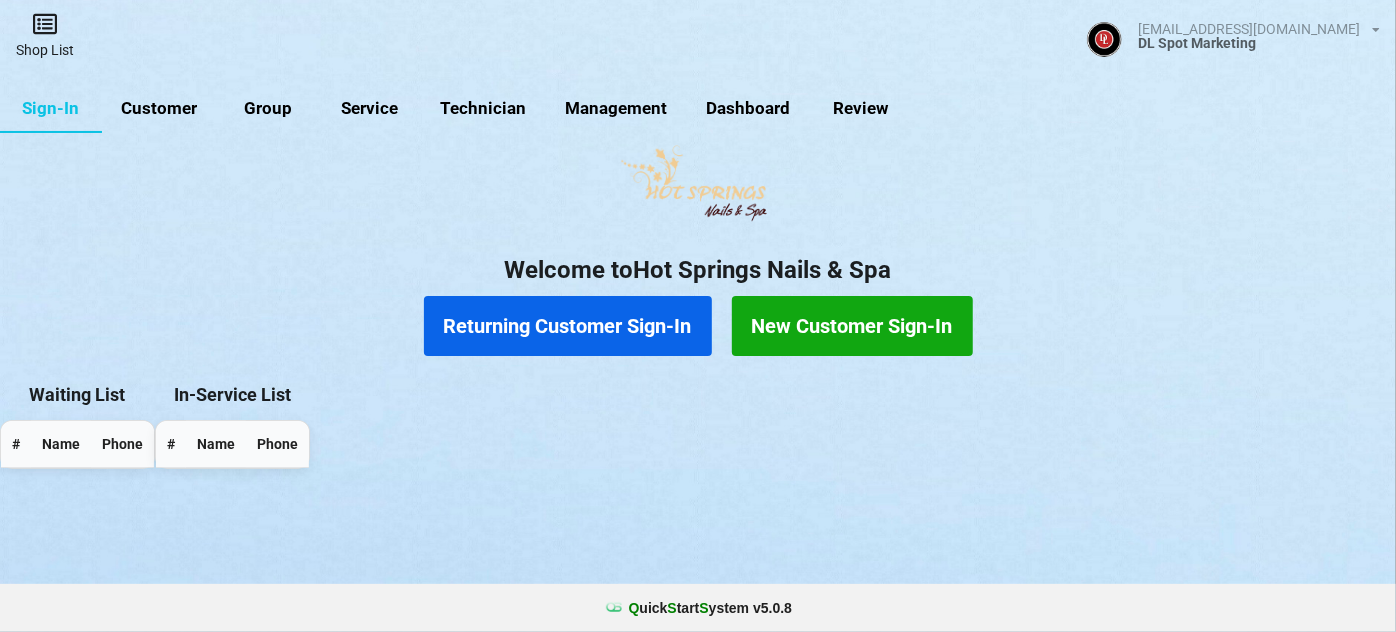 click on "Shop List" at bounding box center (45, 35) 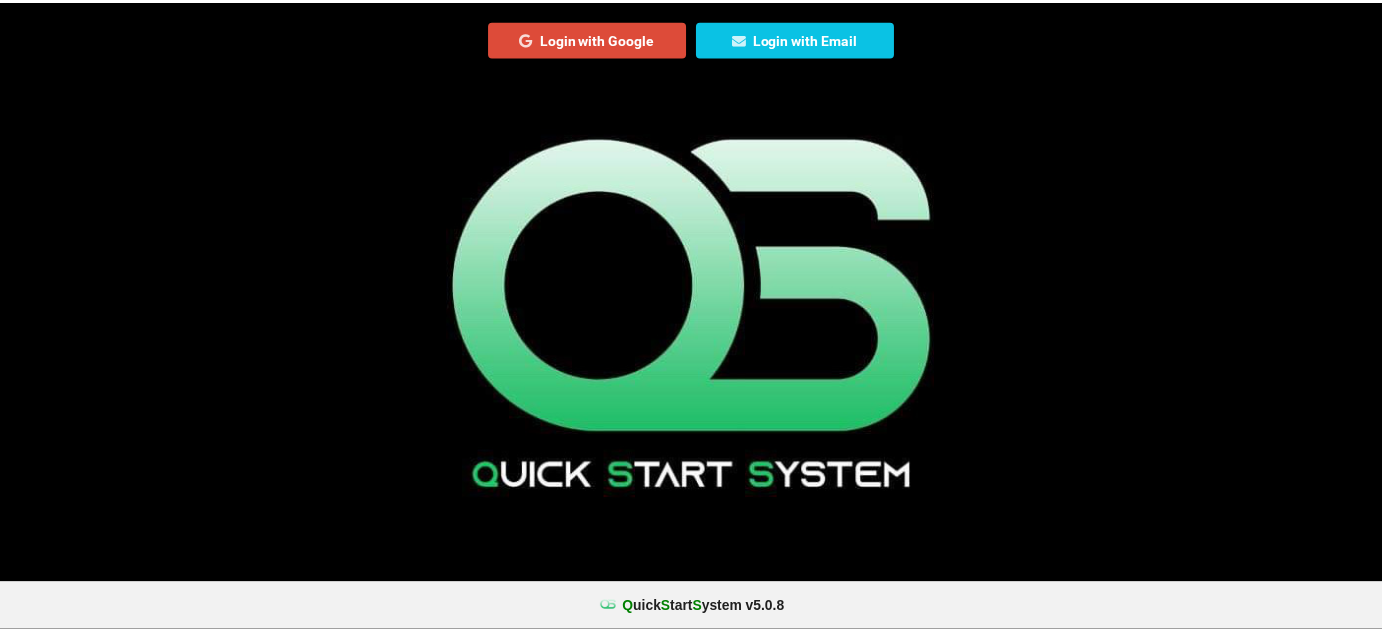 scroll, scrollTop: 0, scrollLeft: 0, axis: both 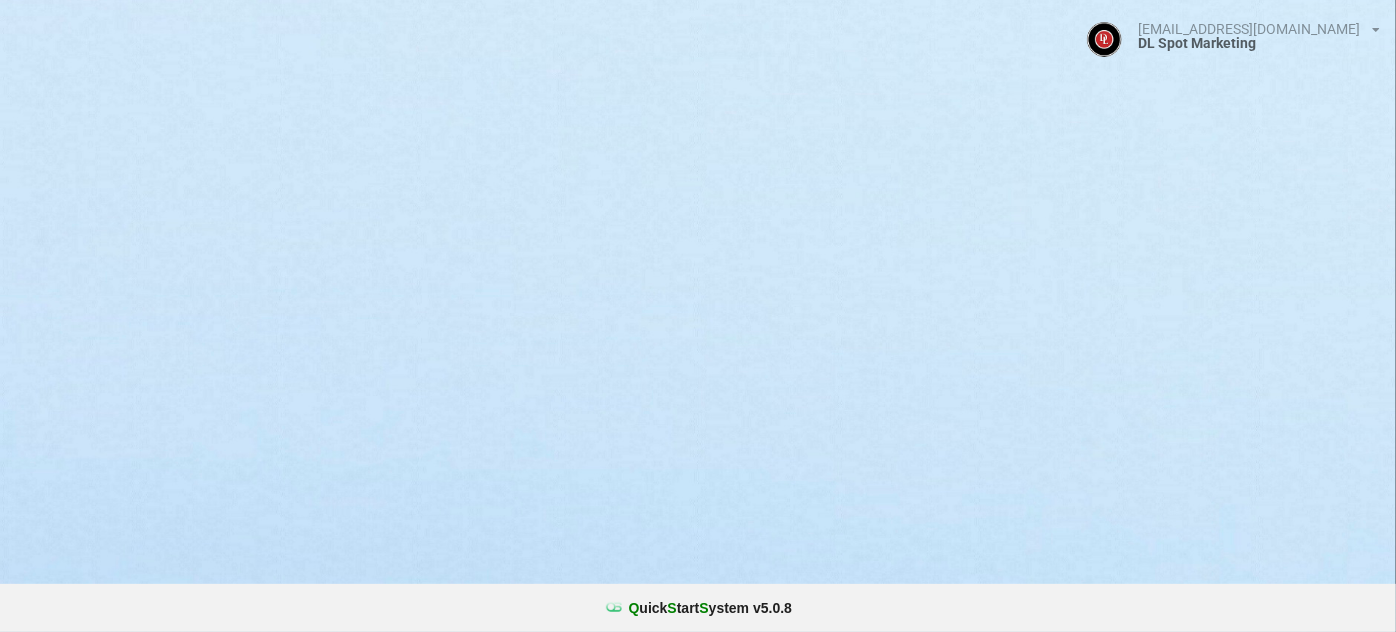 select on "25" 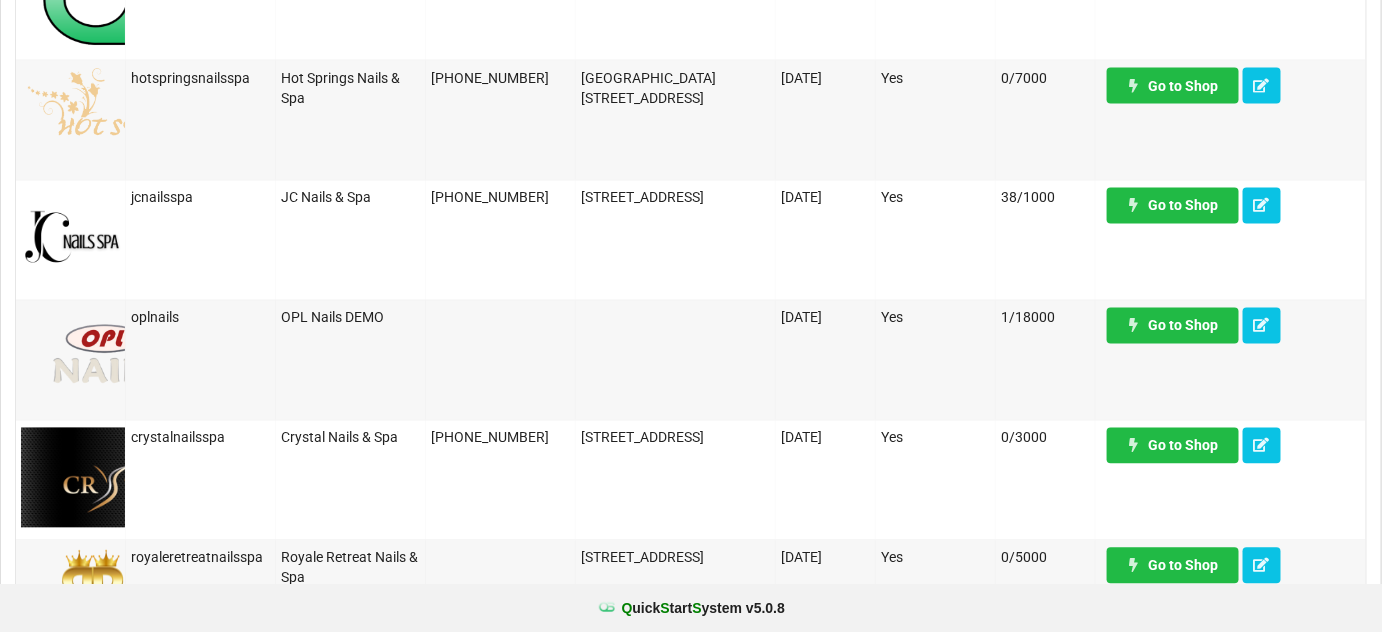 scroll, scrollTop: 1212, scrollLeft: 0, axis: vertical 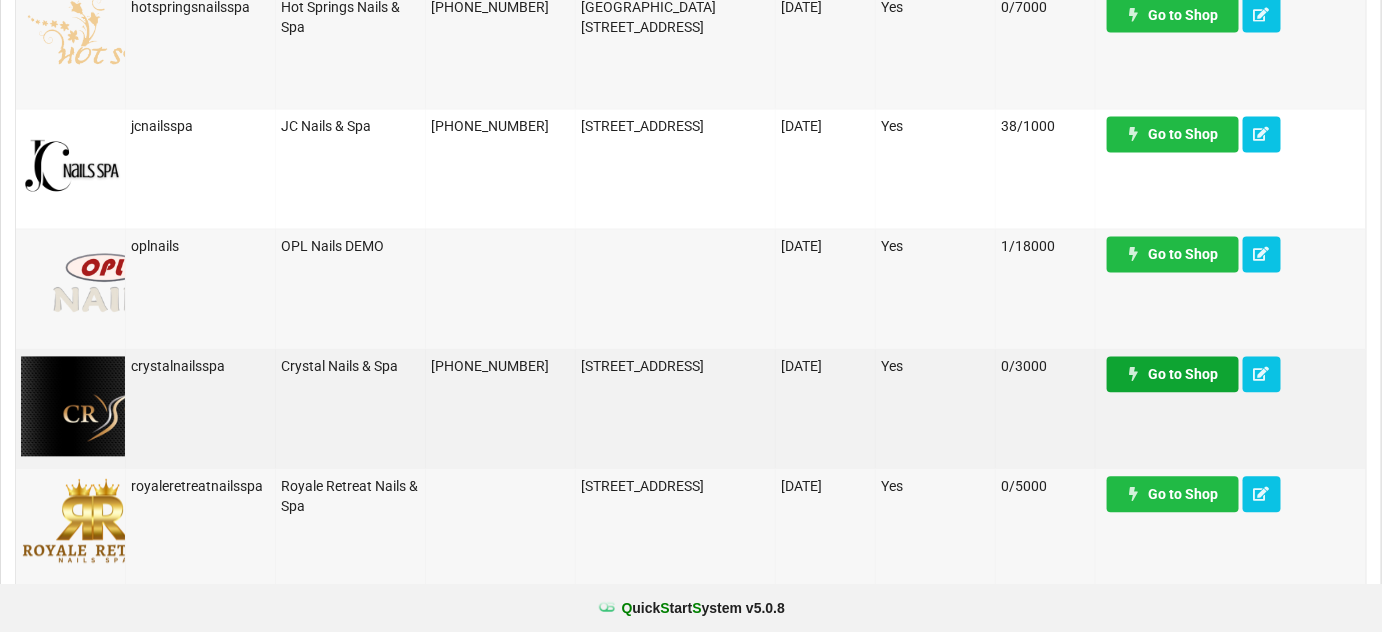 click on "Go to Shop" at bounding box center [1173, 375] 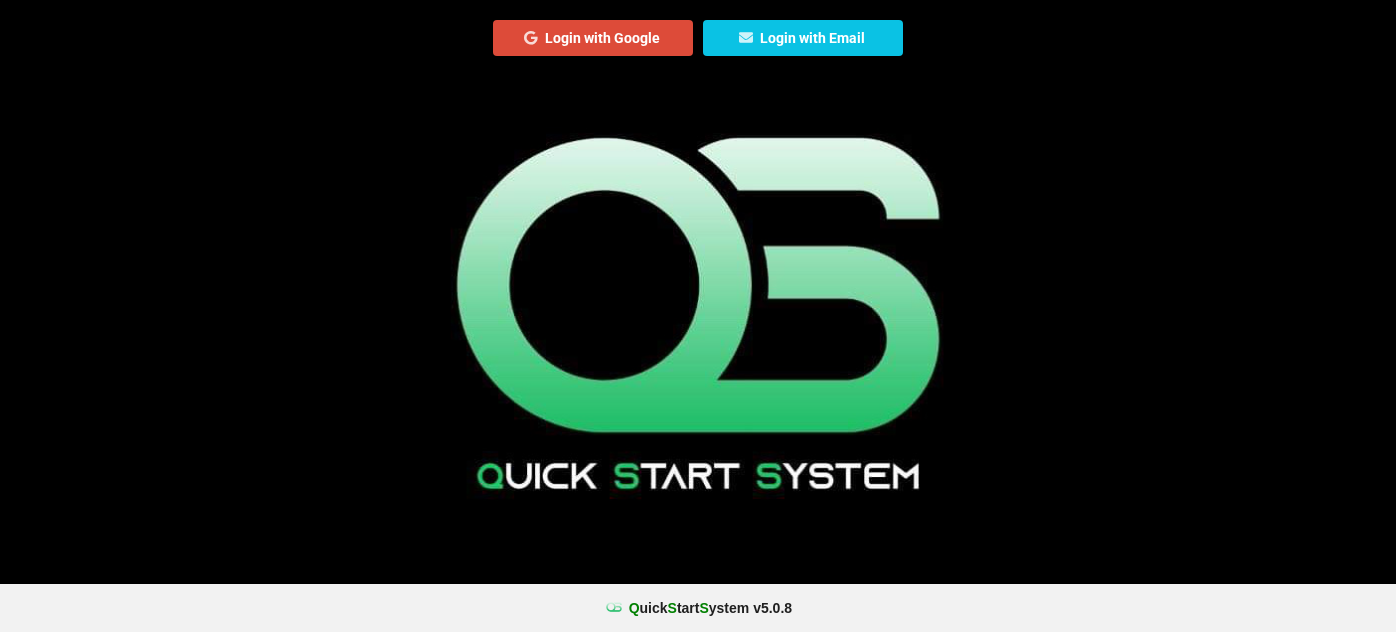 scroll, scrollTop: 0, scrollLeft: 0, axis: both 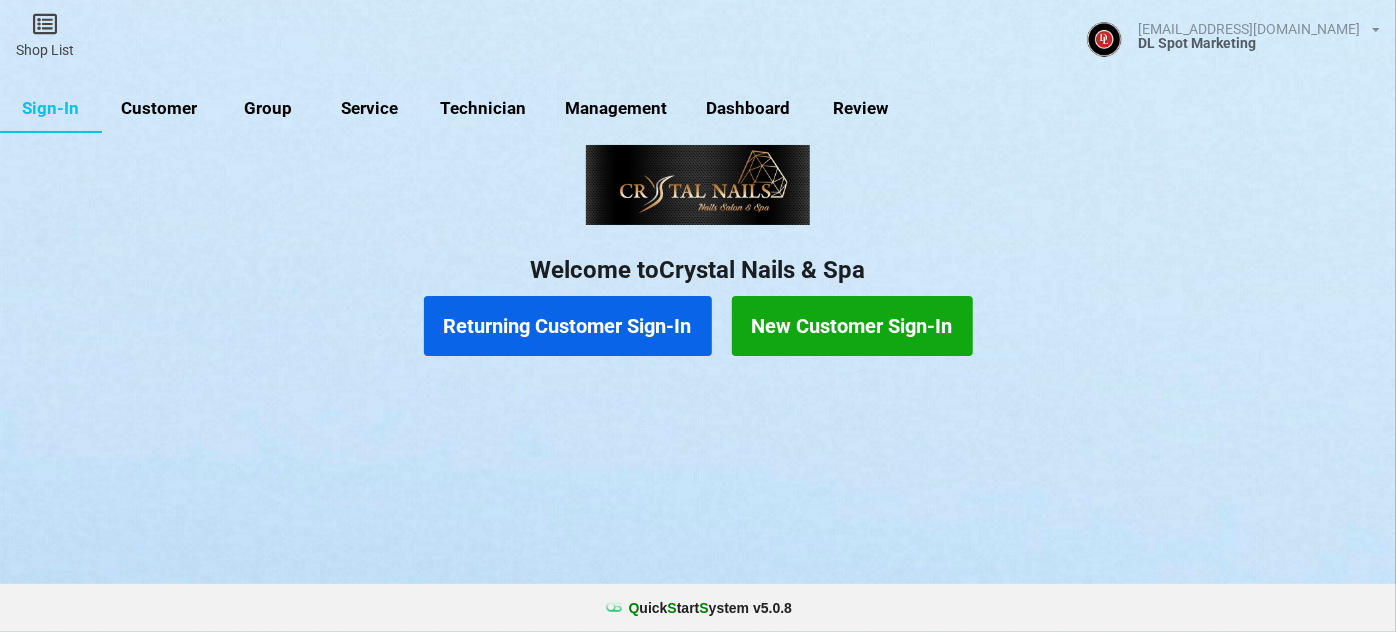 click on "Customer" at bounding box center (159, 109) 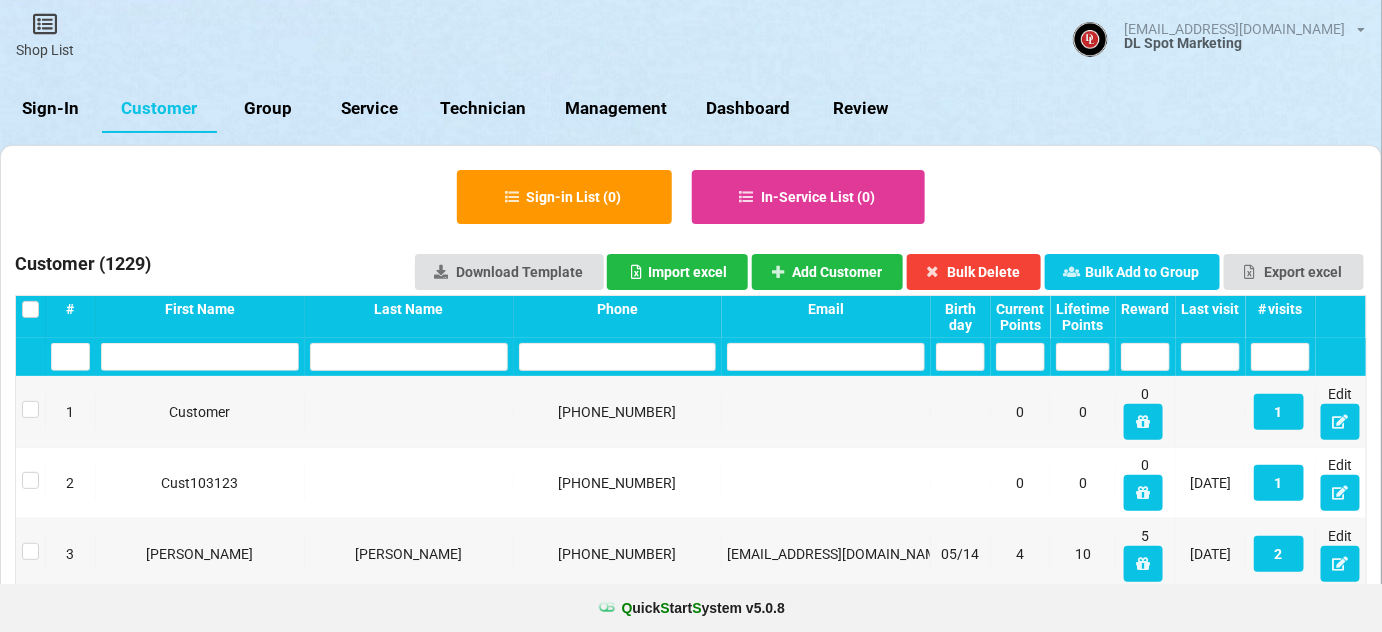 click at bounding box center [618, 357] 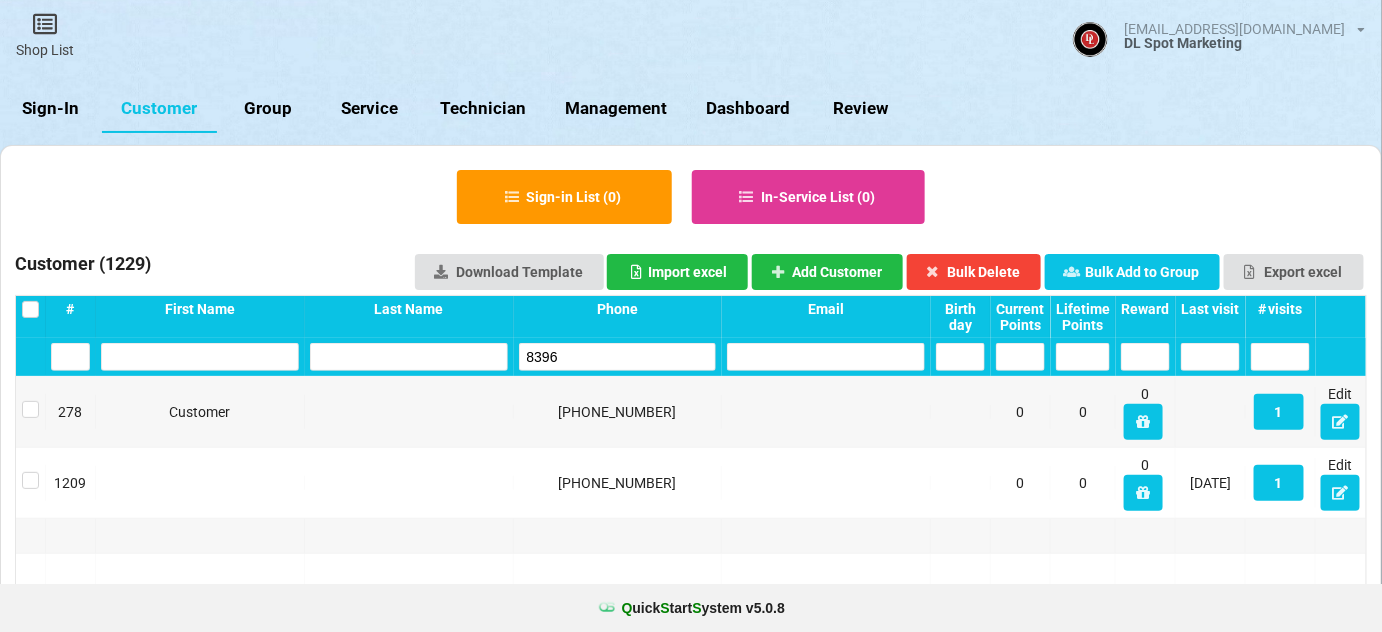 click on "8396" at bounding box center (618, 357) 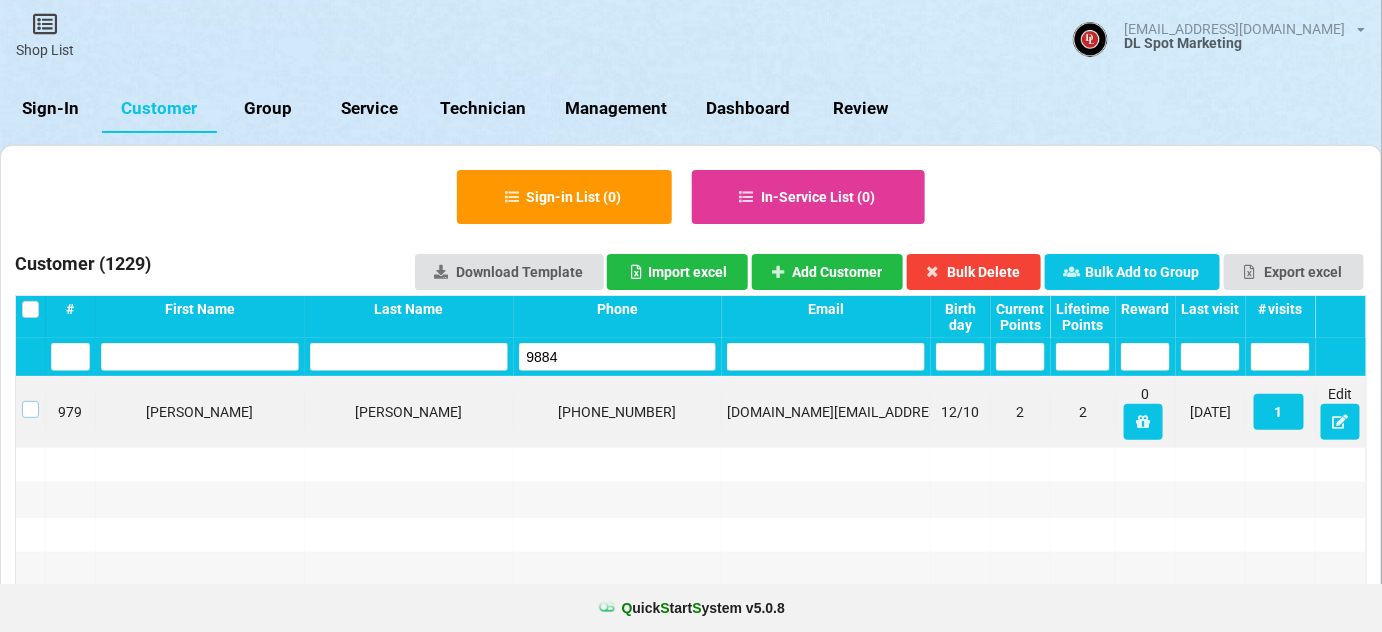 click at bounding box center [30, 401] 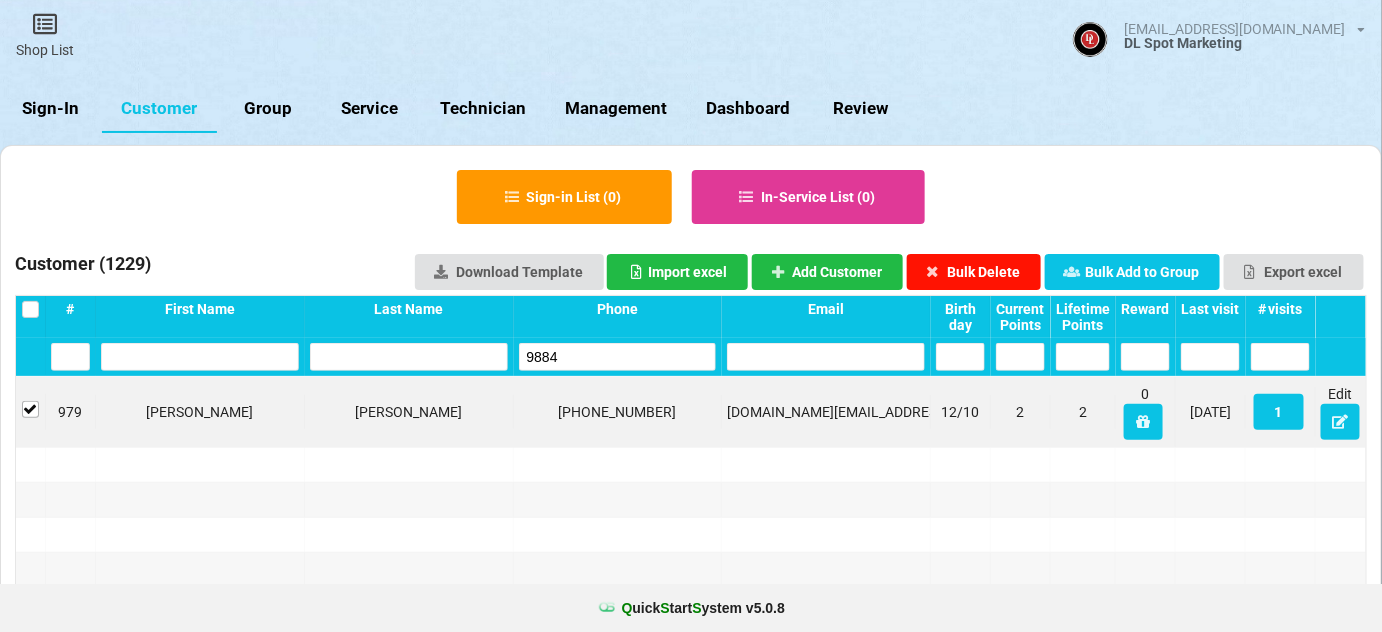 drag, startPoint x: 985, startPoint y: 274, endPoint x: 945, endPoint y: 284, distance: 41.231056 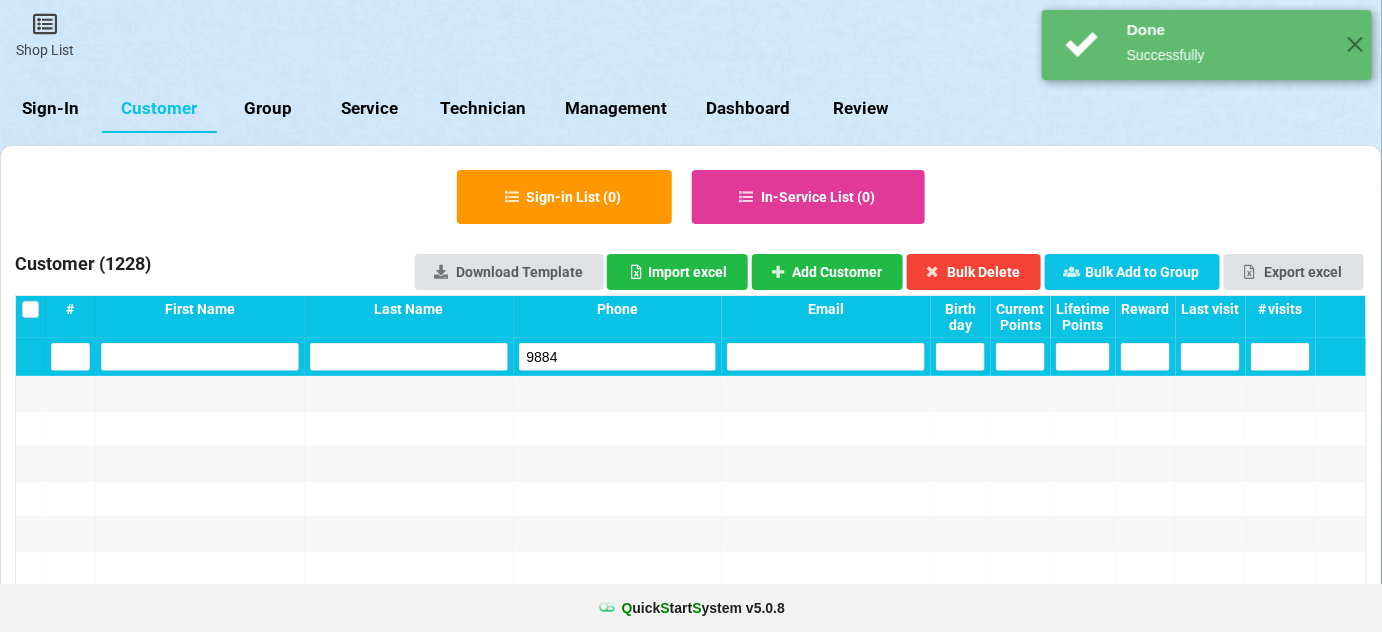 click on "9884" at bounding box center (618, 357) 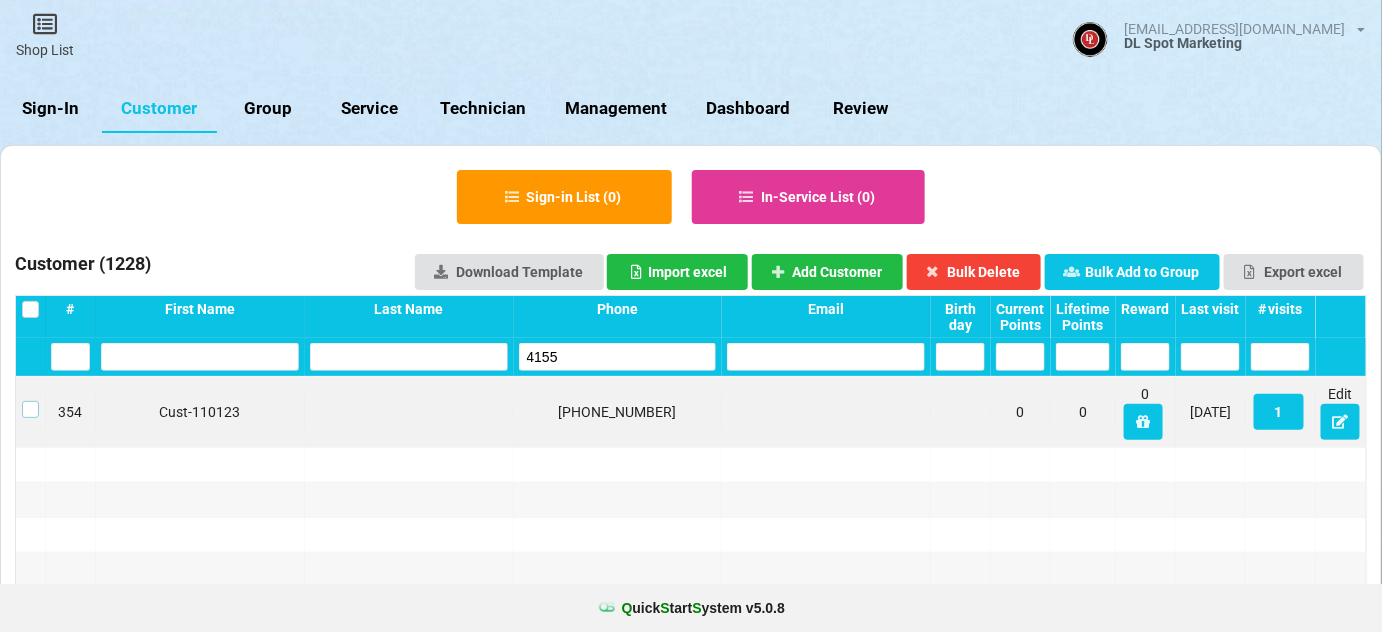 click at bounding box center [30, 401] 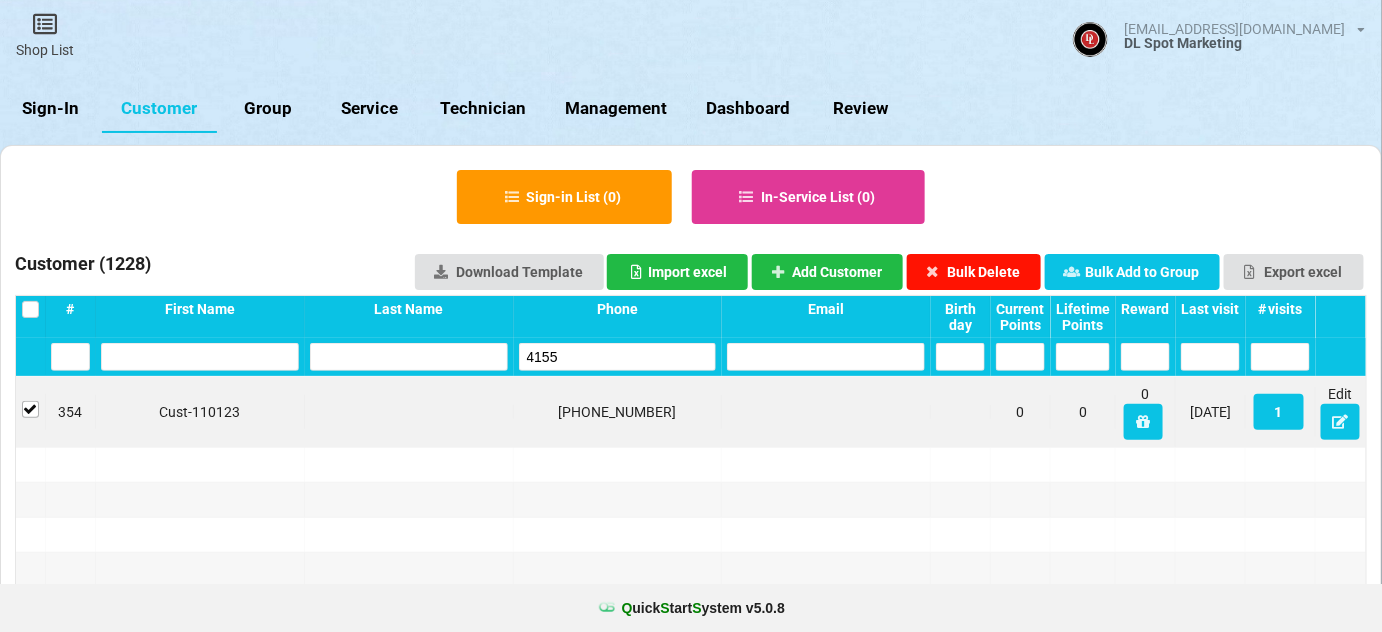click on "Bulk Delete" at bounding box center [974, 272] 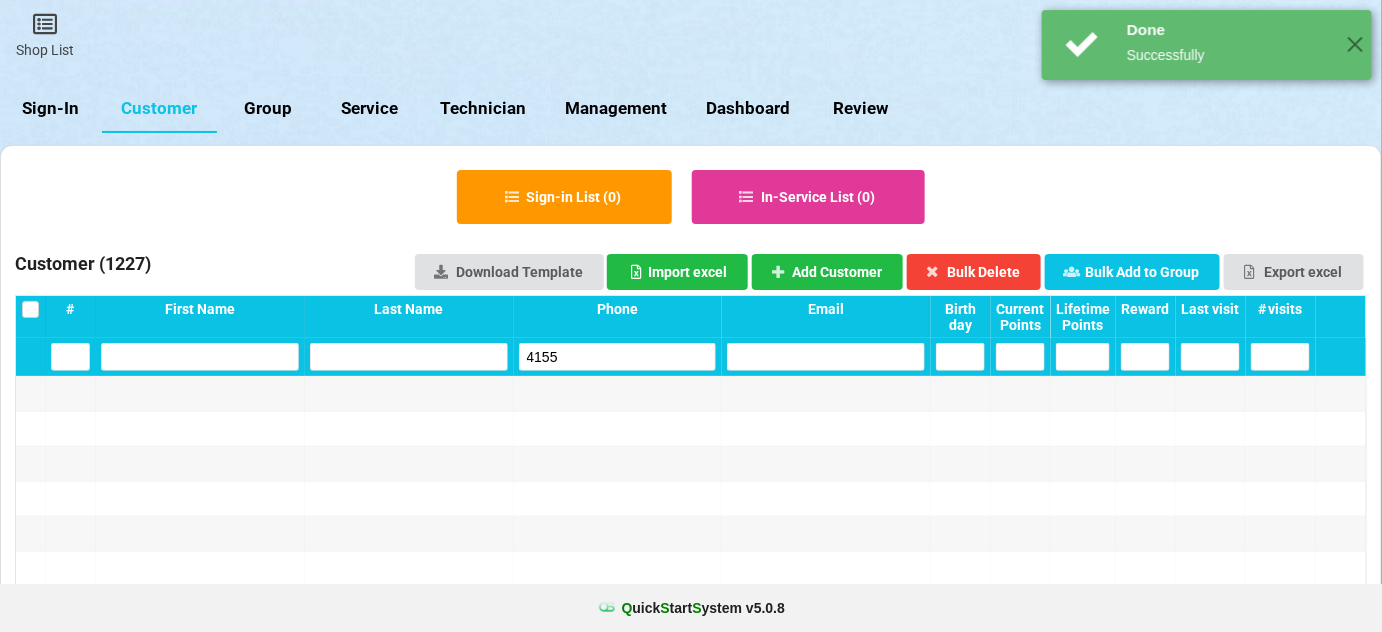 click on "4155" at bounding box center (618, 357) 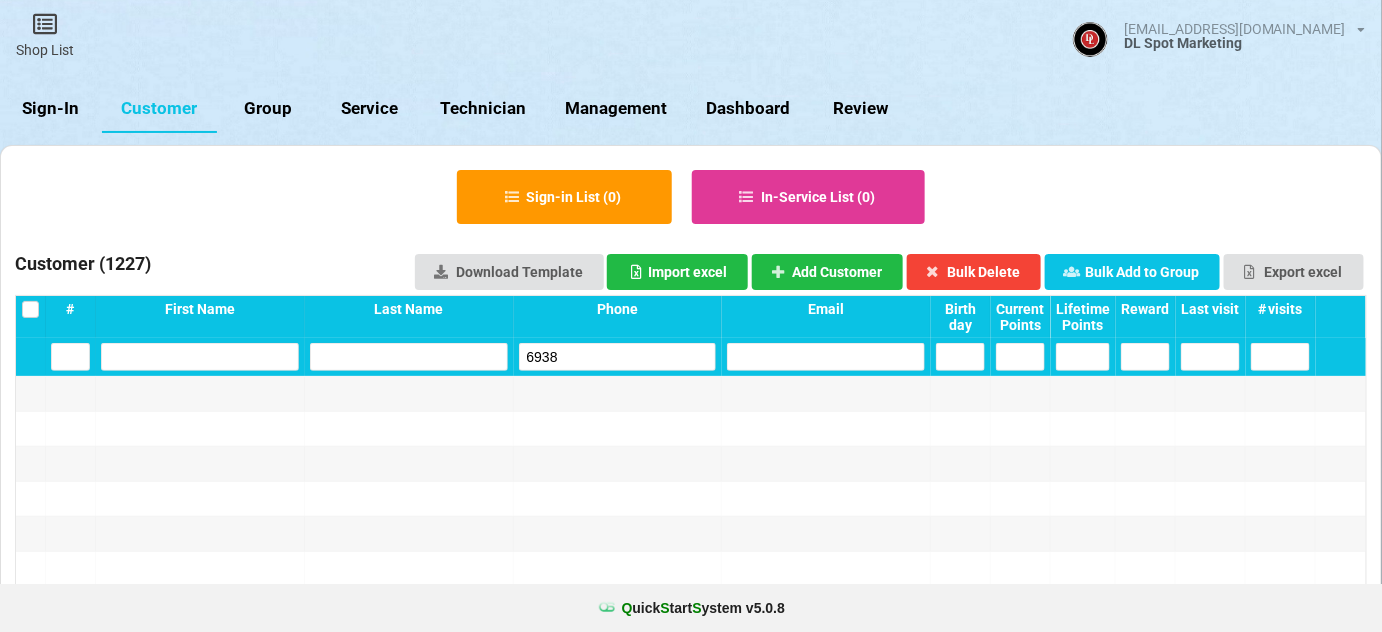 click on "6938" at bounding box center [618, 357] 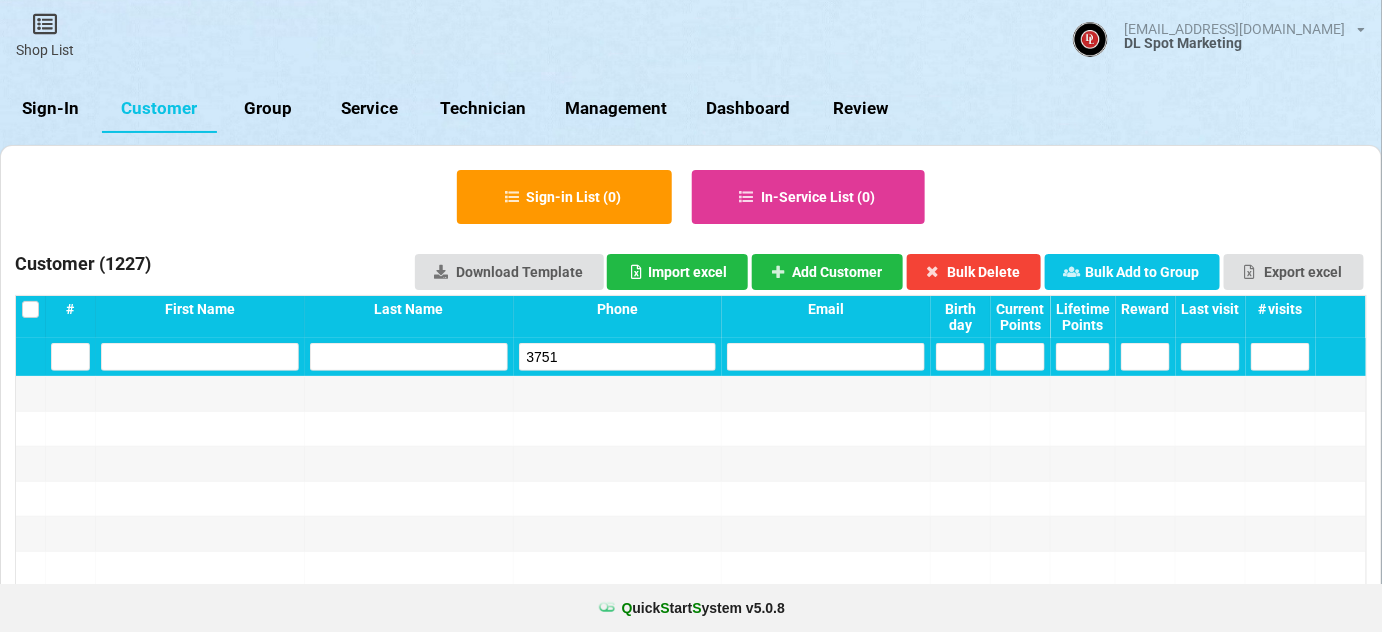 click on "3751" at bounding box center (618, 357) 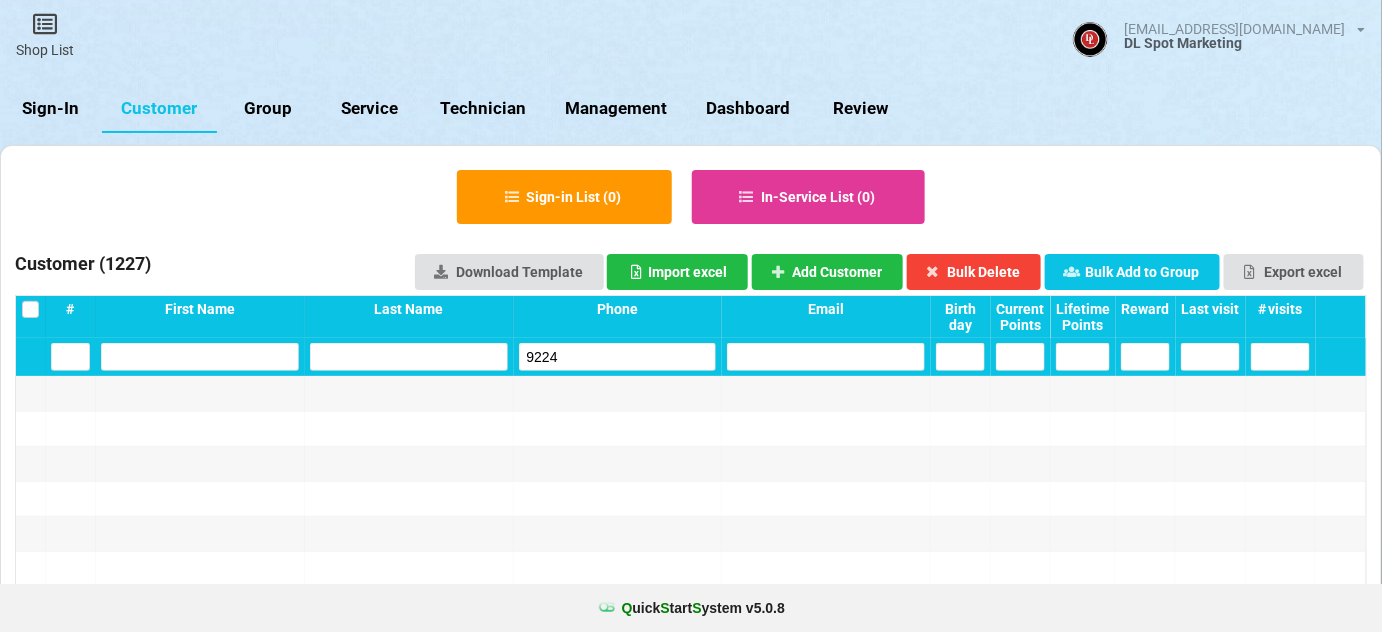 type on "9224" 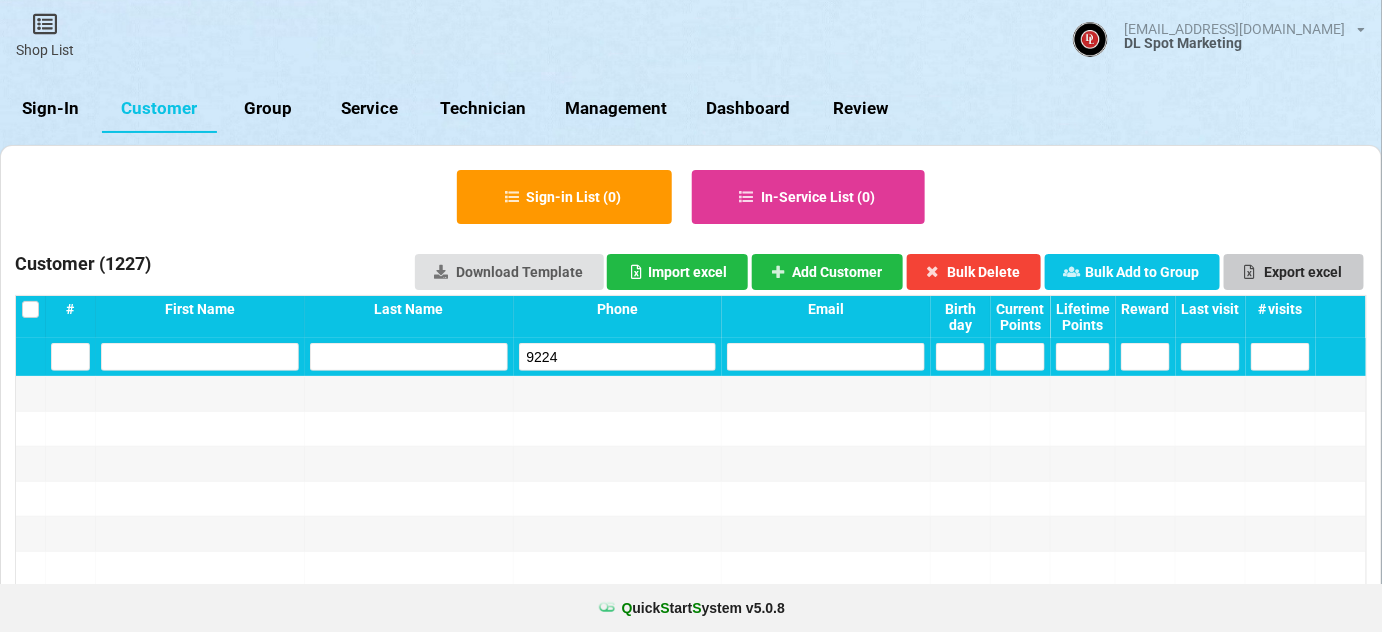 click on "Export excel" at bounding box center (1294, 272) 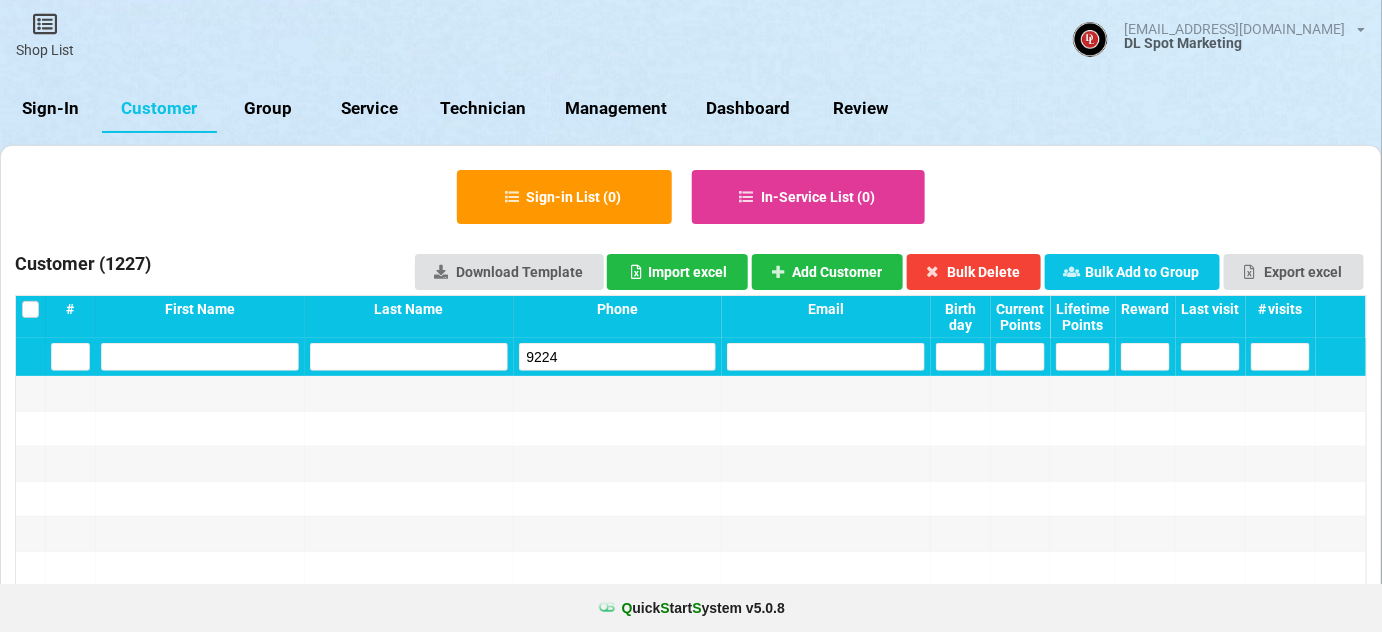 click on "Sign-In" at bounding box center [51, 109] 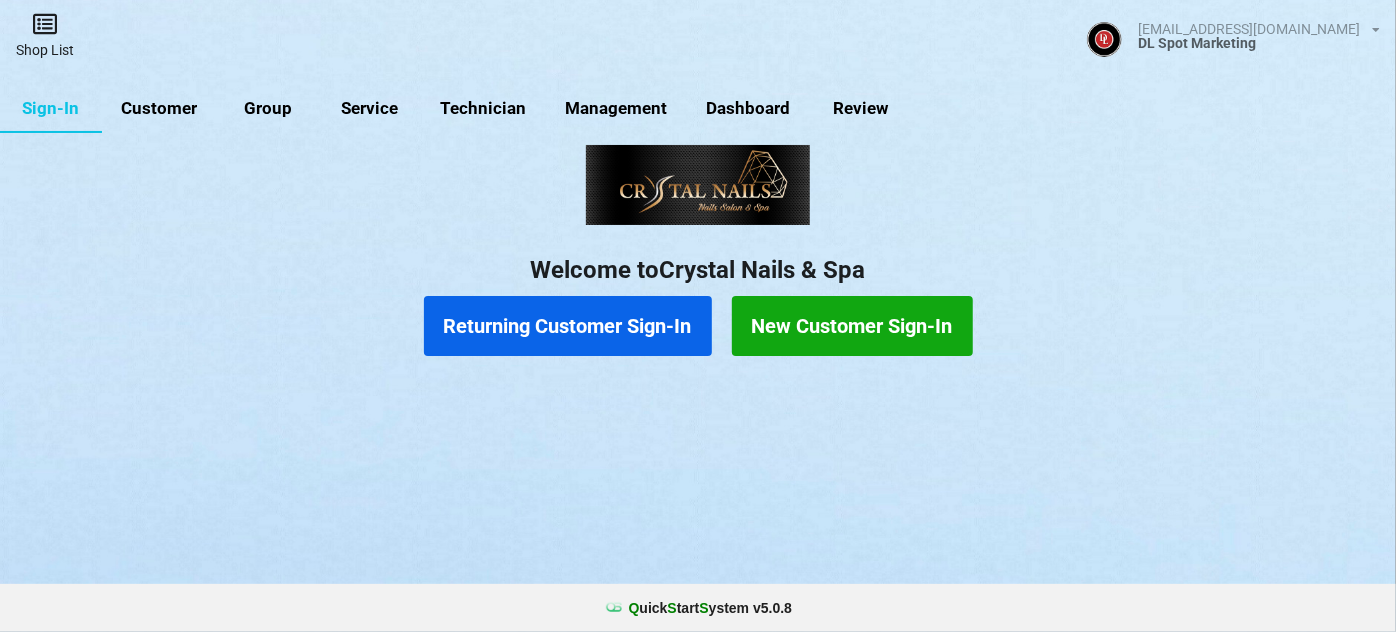 click at bounding box center [45, 24] 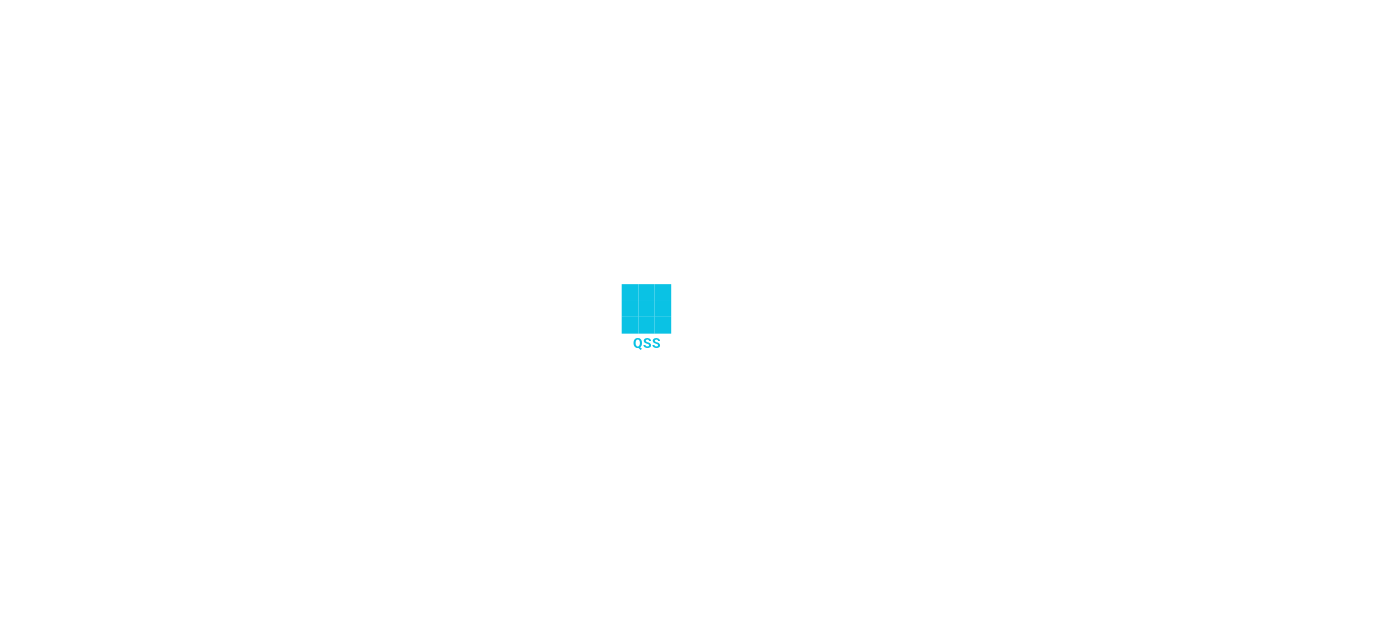 scroll, scrollTop: 0, scrollLeft: 0, axis: both 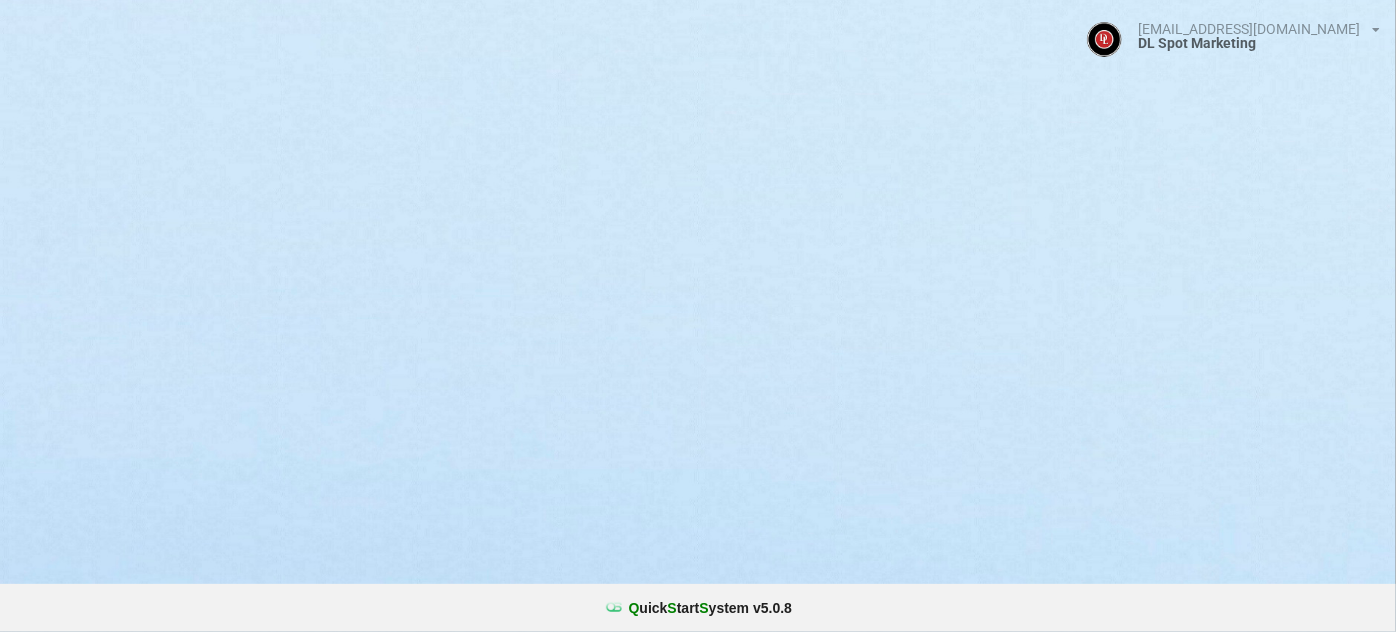 select on "25" 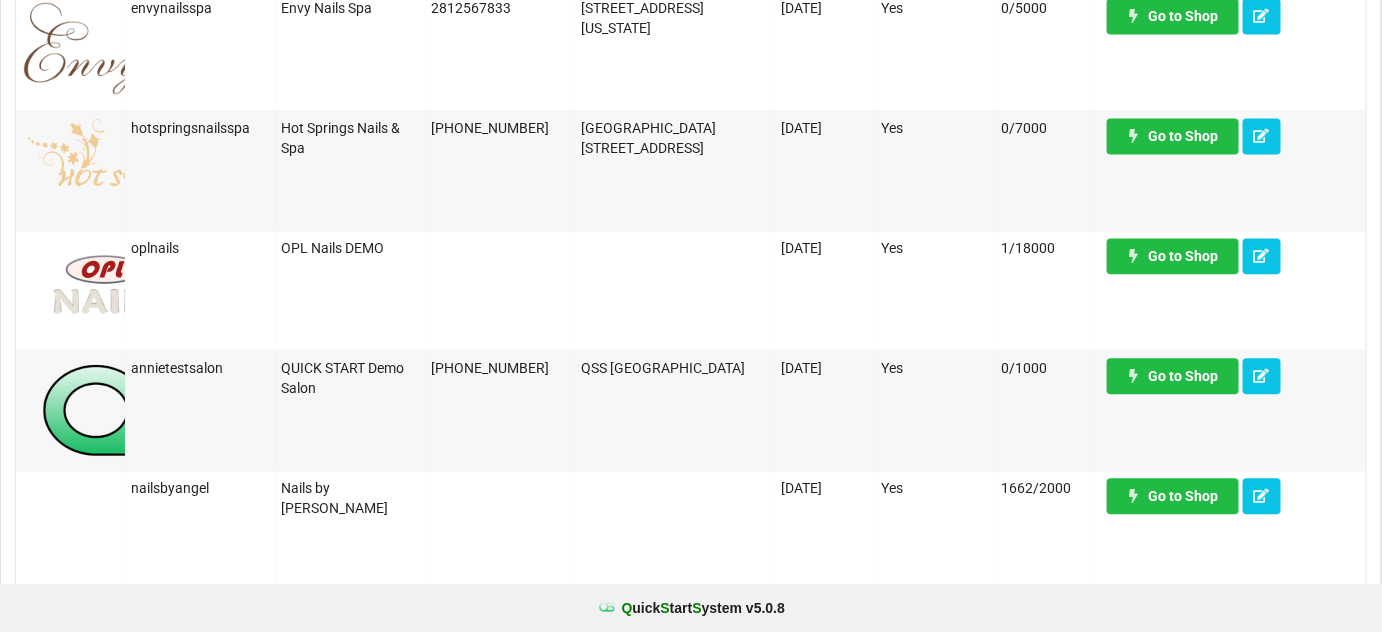 scroll, scrollTop: 1333, scrollLeft: 0, axis: vertical 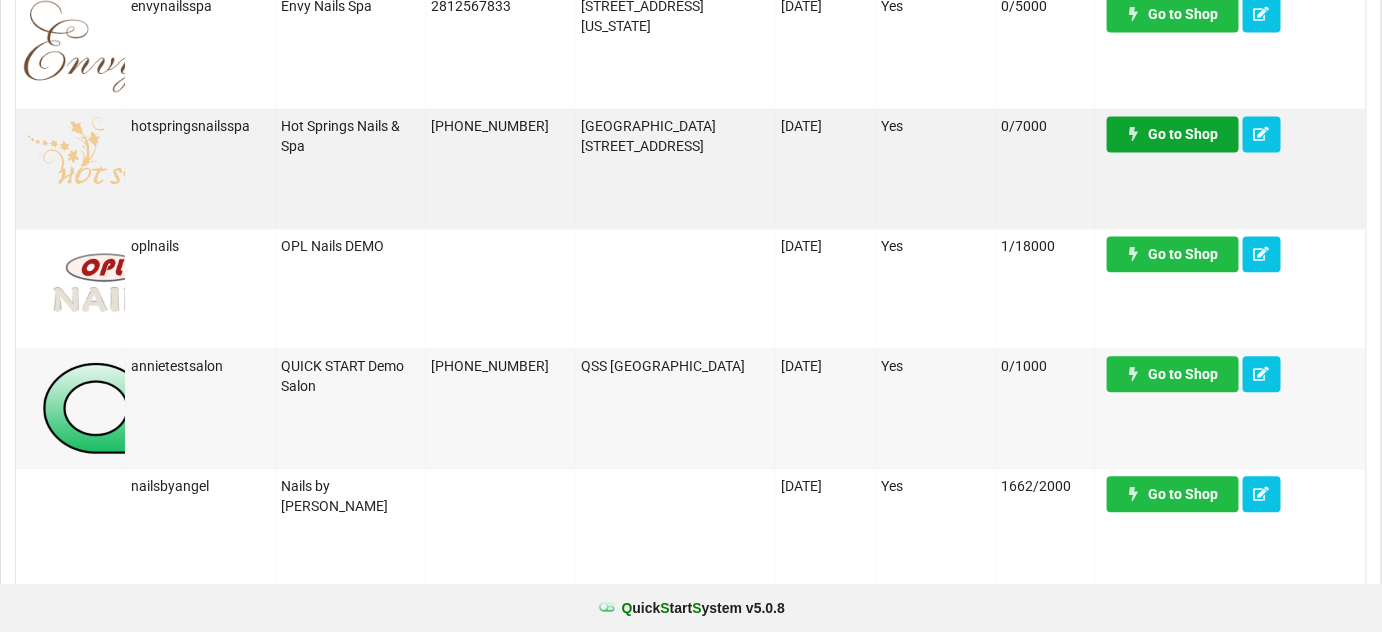 click on "Go to Shop" at bounding box center [1173, 134] 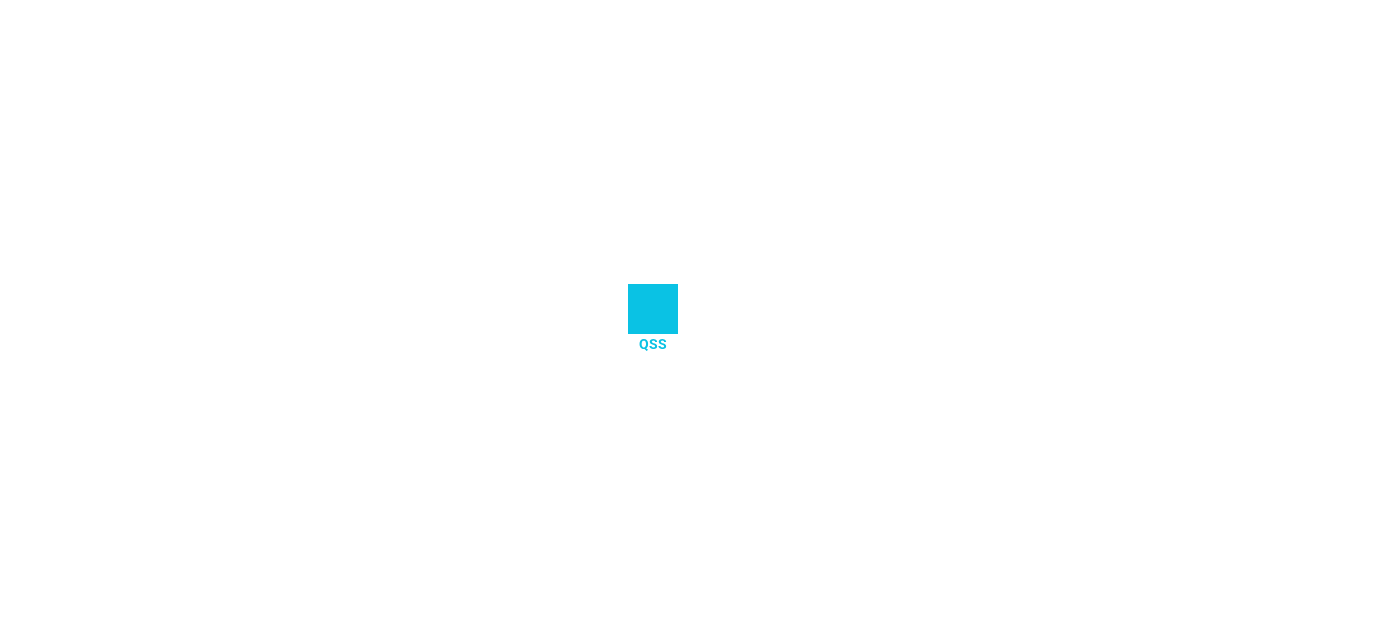 scroll, scrollTop: 0, scrollLeft: 0, axis: both 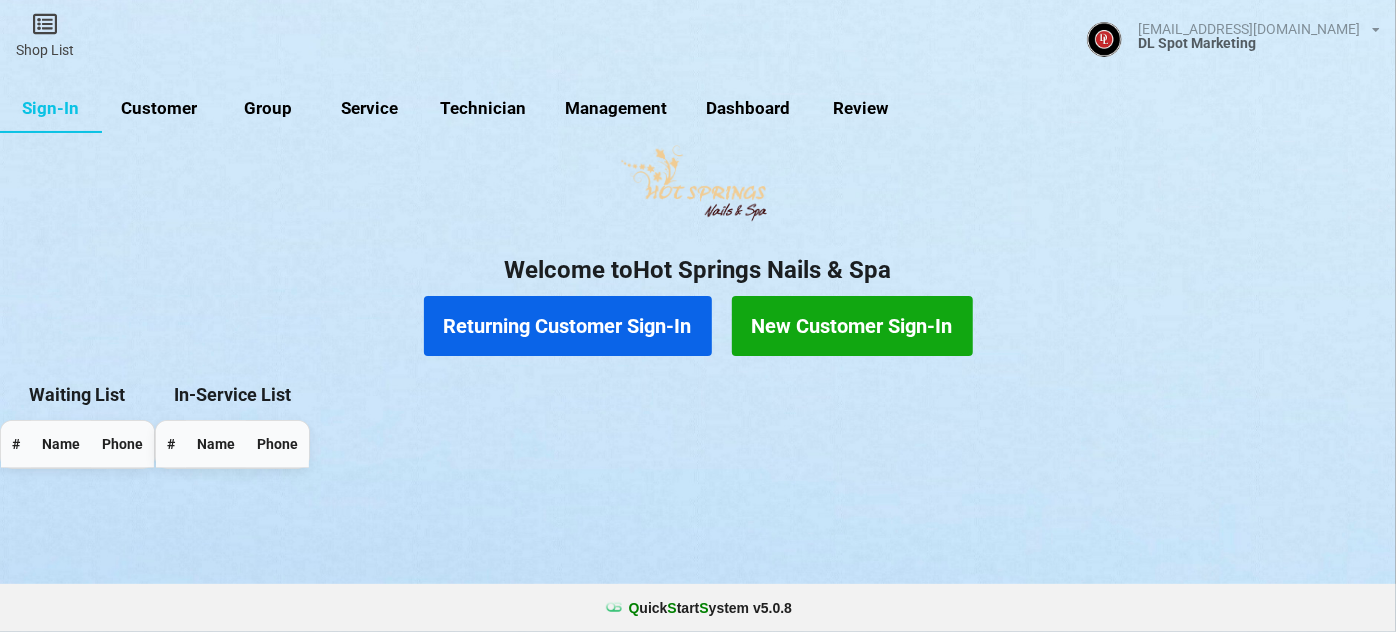 click on "Customer" at bounding box center [159, 109] 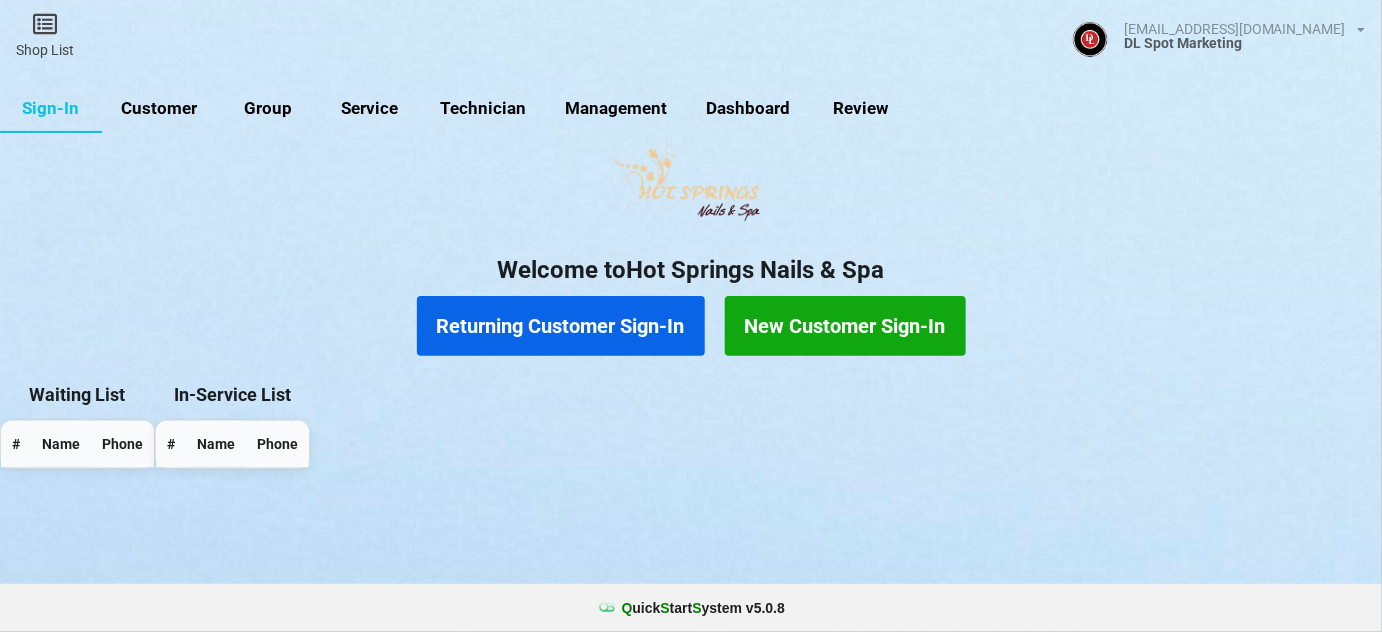 select on "25" 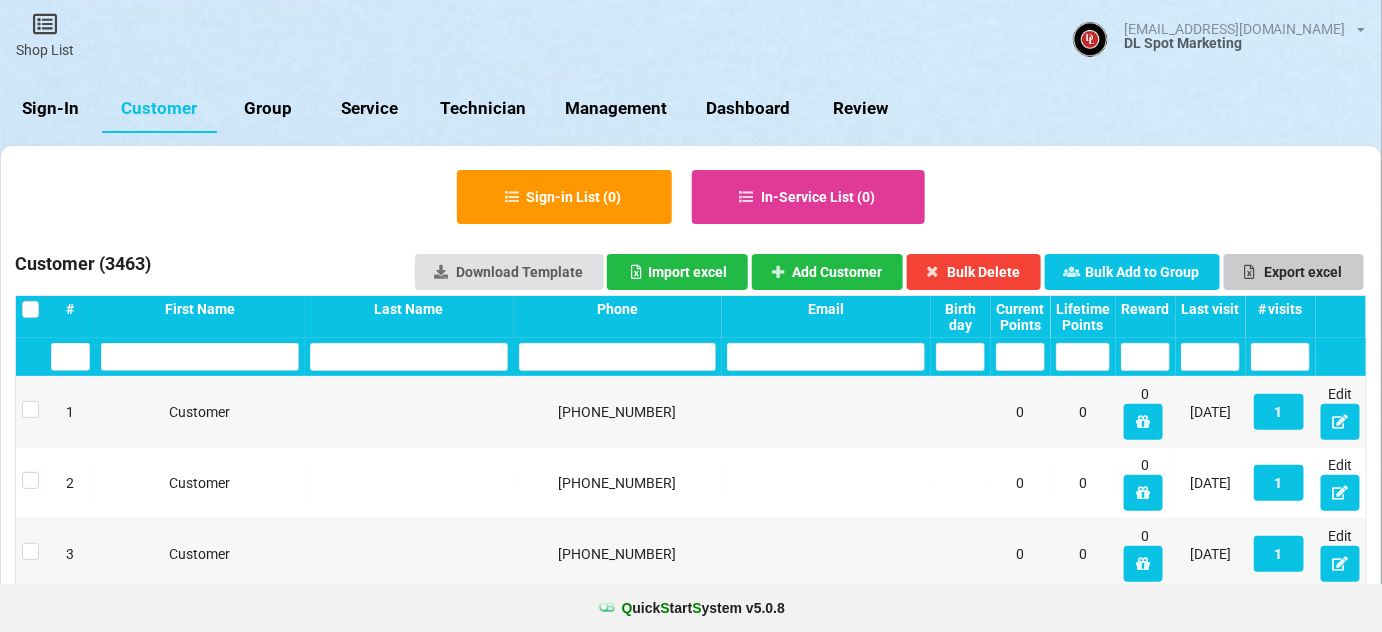 click on "Export excel" at bounding box center [1294, 272] 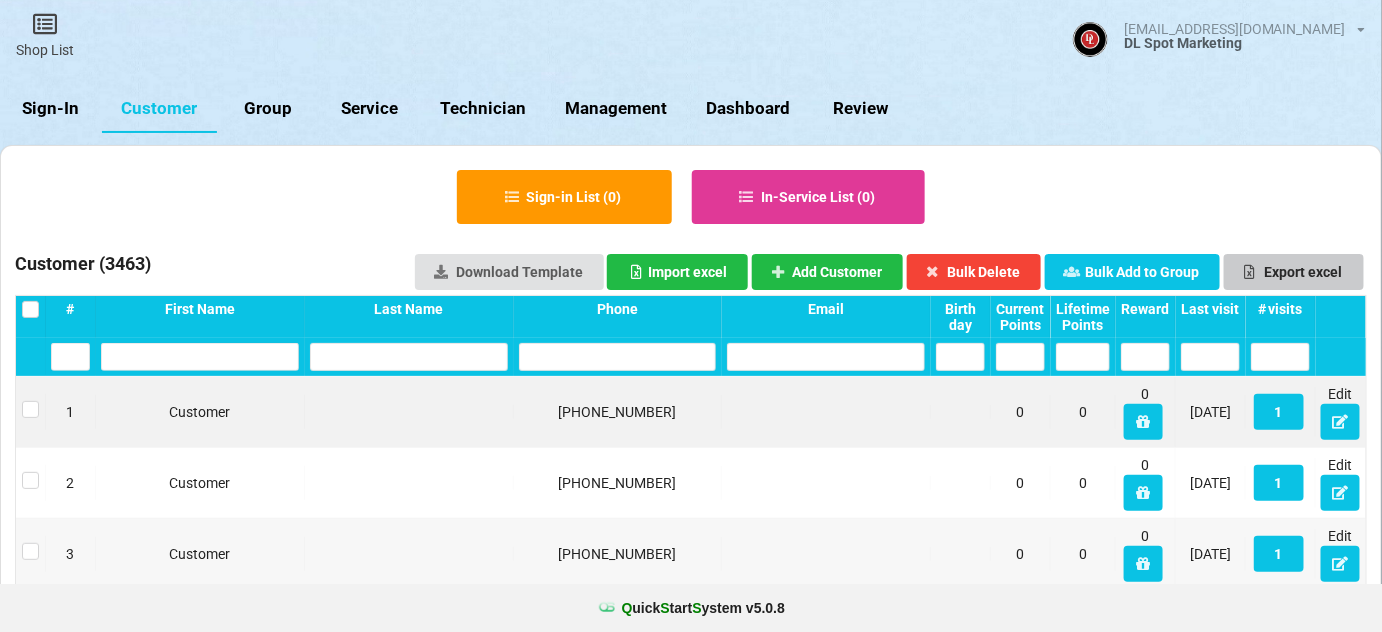 type 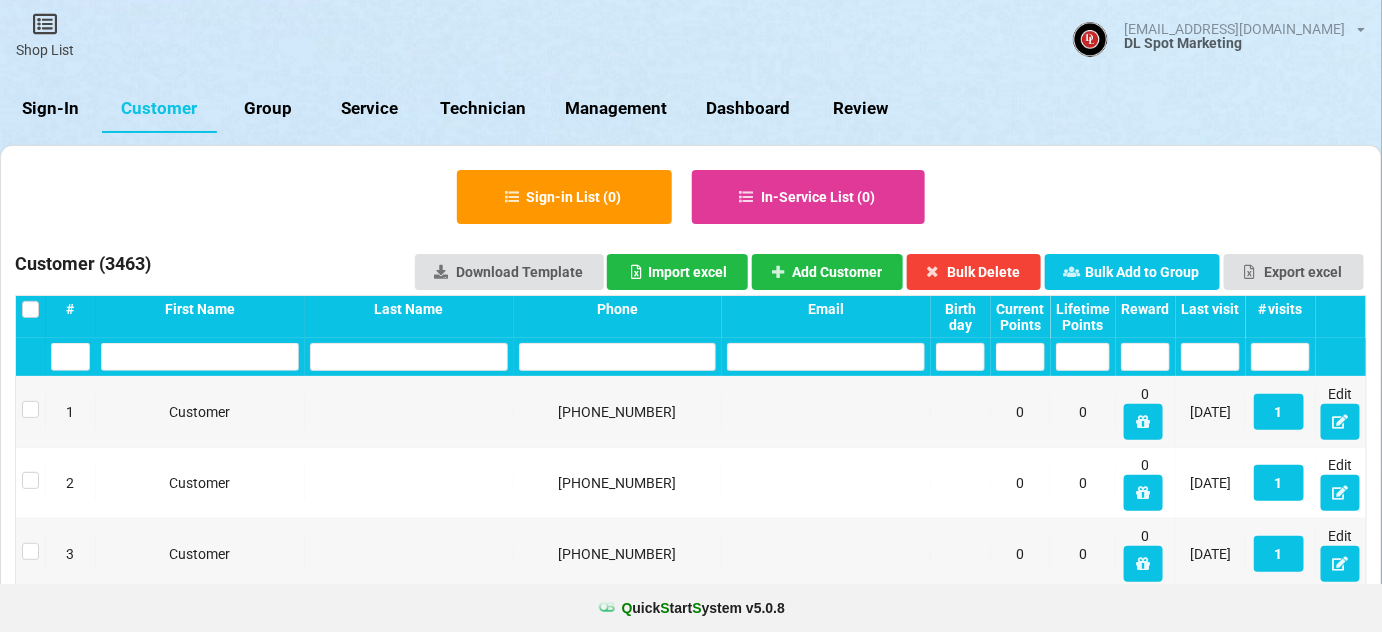 click on "Sign-In" at bounding box center (51, 109) 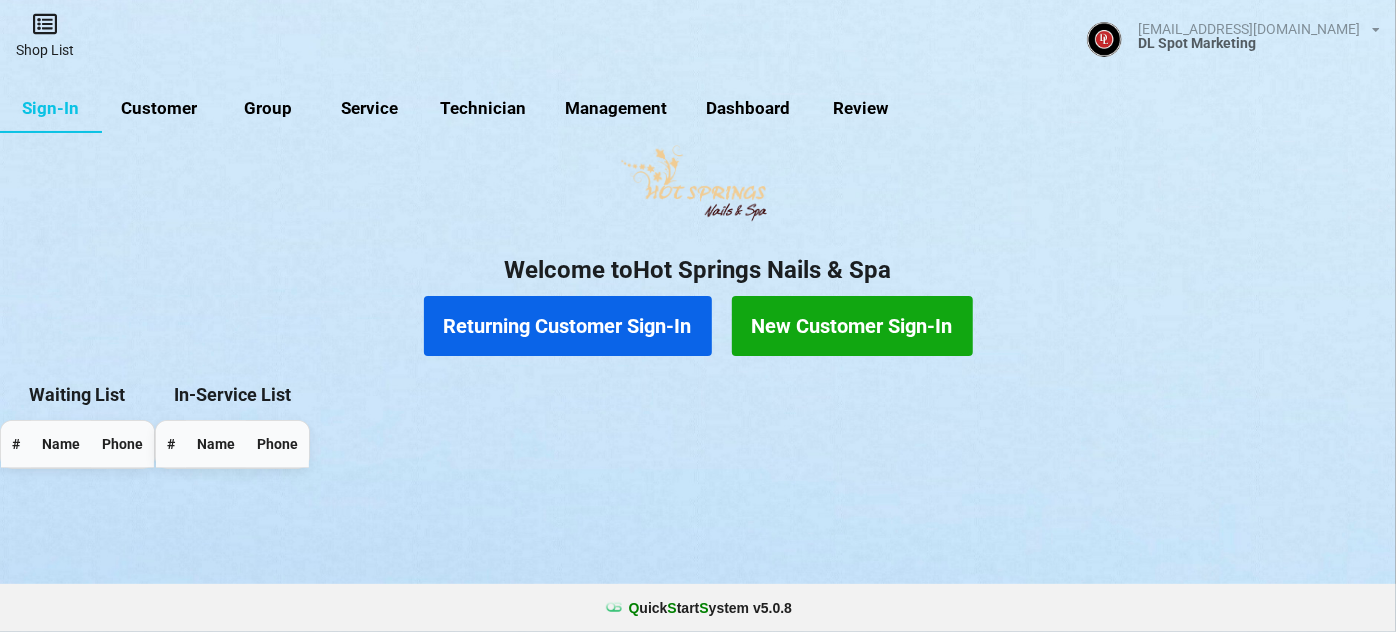 click on "Shop List" at bounding box center (344, 164) 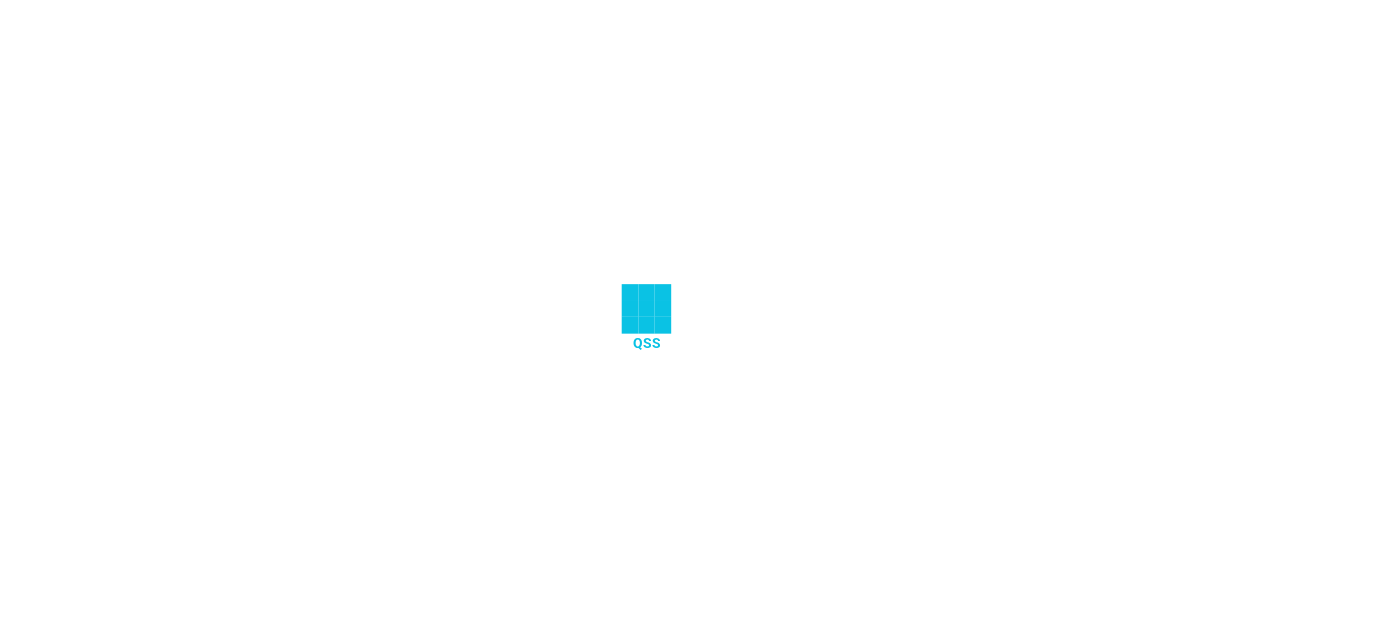 scroll, scrollTop: 0, scrollLeft: 0, axis: both 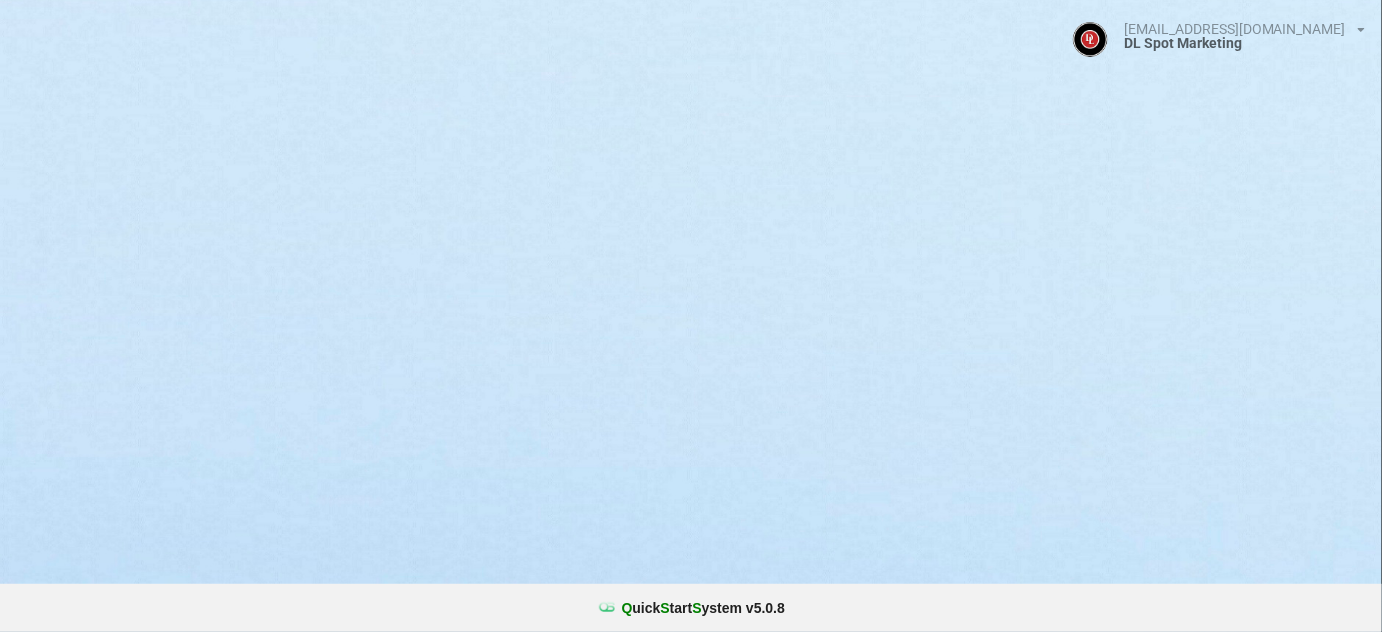 select on "25" 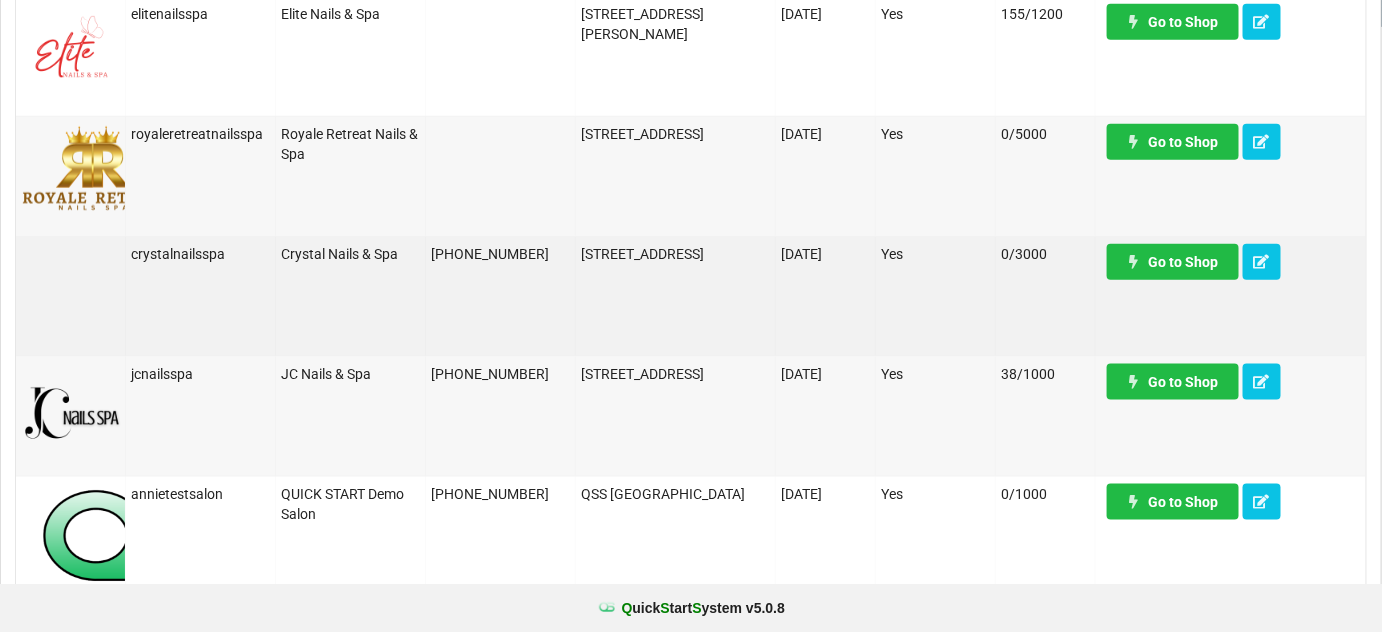 scroll, scrollTop: 605, scrollLeft: 0, axis: vertical 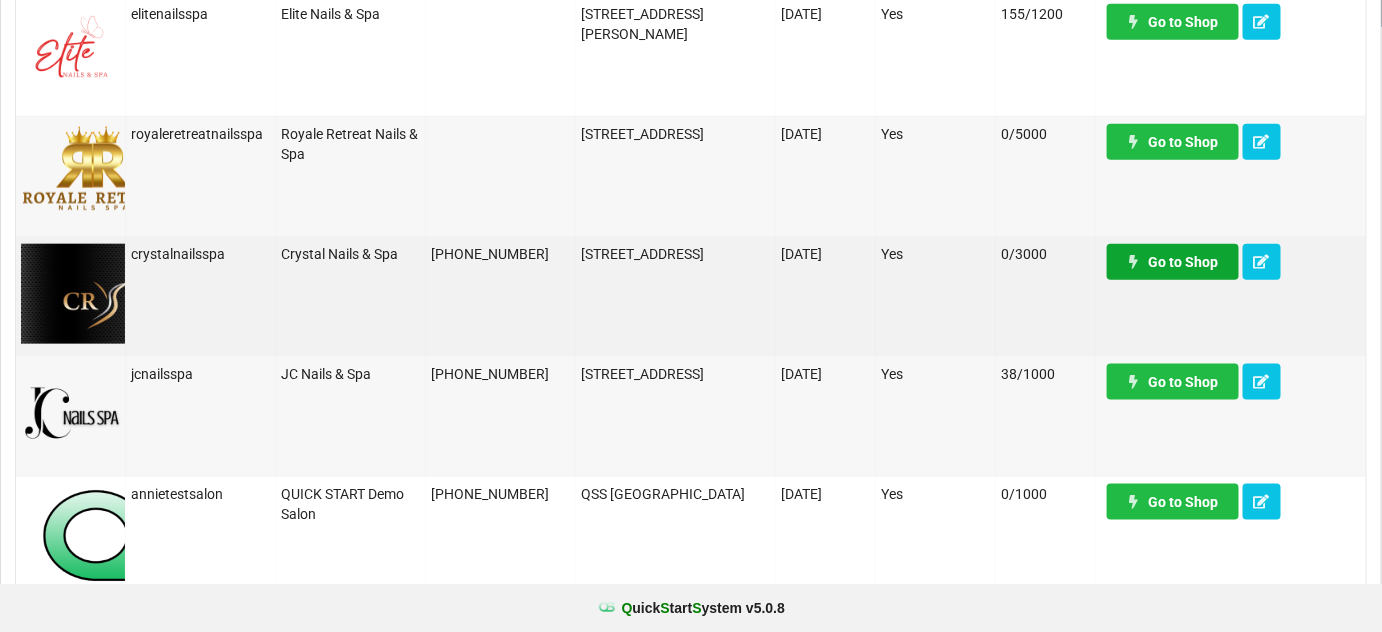 click on "Go to Shop" at bounding box center (1173, 262) 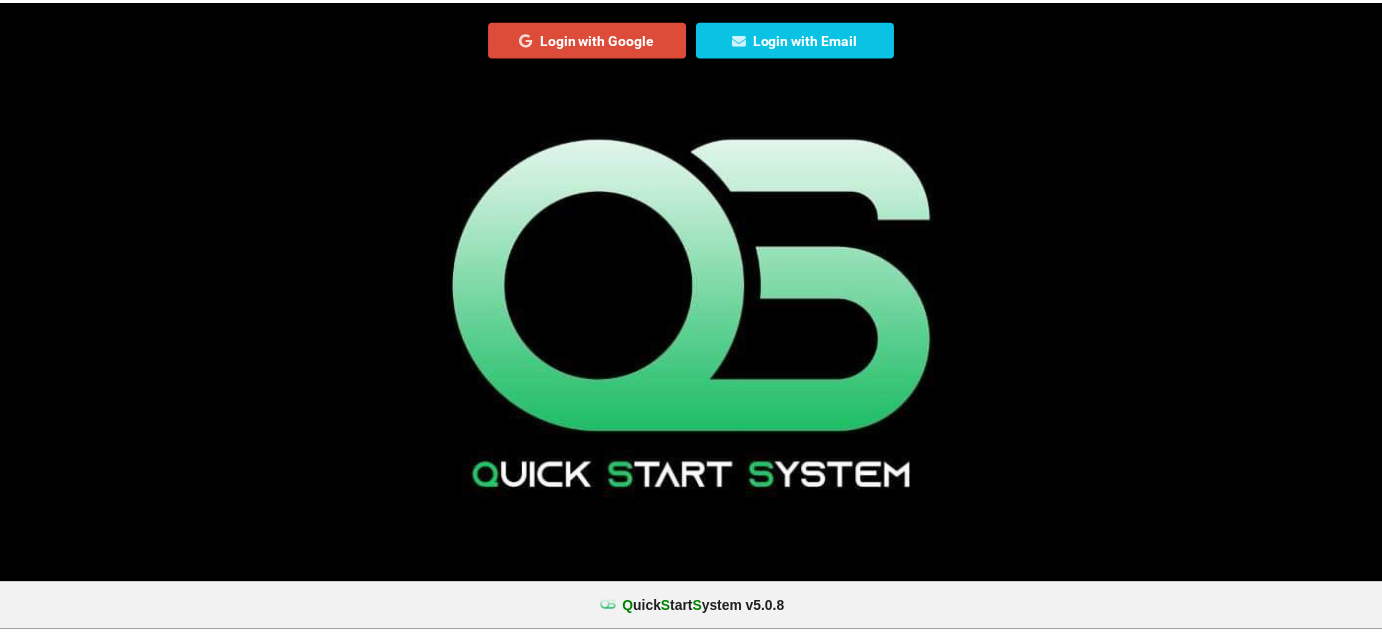 scroll, scrollTop: 0, scrollLeft: 0, axis: both 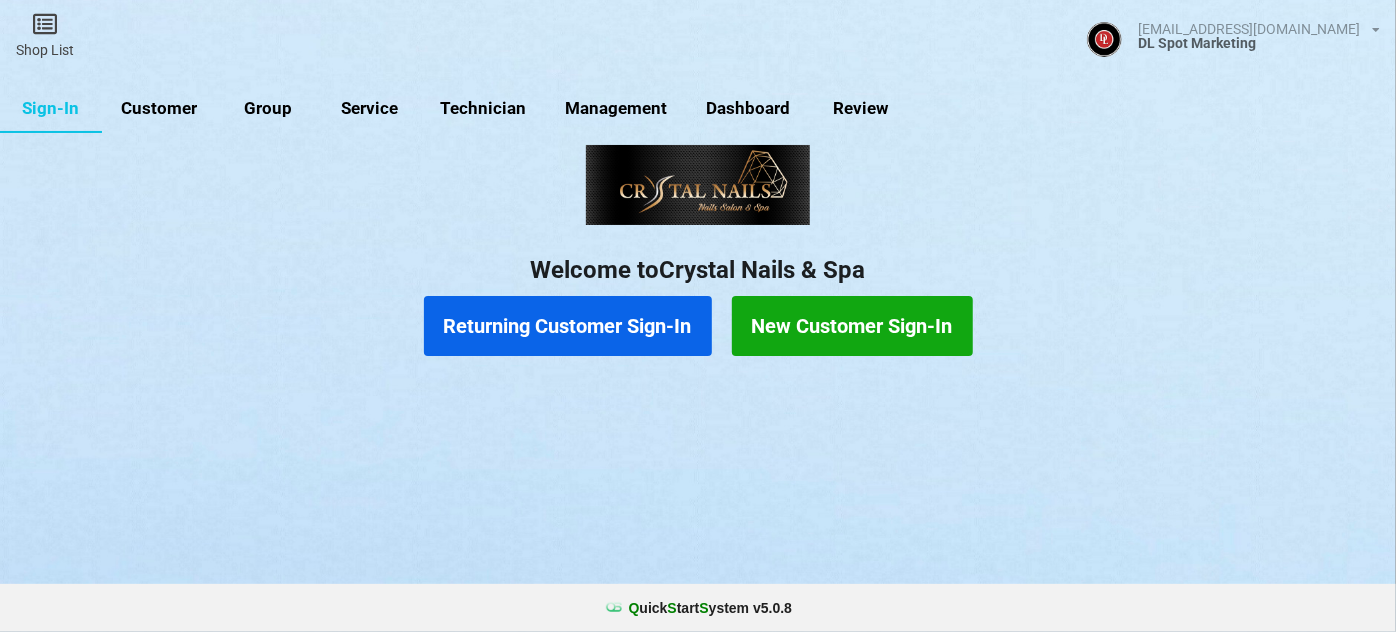 click on "Group" at bounding box center (268, 109) 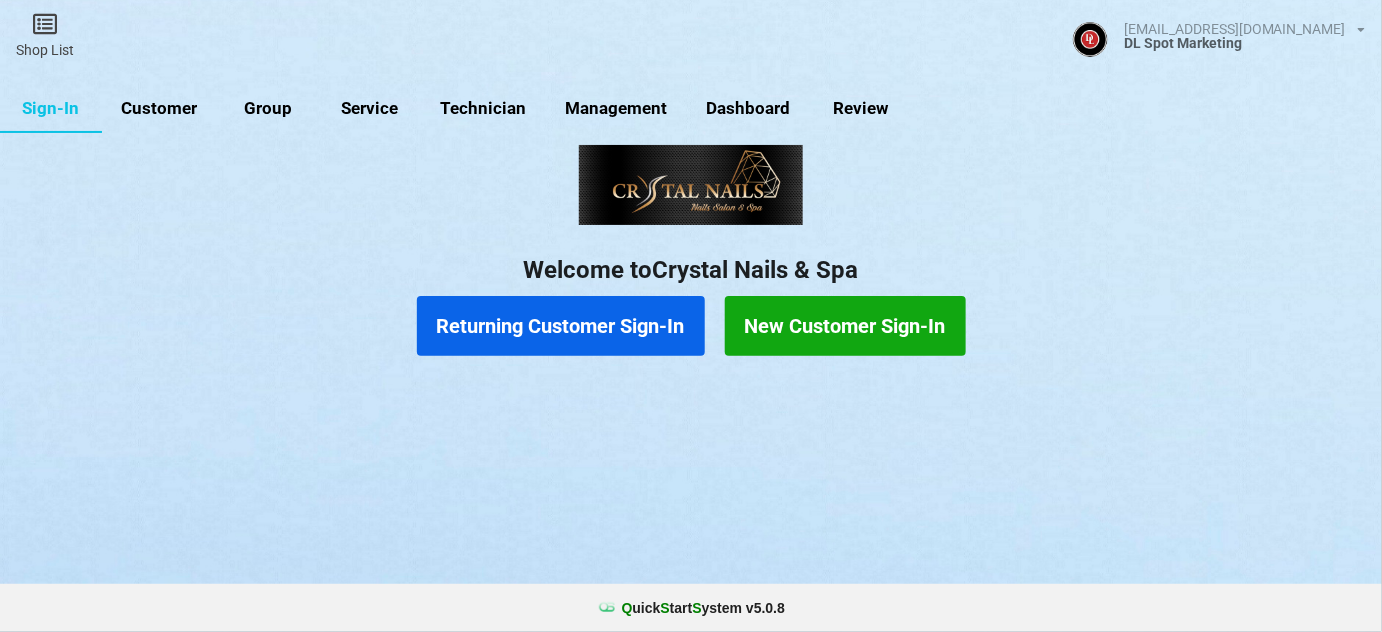 select on "25" 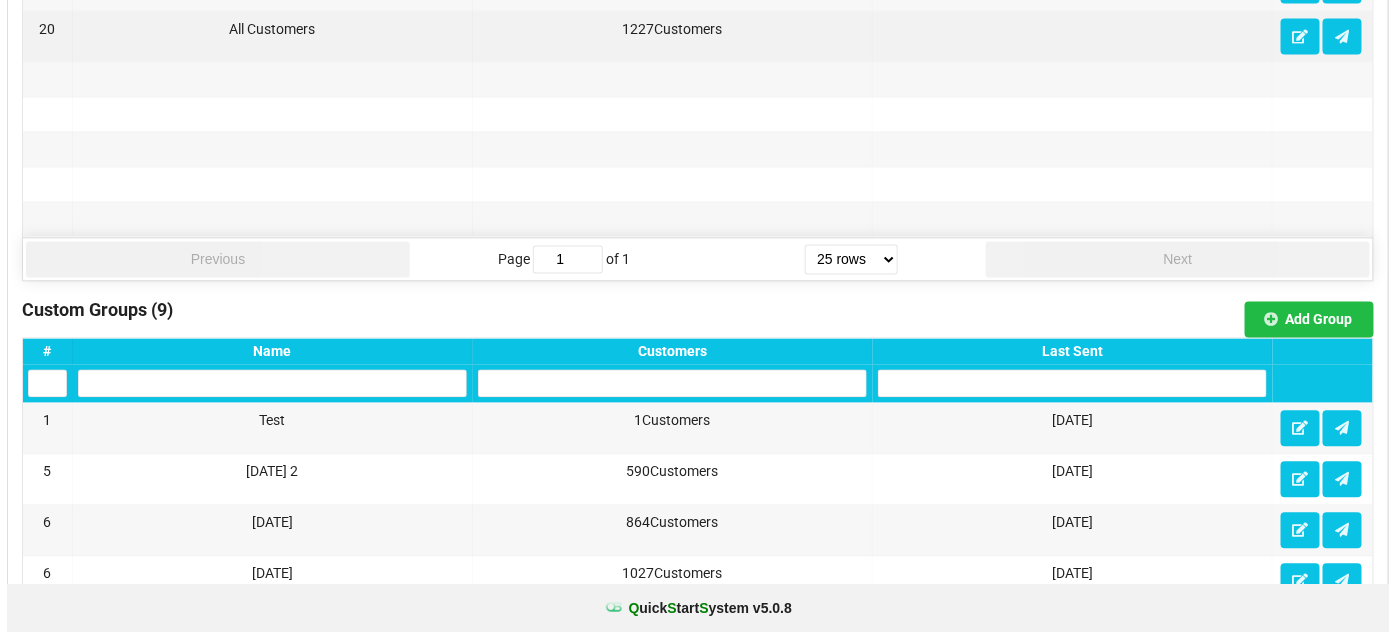 scroll, scrollTop: 1212, scrollLeft: 0, axis: vertical 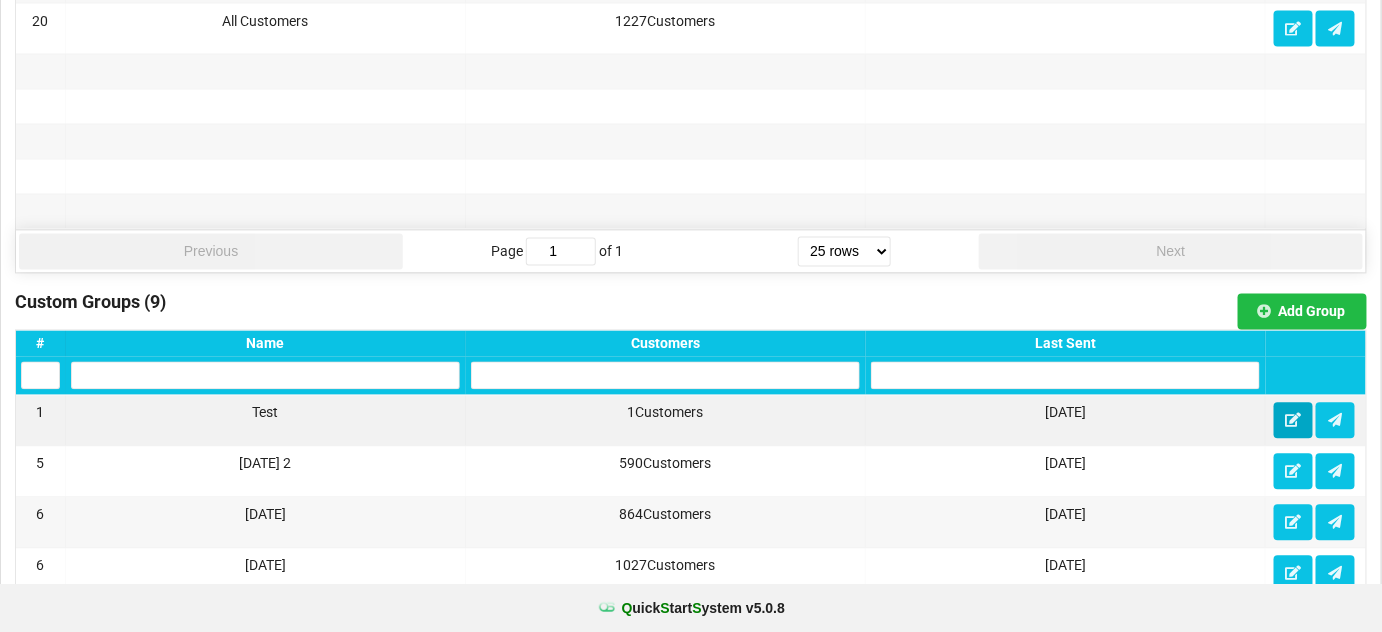 click at bounding box center [1293, 420] 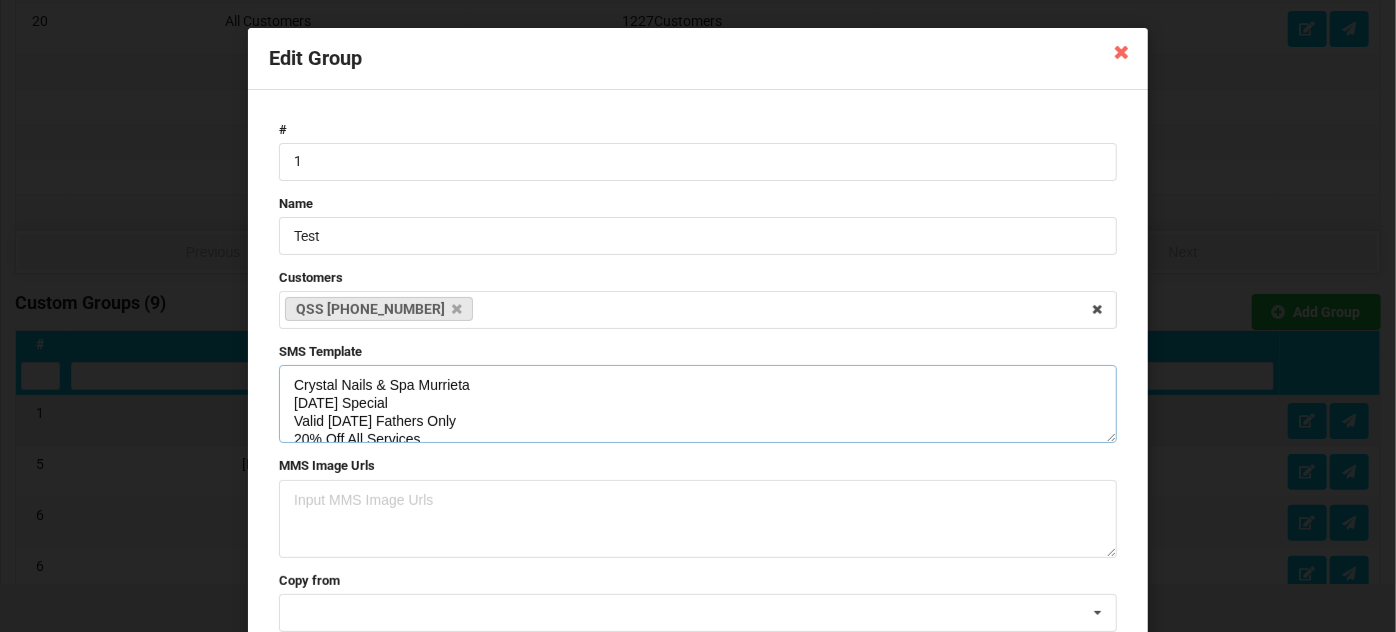 click on "Crystal Nails & Spa Murrieta
[DATE] Special
Valid [DATE] Fathers Only
20% Off All Services
Show This To Get Deal
Book Now [PHONE_NUMBER]" at bounding box center [698, 404] 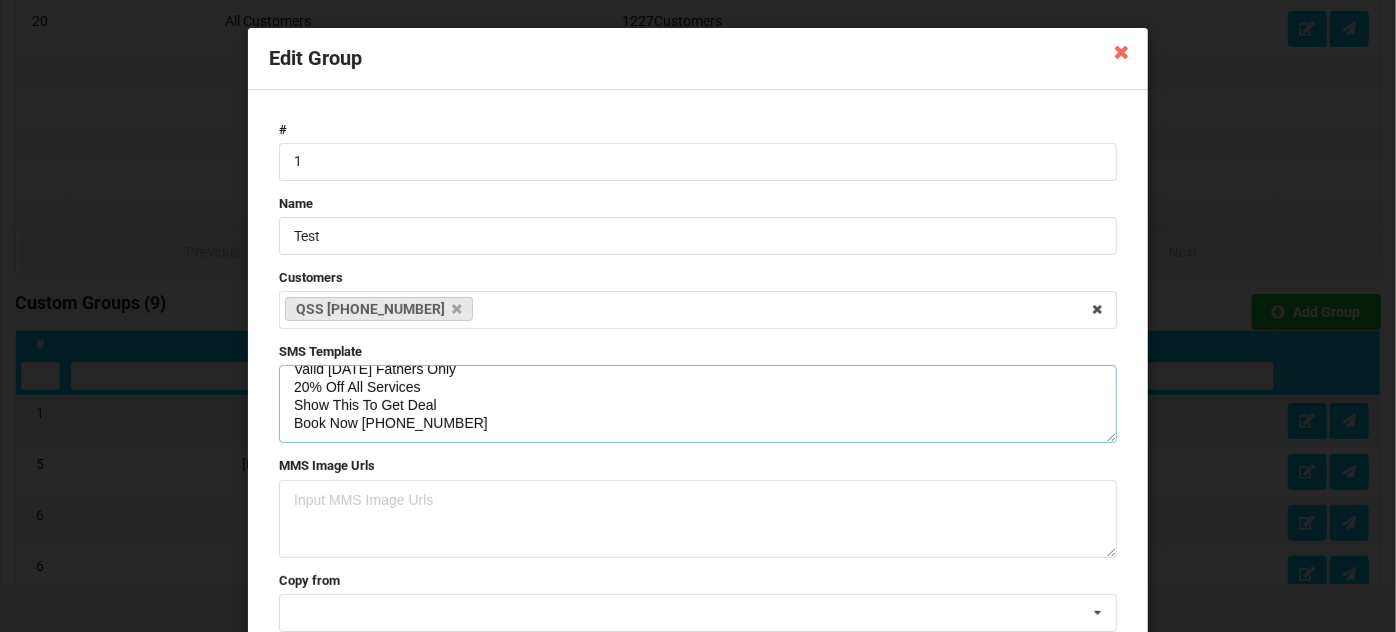 scroll, scrollTop: 53, scrollLeft: 0, axis: vertical 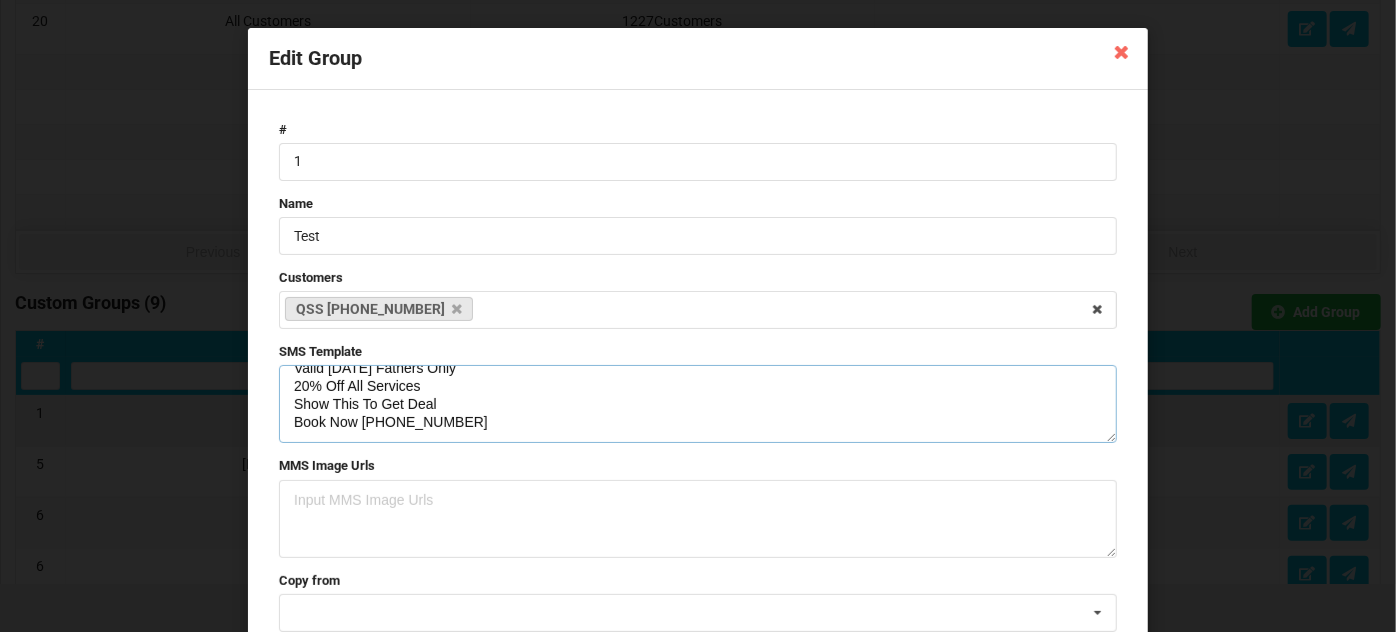 drag, startPoint x: 289, startPoint y: 385, endPoint x: 416, endPoint y: 386, distance: 127.00394 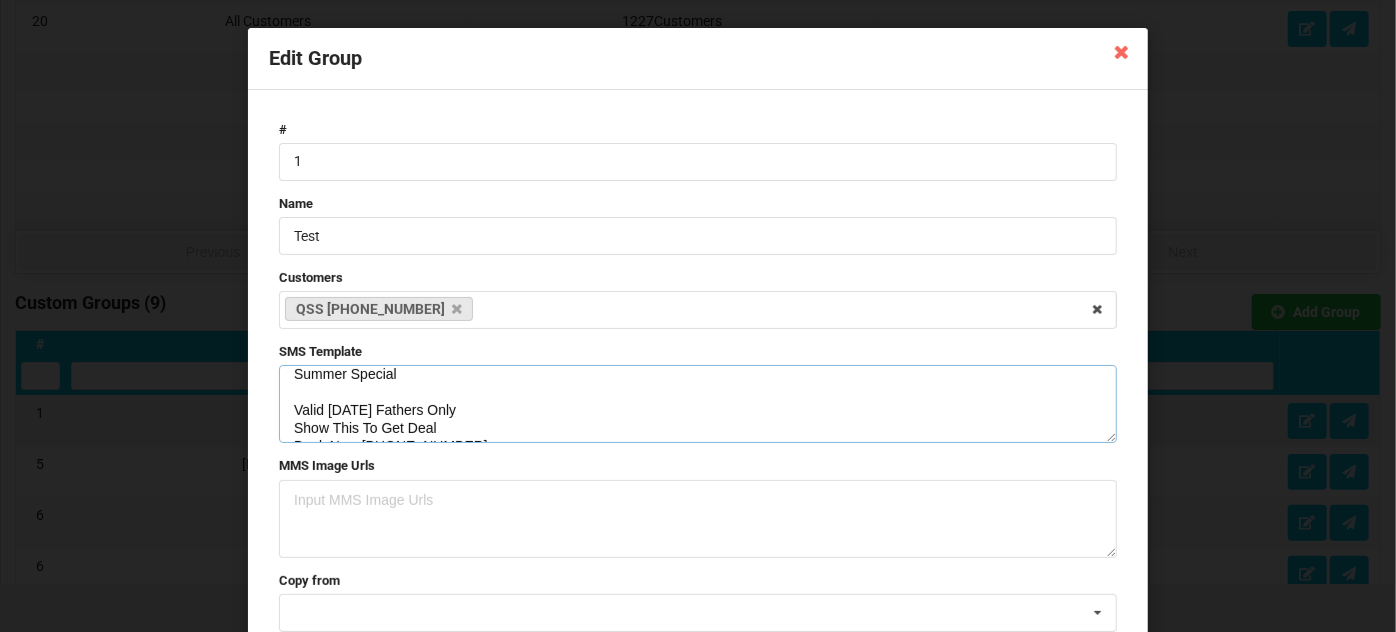 scroll, scrollTop: 47, scrollLeft: 0, axis: vertical 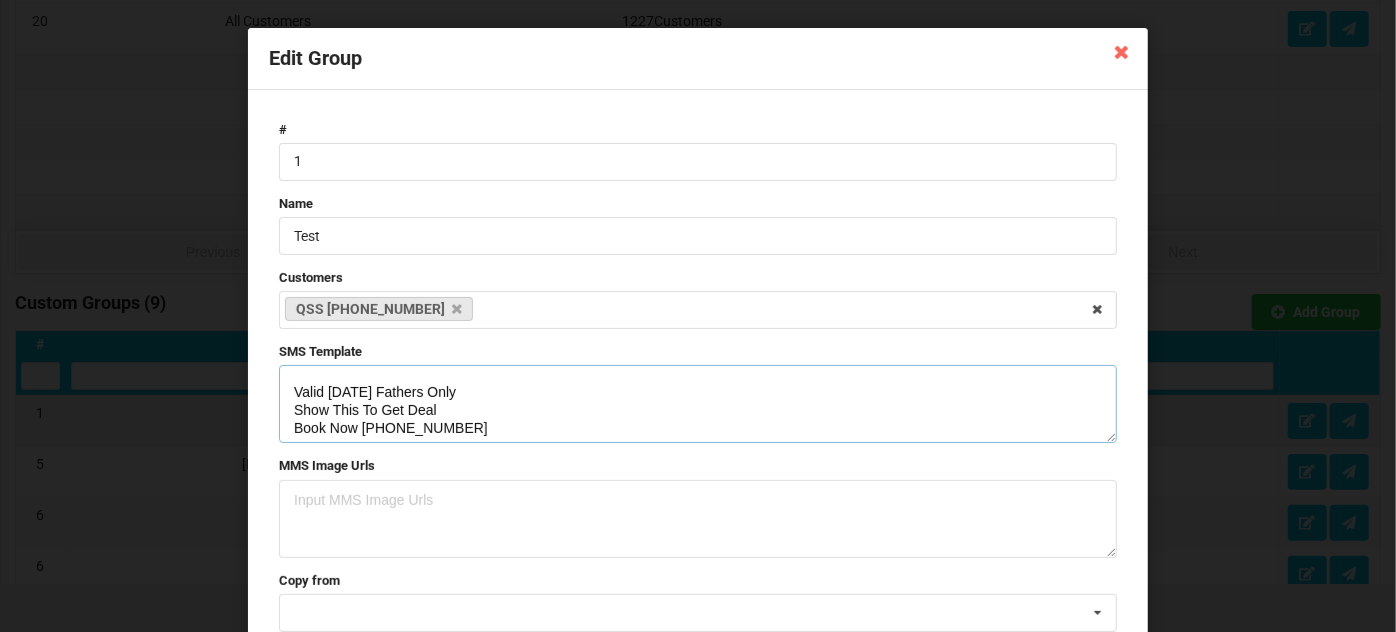 paste on "20% Off All Services" 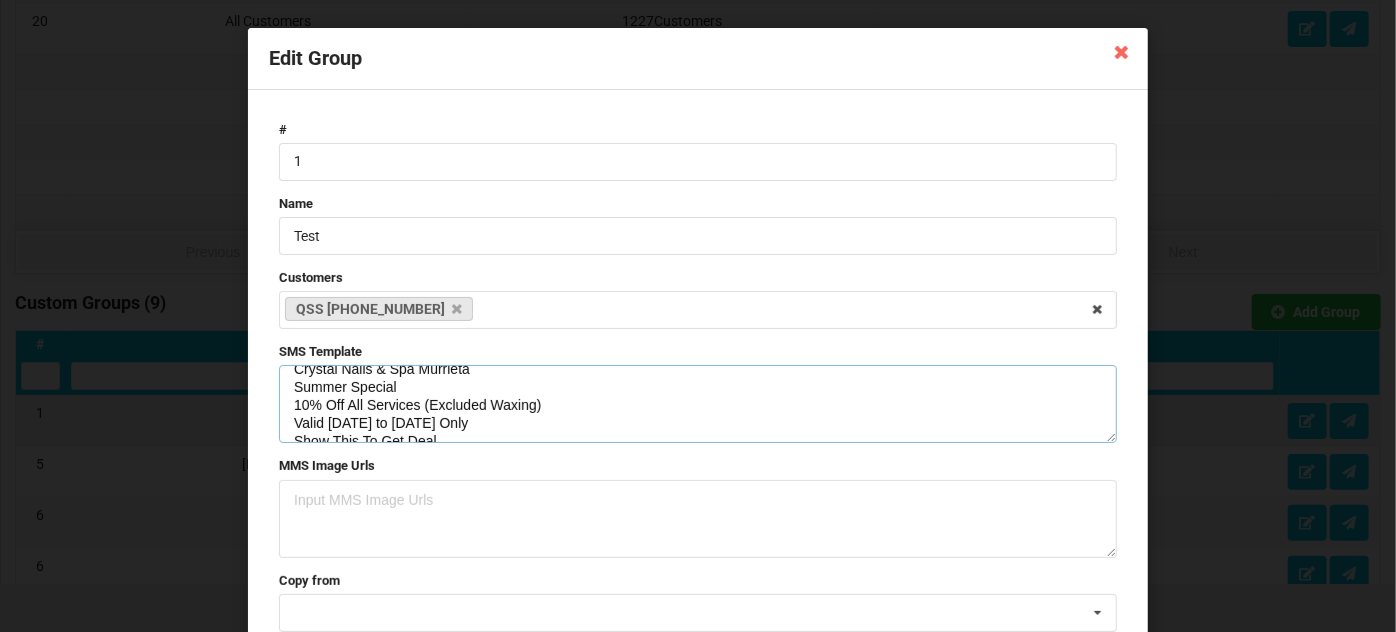 scroll, scrollTop: 0, scrollLeft: 0, axis: both 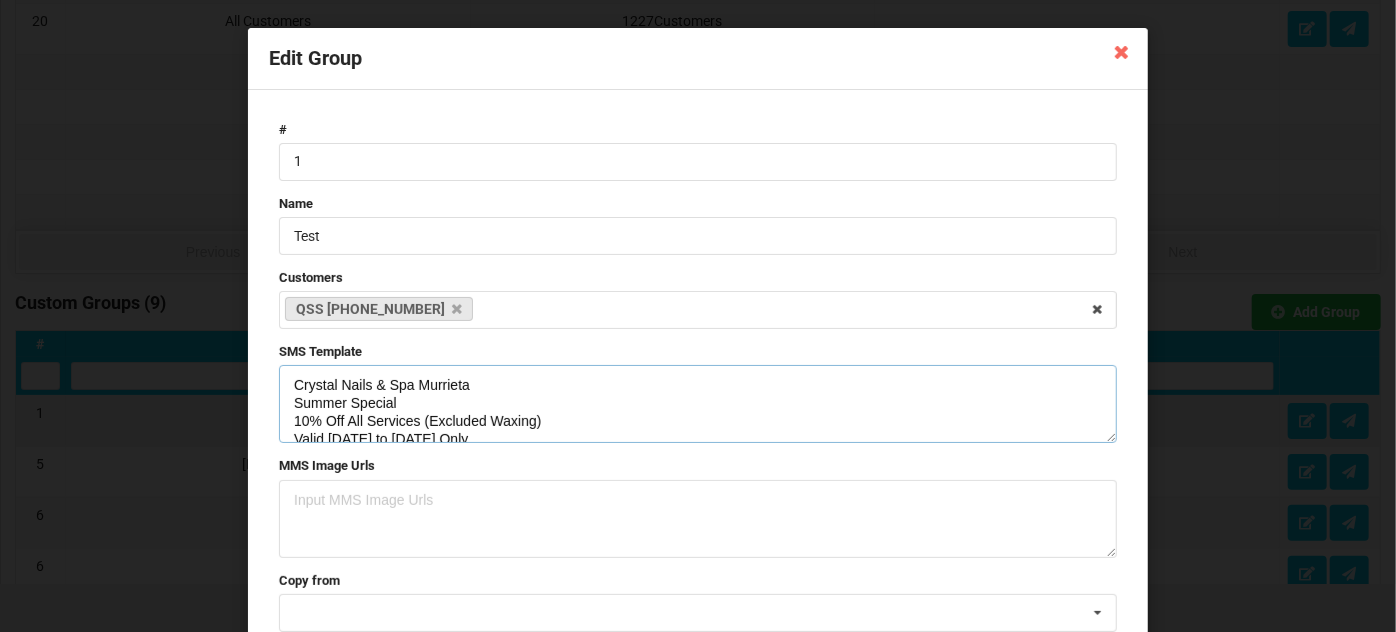drag, startPoint x: 458, startPoint y: 428, endPoint x: 280, endPoint y: 367, distance: 188.16217 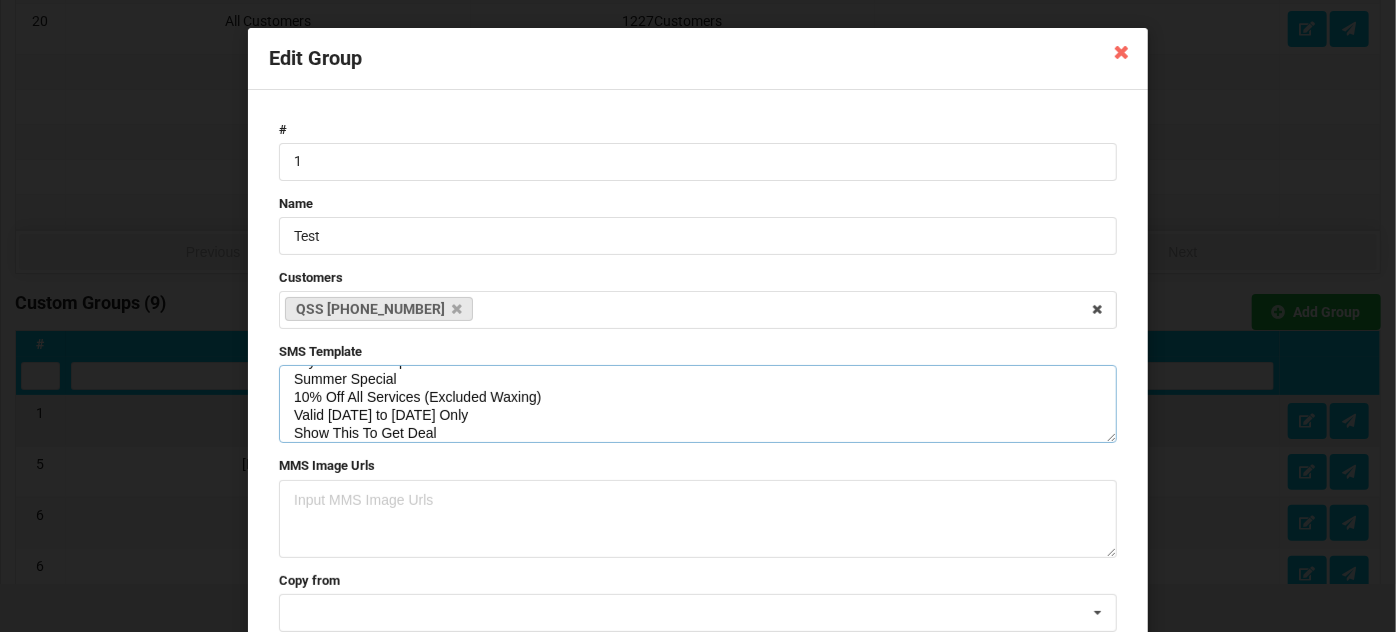 scroll, scrollTop: 53, scrollLeft: 0, axis: vertical 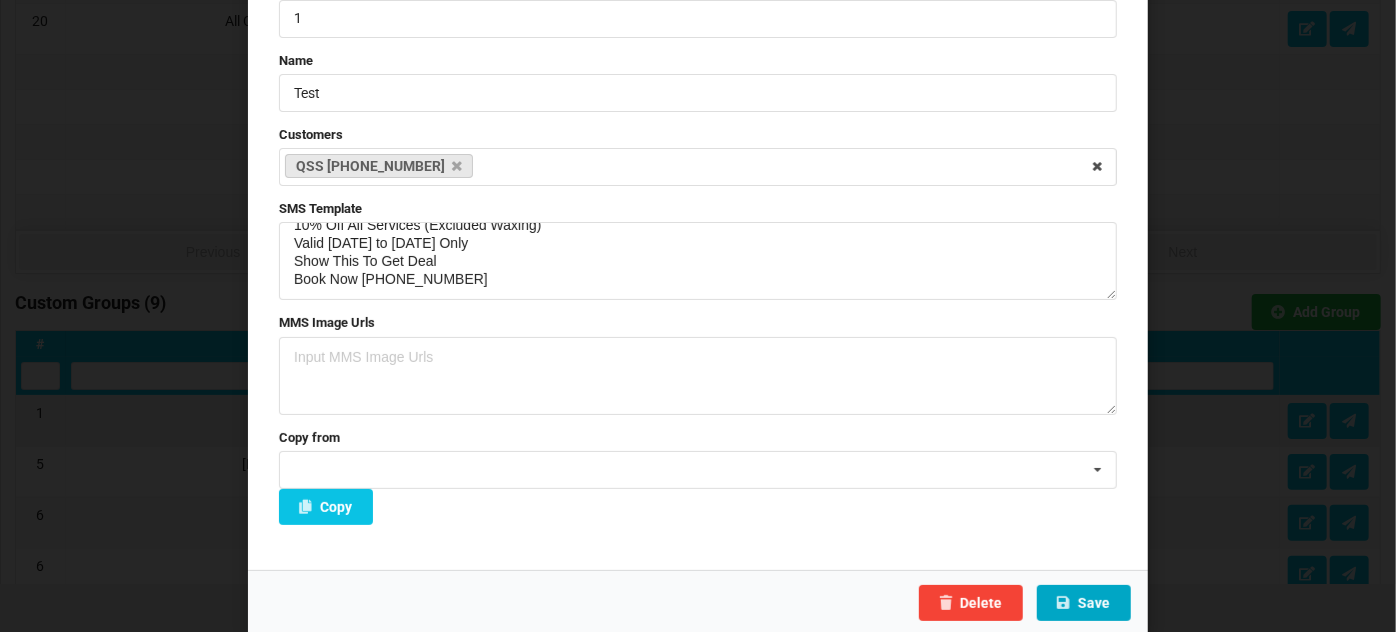click on "Save" at bounding box center (1084, 603) 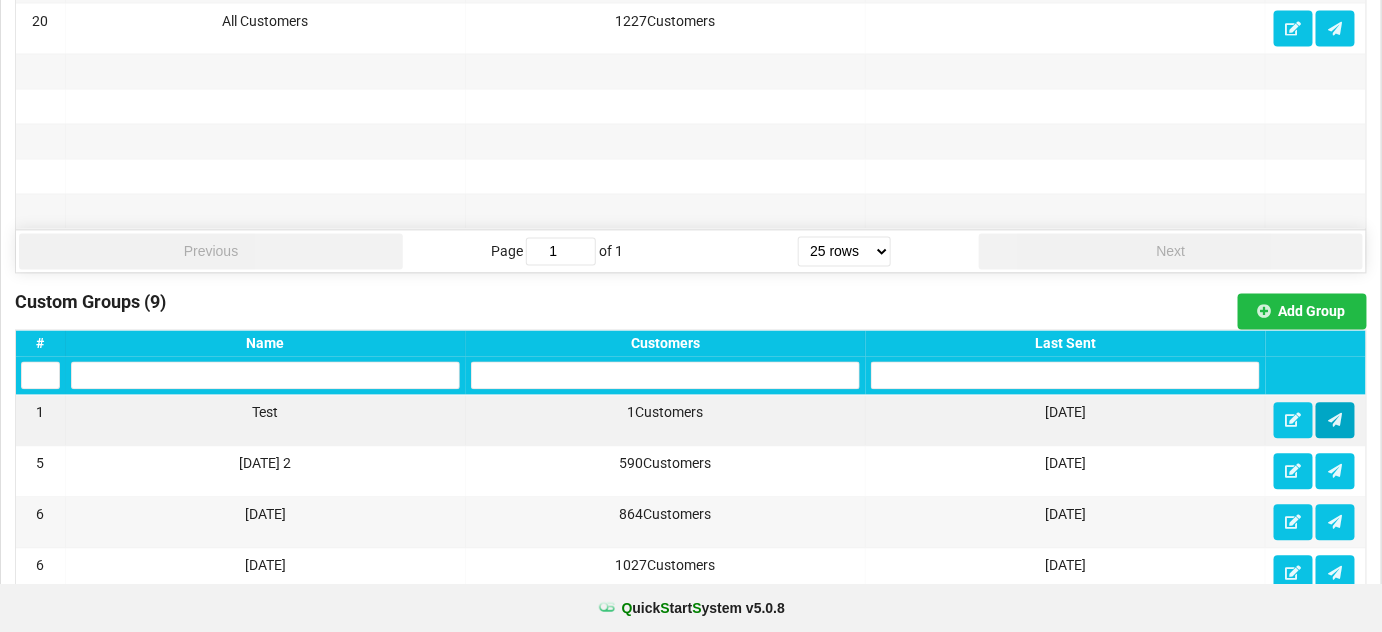 click at bounding box center [1335, 420] 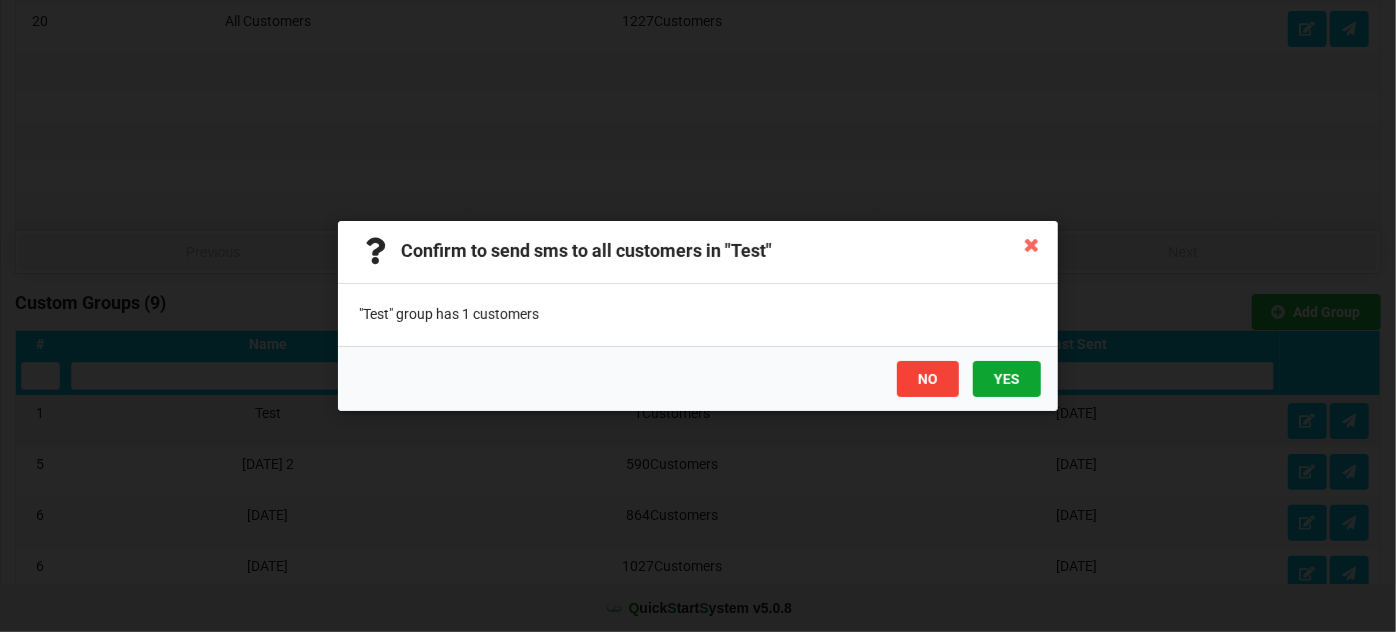 click on "YES" at bounding box center [1007, 379] 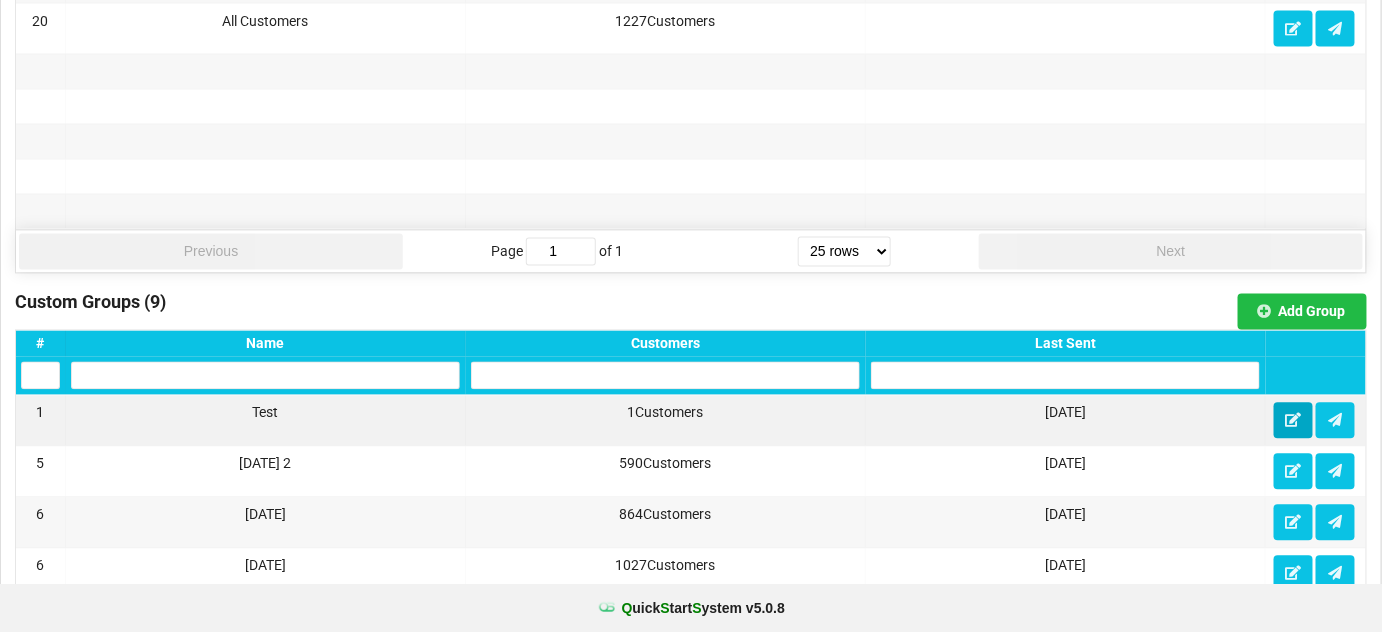 click at bounding box center [1293, 420] 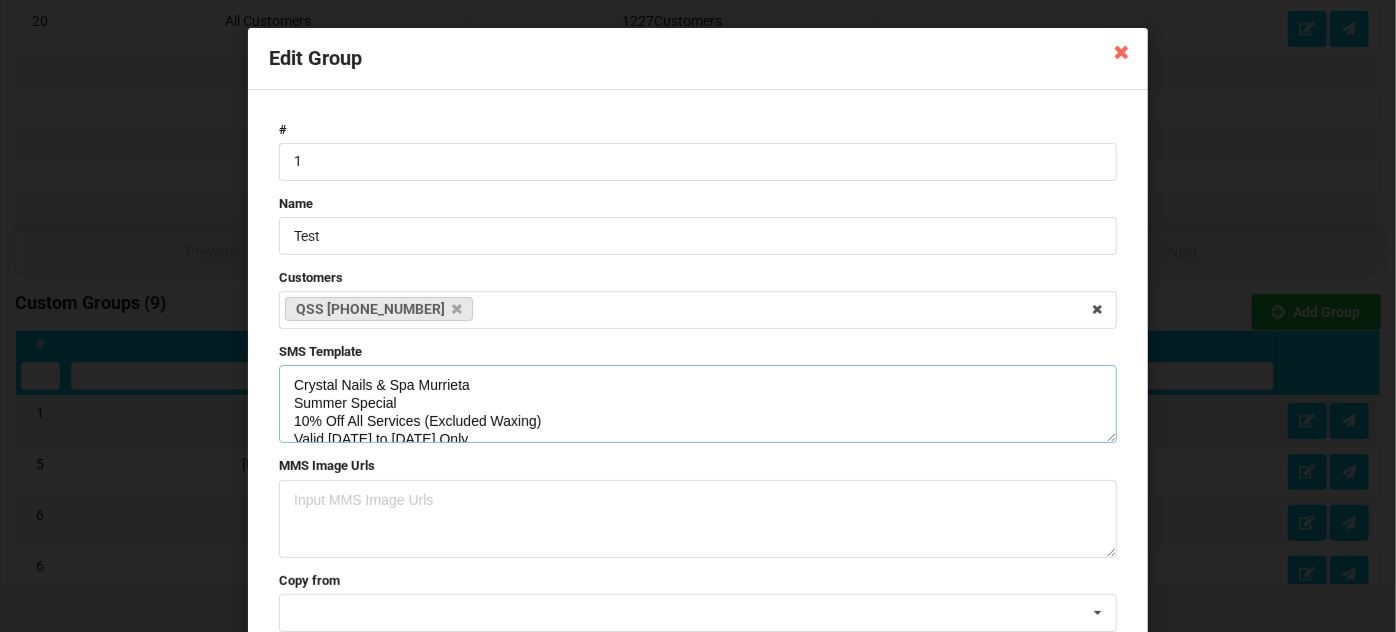 click on "Crystal Nails & Spa Murrieta
Summer Special
10% Off All Services (Excluded Waxing)
Valid [DATE] to [DATE] Only
Show This To Get Deal
Book Now [PHONE_NUMBER]" at bounding box center (698, 404) 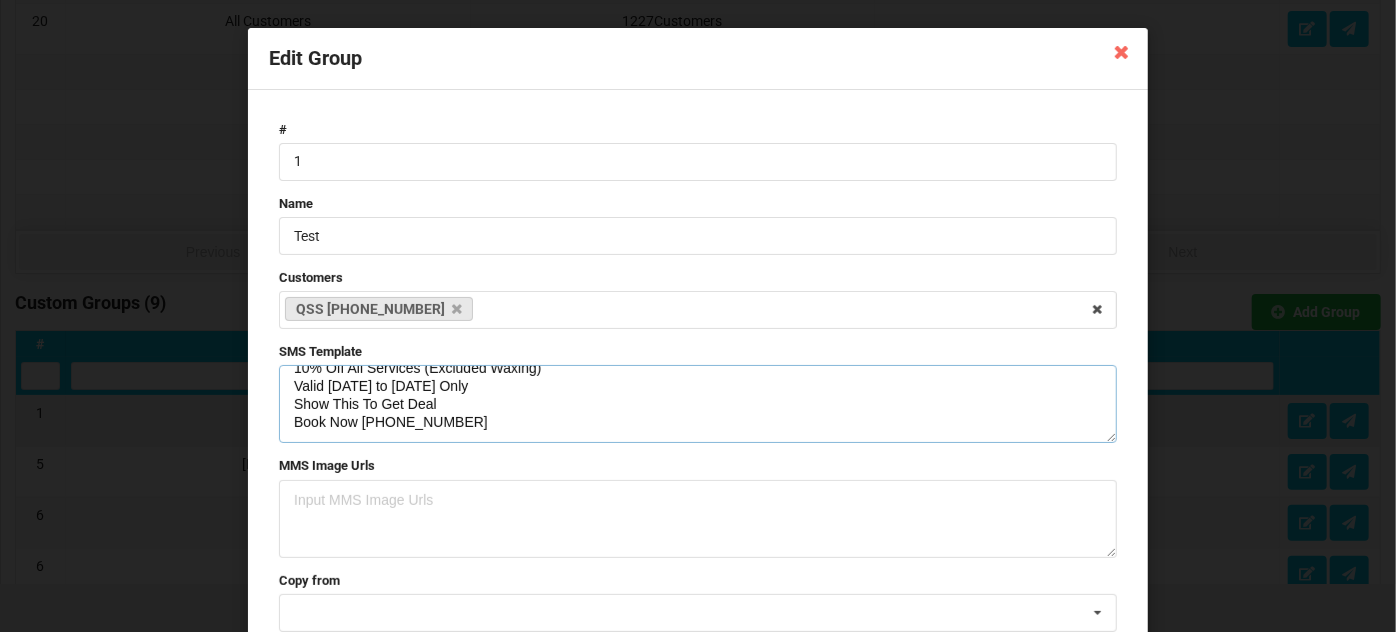 scroll, scrollTop: 53, scrollLeft: 0, axis: vertical 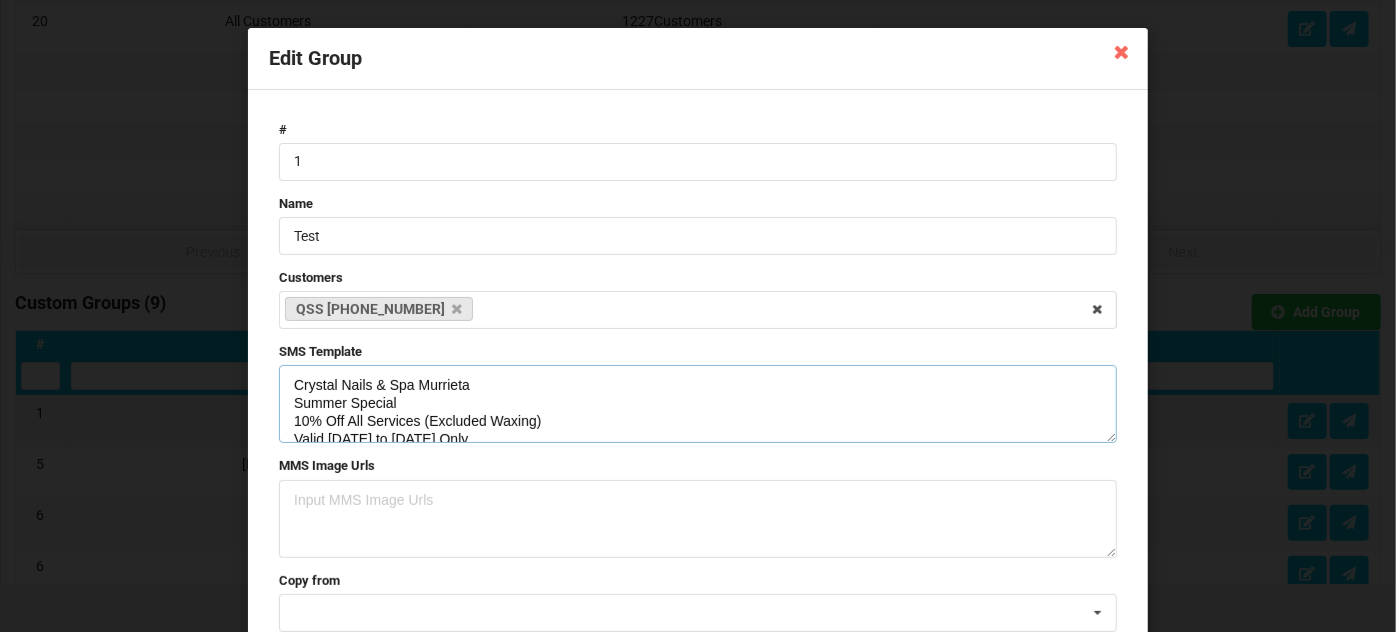 drag, startPoint x: 454, startPoint y: 418, endPoint x: 319, endPoint y: 340, distance: 155.91344 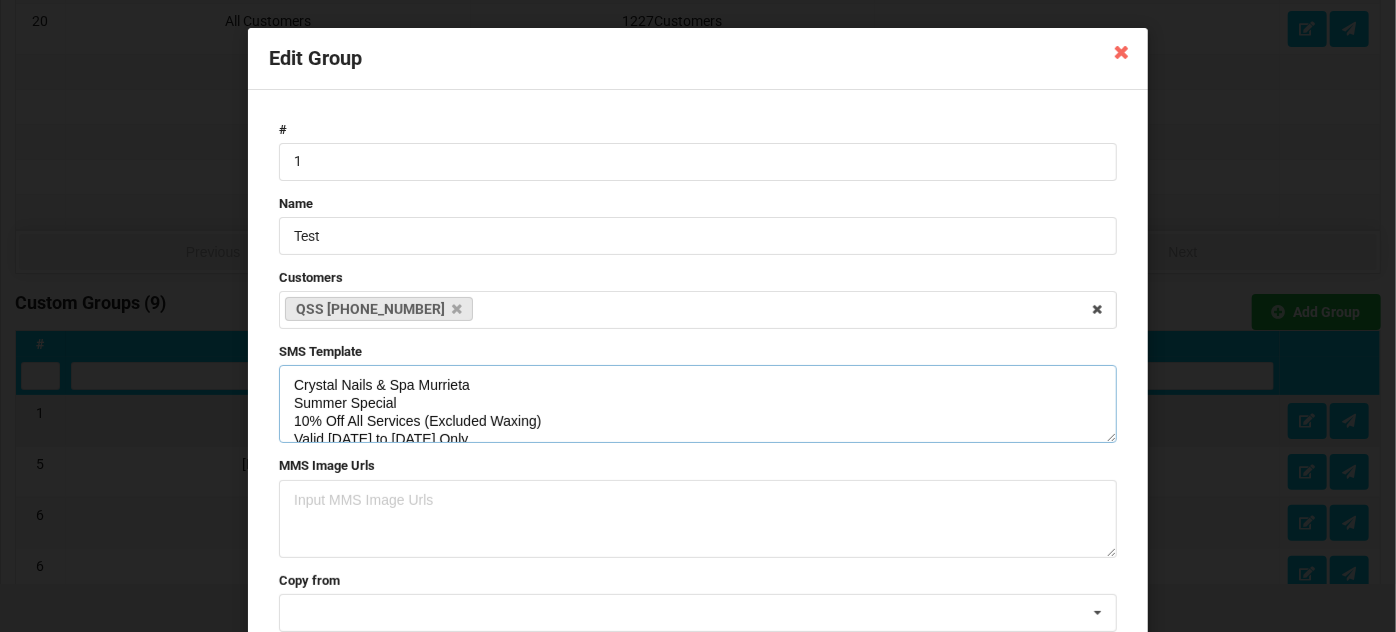 click on "Crystal Nails & Spa Murrieta
Summer Special
10% Off All Services (Excluded Waxing)
Valid [DATE] to [DATE] Only
Show This To Get Deal
Book Now [PHONE_NUMBER]" at bounding box center (698, 404) 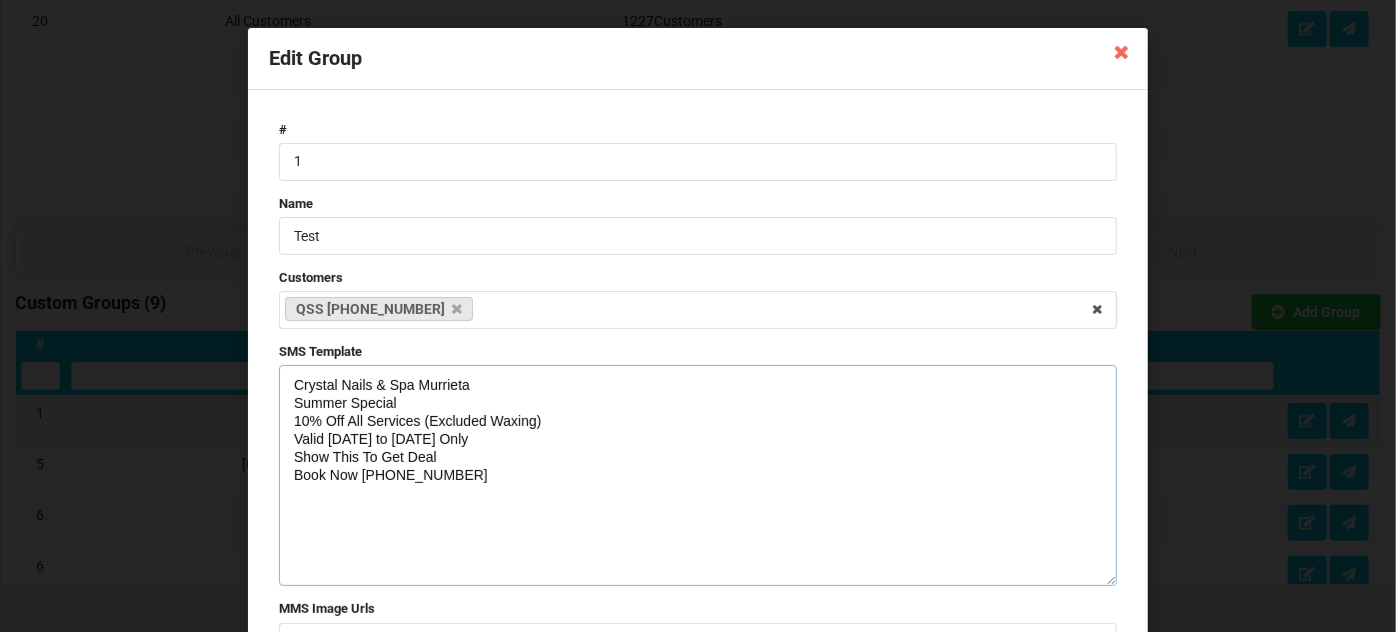 drag, startPoint x: 1107, startPoint y: 438, endPoint x: 1108, endPoint y: 581, distance: 143.0035 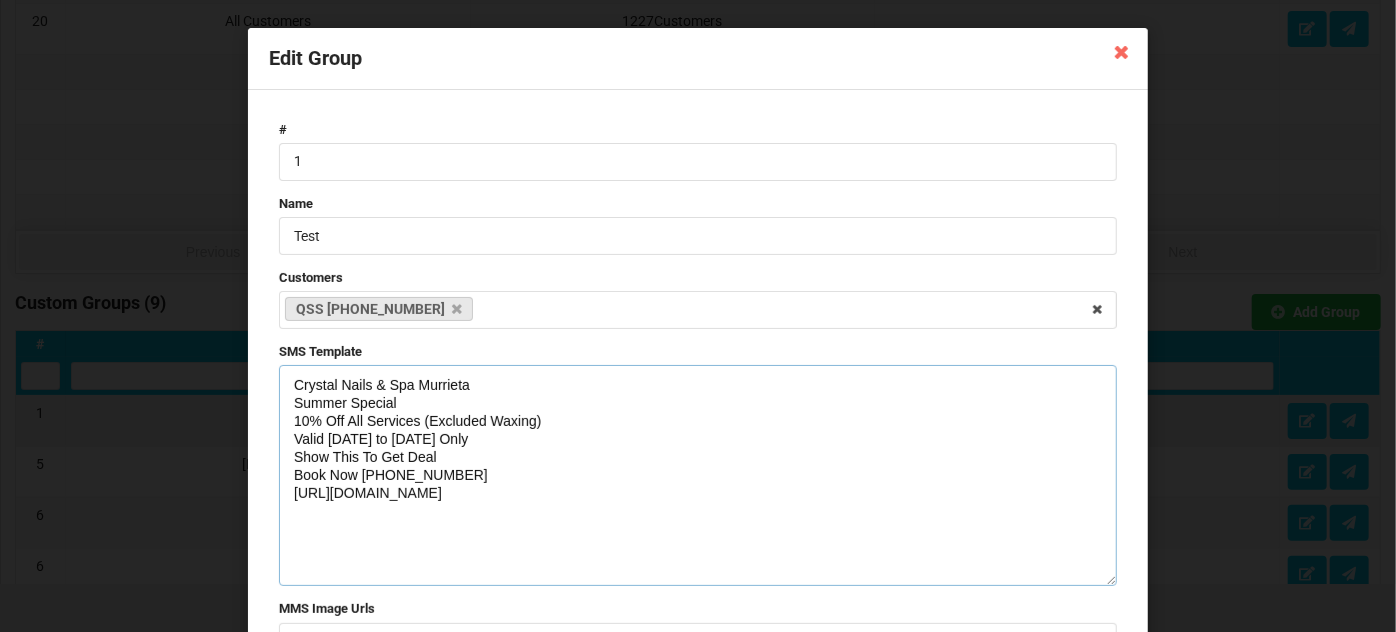 drag, startPoint x: 475, startPoint y: 484, endPoint x: 259, endPoint y: 426, distance: 223.65152 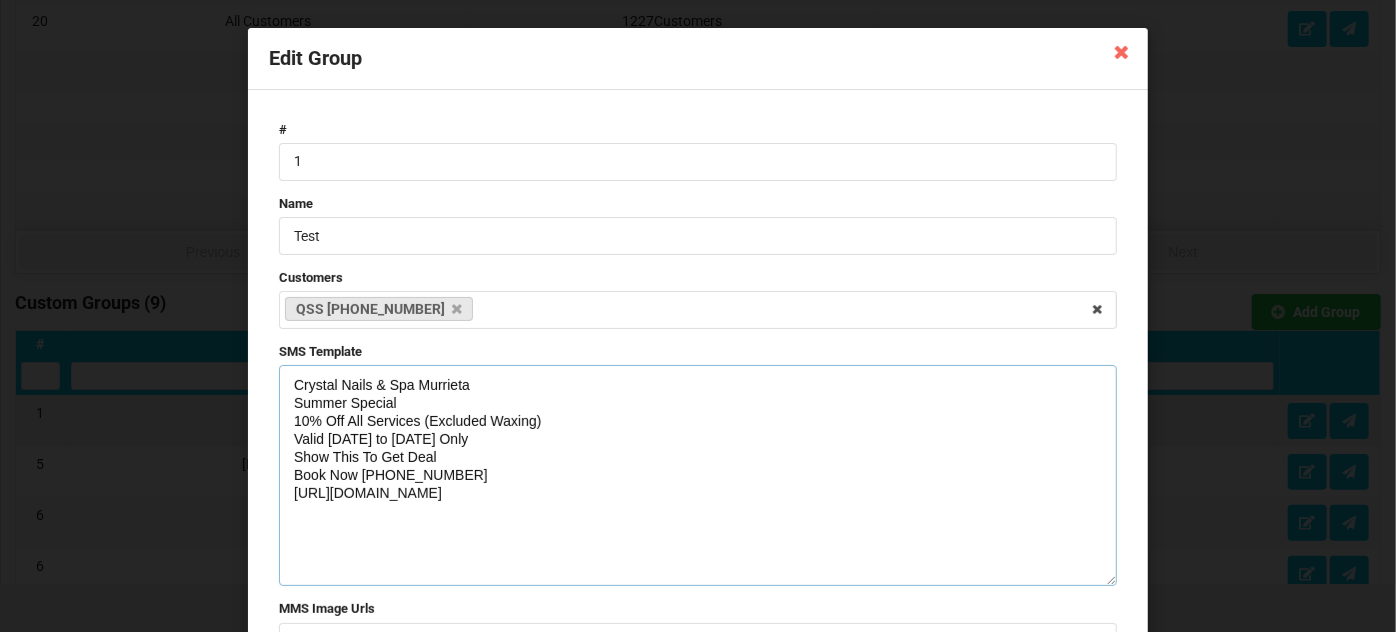 click on "Crystal Nails & Spa Murrieta
Summer Special
10% Off All Services (Excluded Waxing)
Valid [DATE] to [DATE] Only
Show This To Get Deal
Book Now [PHONE_NUMBER]
[URL][DOMAIN_NAME]" at bounding box center (698, 475) 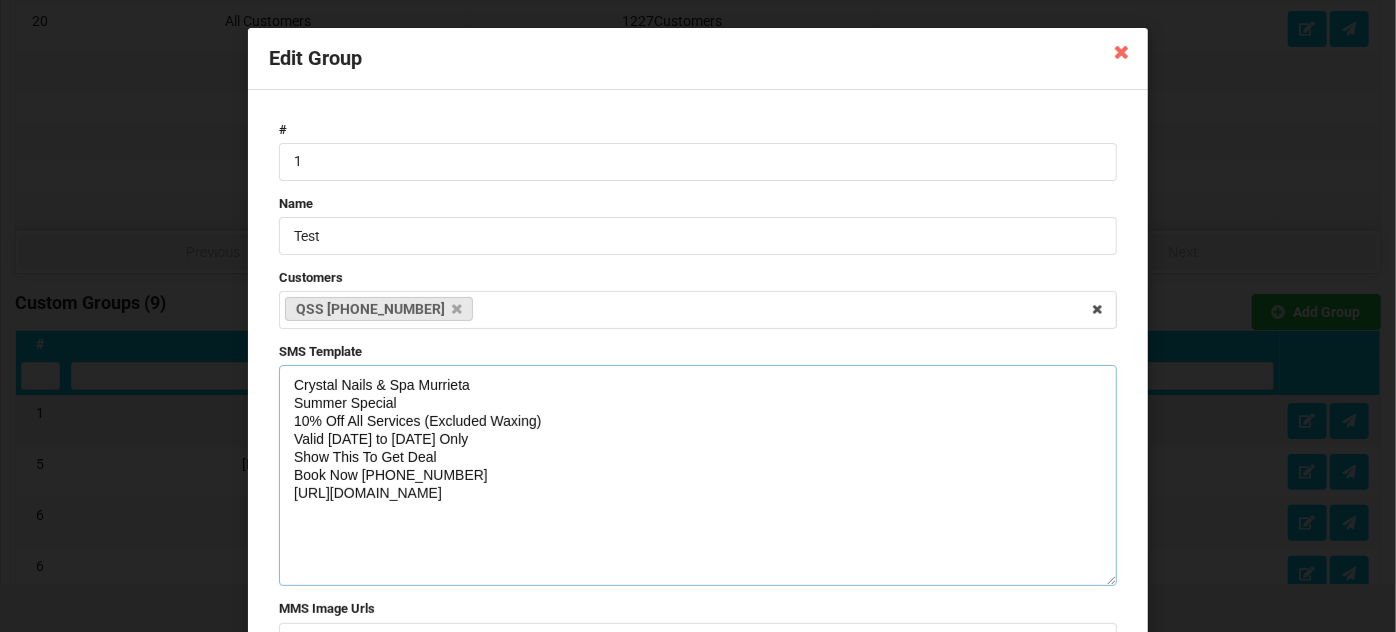 drag, startPoint x: 488, startPoint y: 492, endPoint x: 266, endPoint y: 379, distance: 249.1044 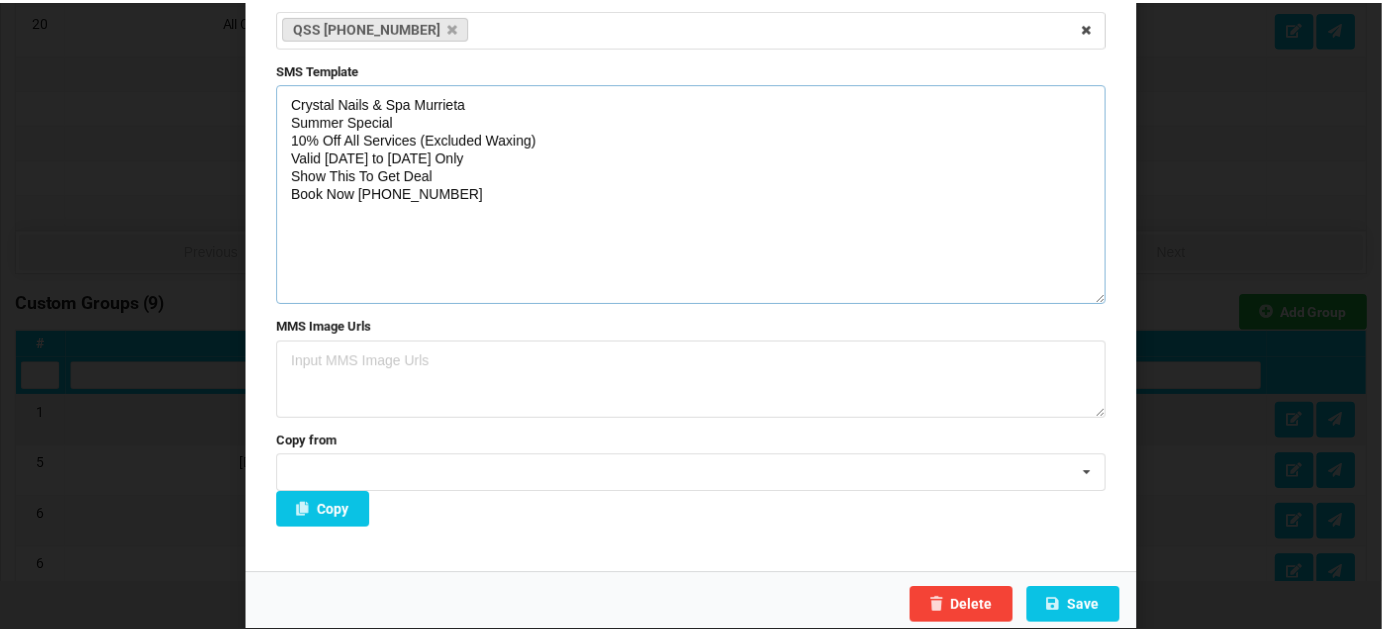 scroll, scrollTop: 286, scrollLeft: 0, axis: vertical 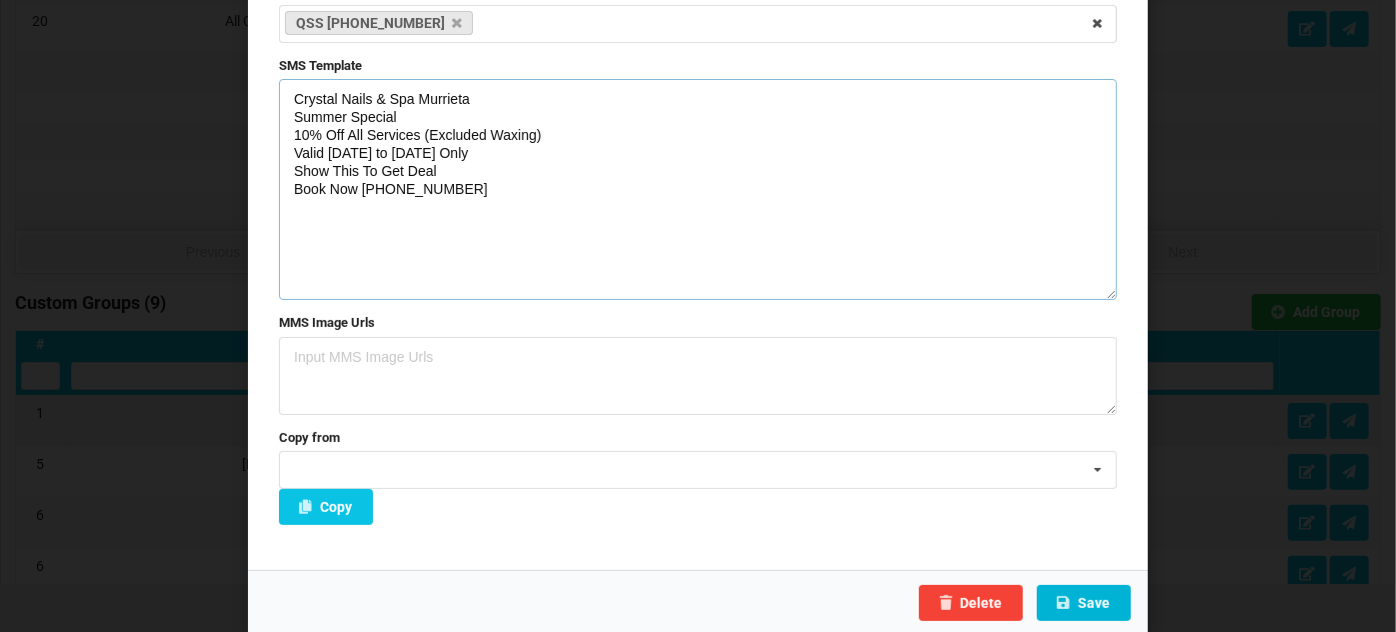 type on "Crystal Nails & Spa Murrieta
Summer Special
10% Off All Services (Excluded Waxing)
Valid [DATE] to [DATE] Only
Show This To Get Deal
Book Now [PHONE_NUMBER]" 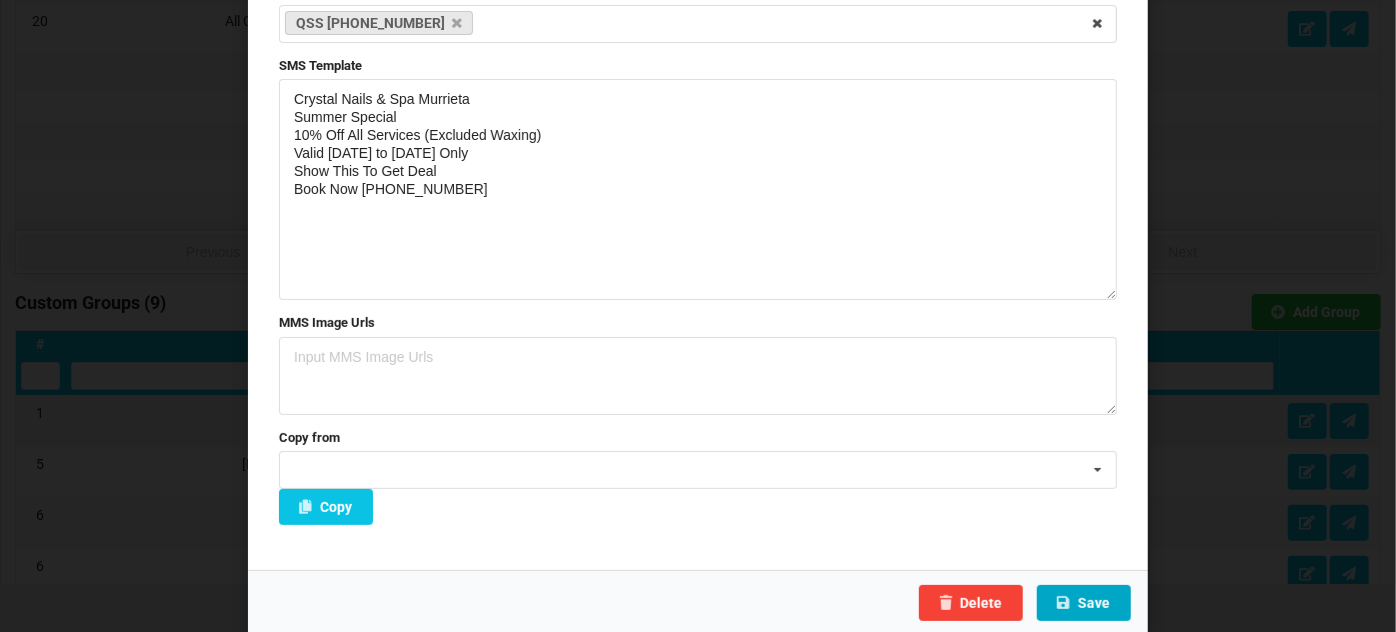 click on "Save" at bounding box center [1084, 603] 